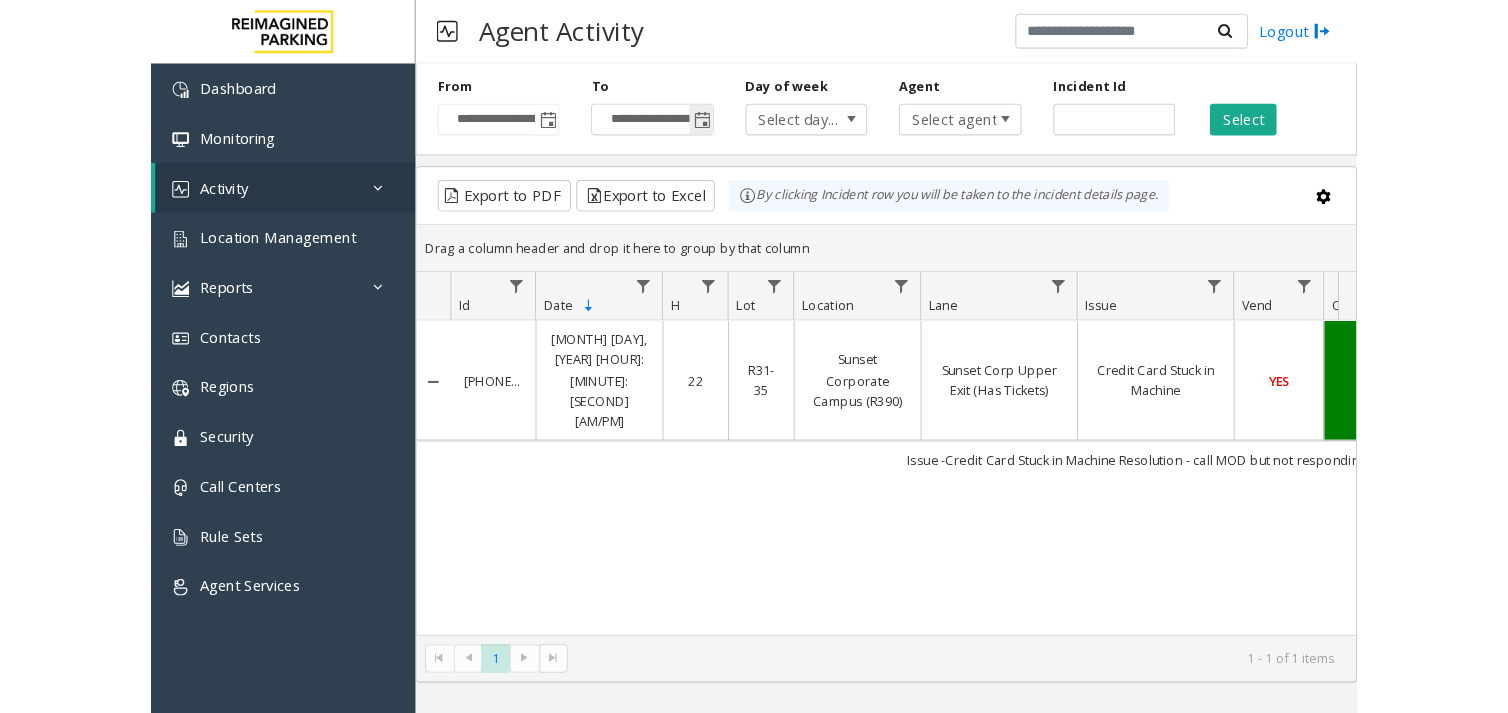 scroll, scrollTop: 0, scrollLeft: 0, axis: both 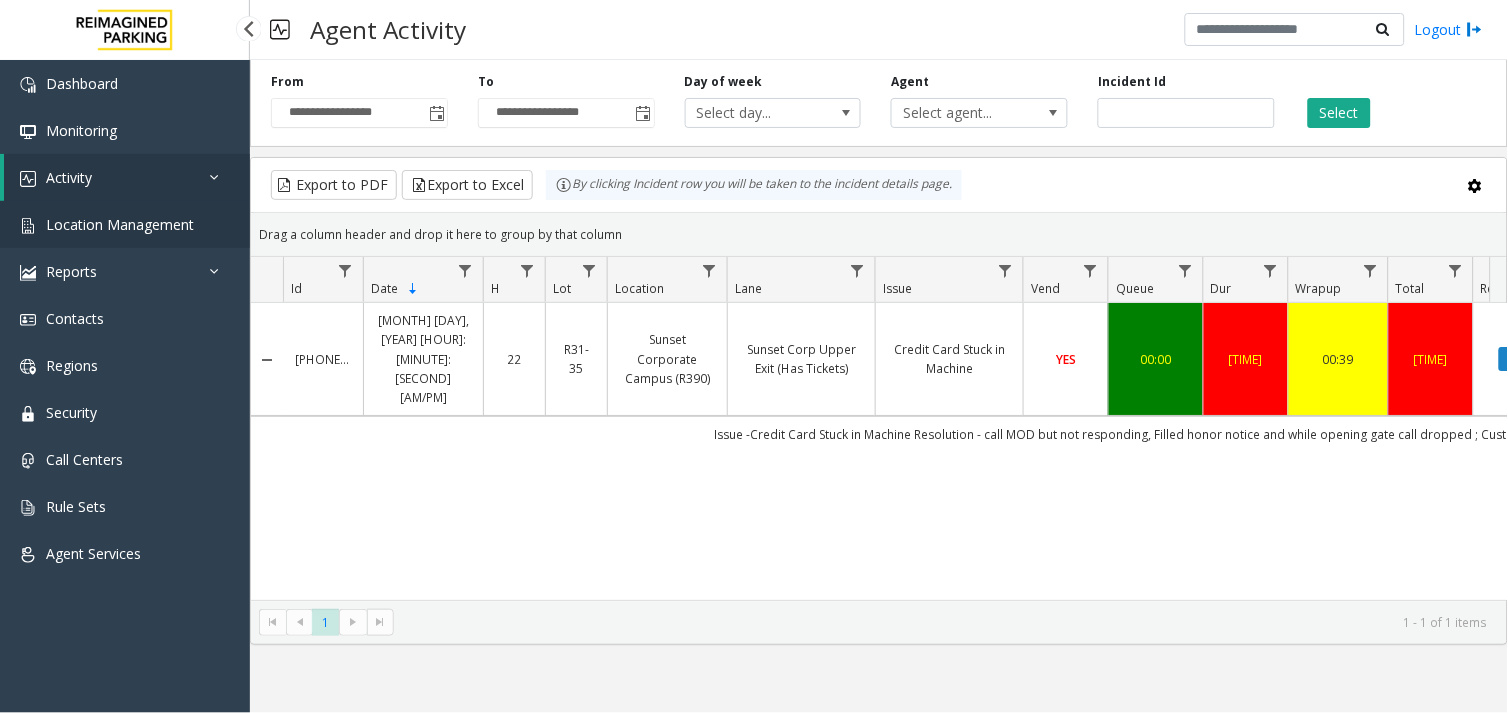 click on "Location Management" at bounding box center [120, 224] 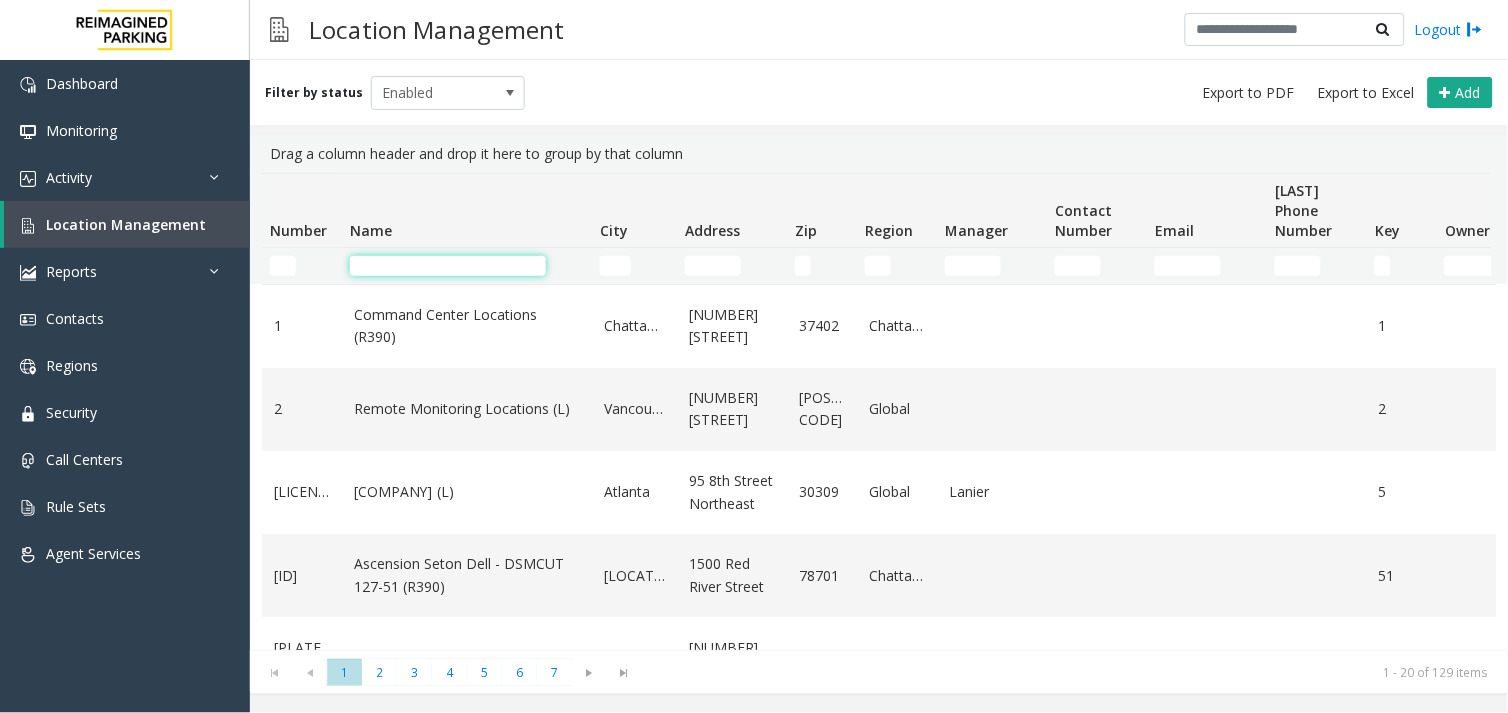 click 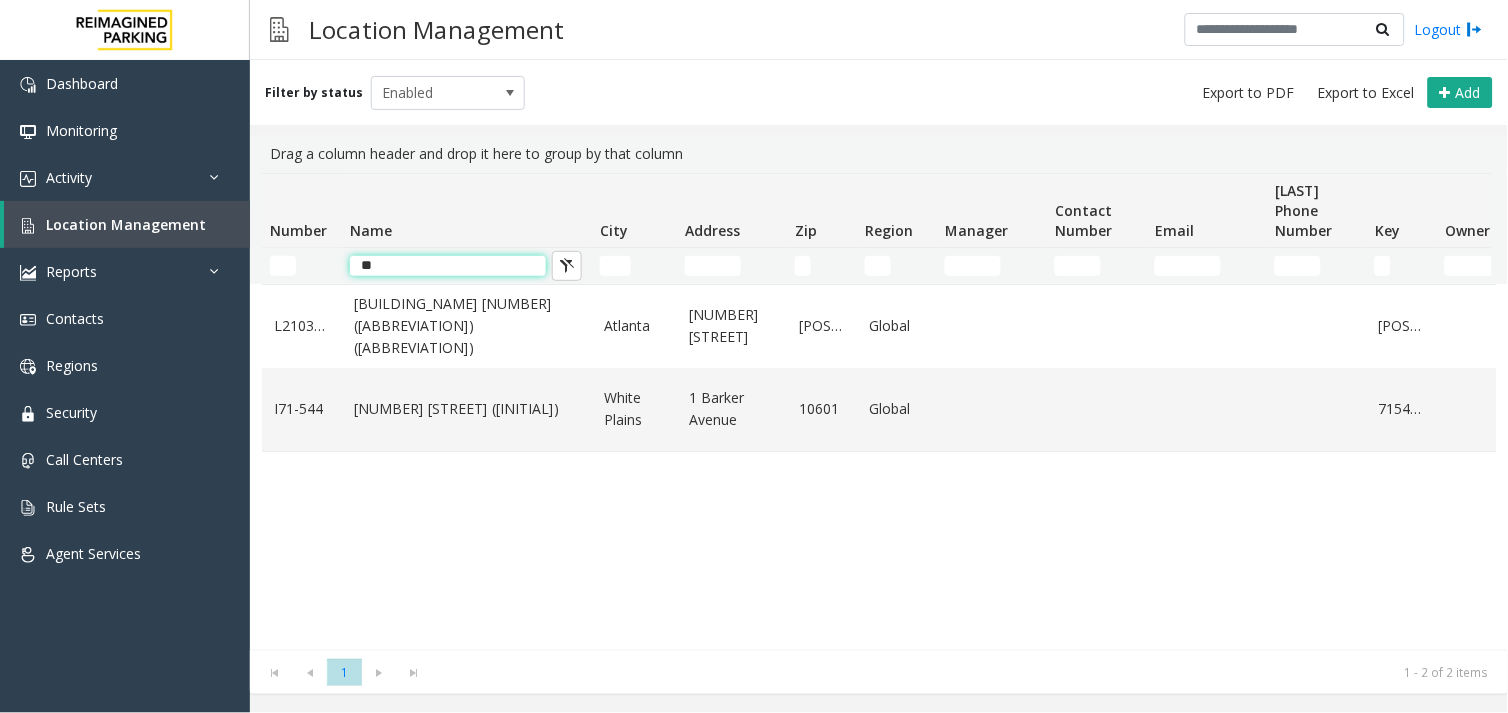type on "*" 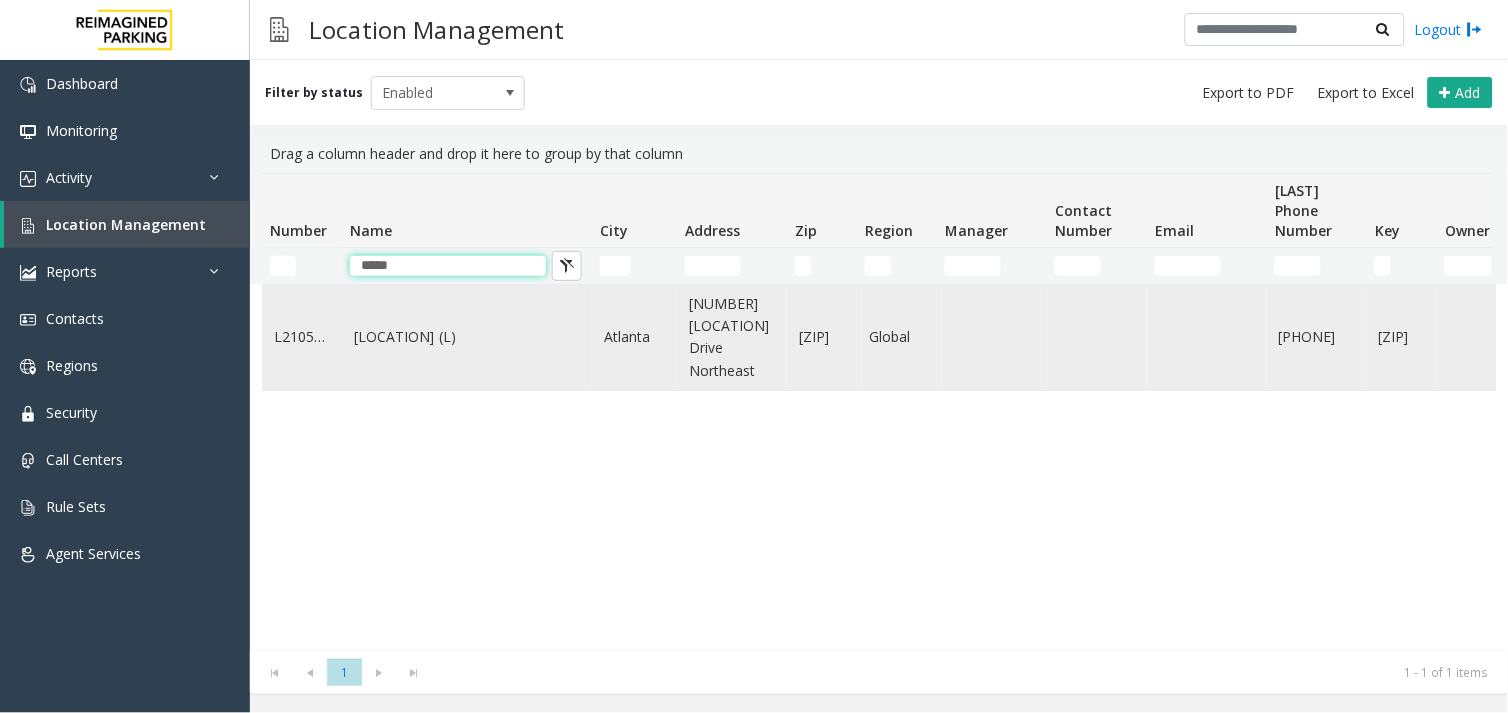 type on "*****" 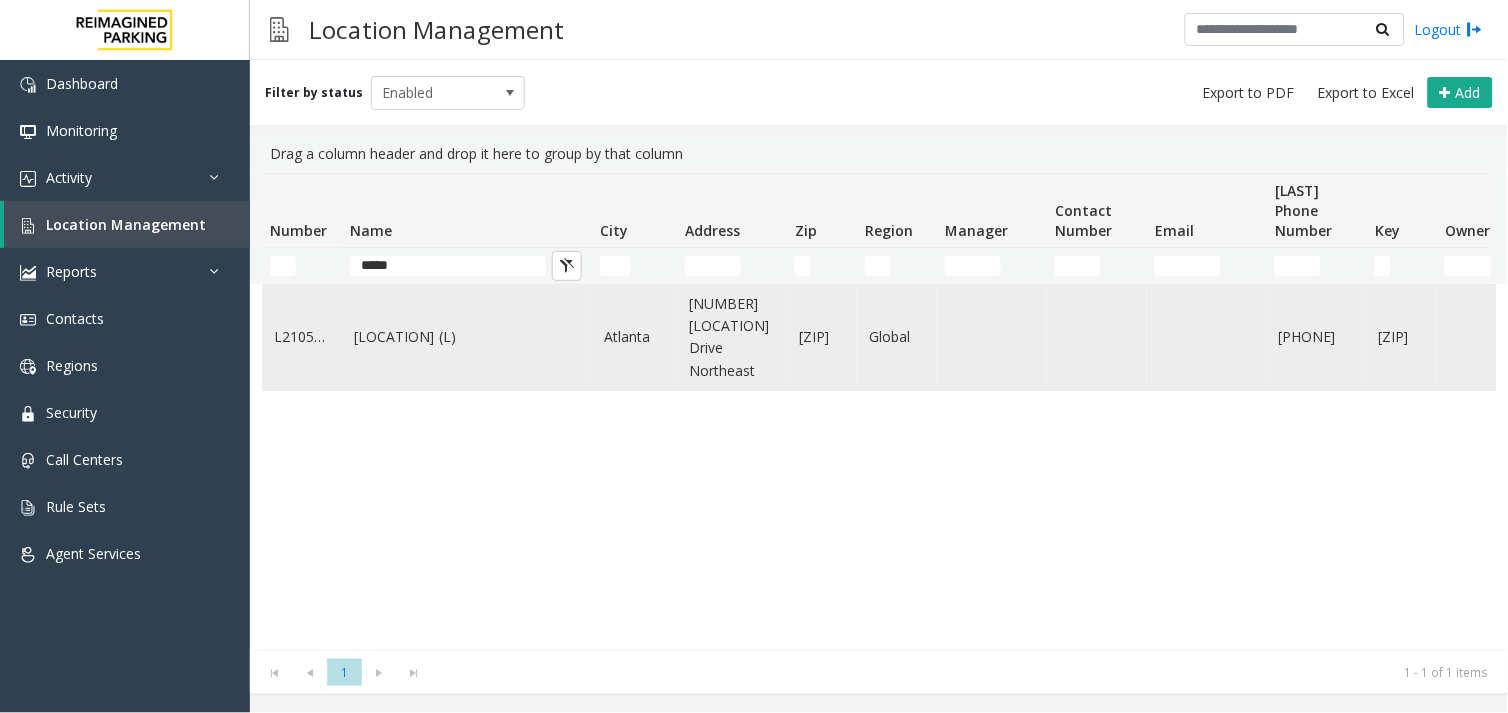 click on "Three Ravinia (L)" 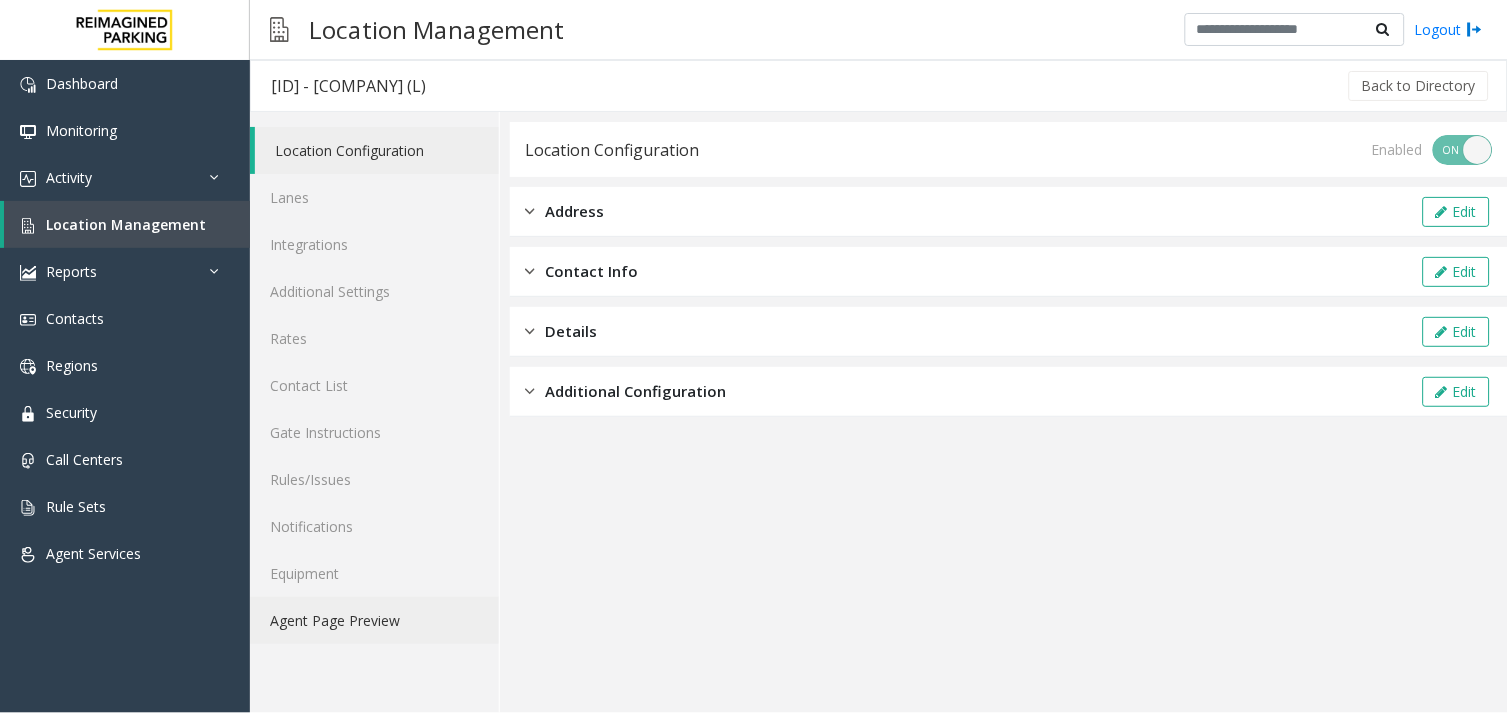 click on "Agent Page Preview" 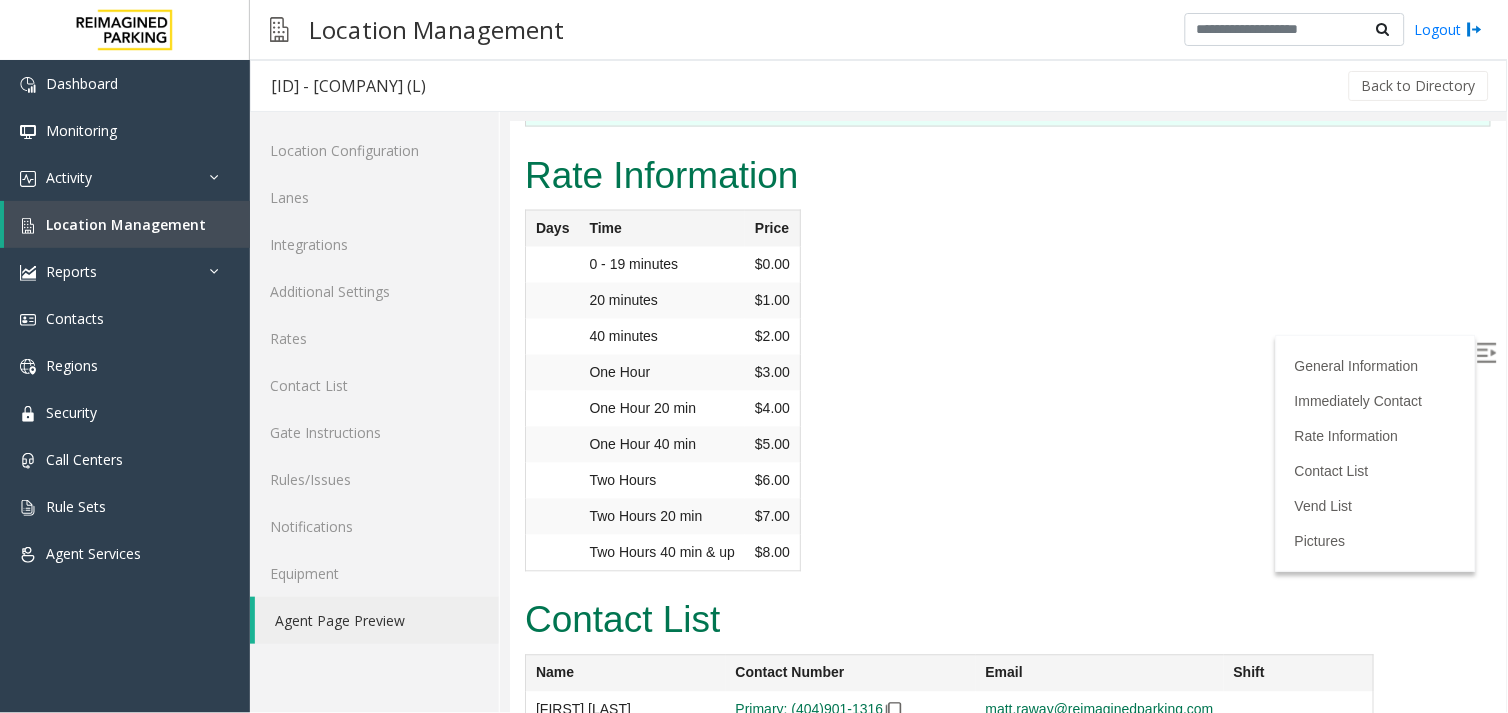 scroll, scrollTop: 4333, scrollLeft: 0, axis: vertical 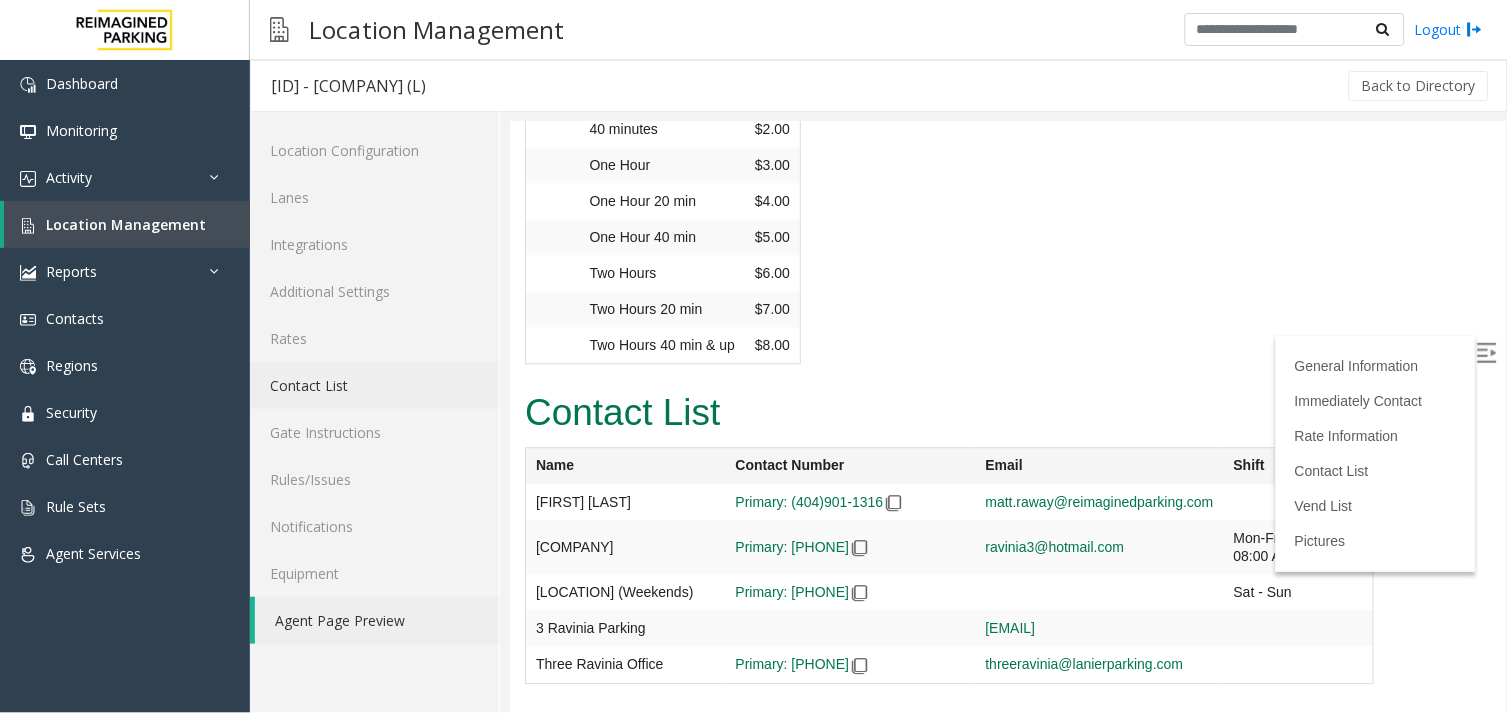 click on "Contact List" 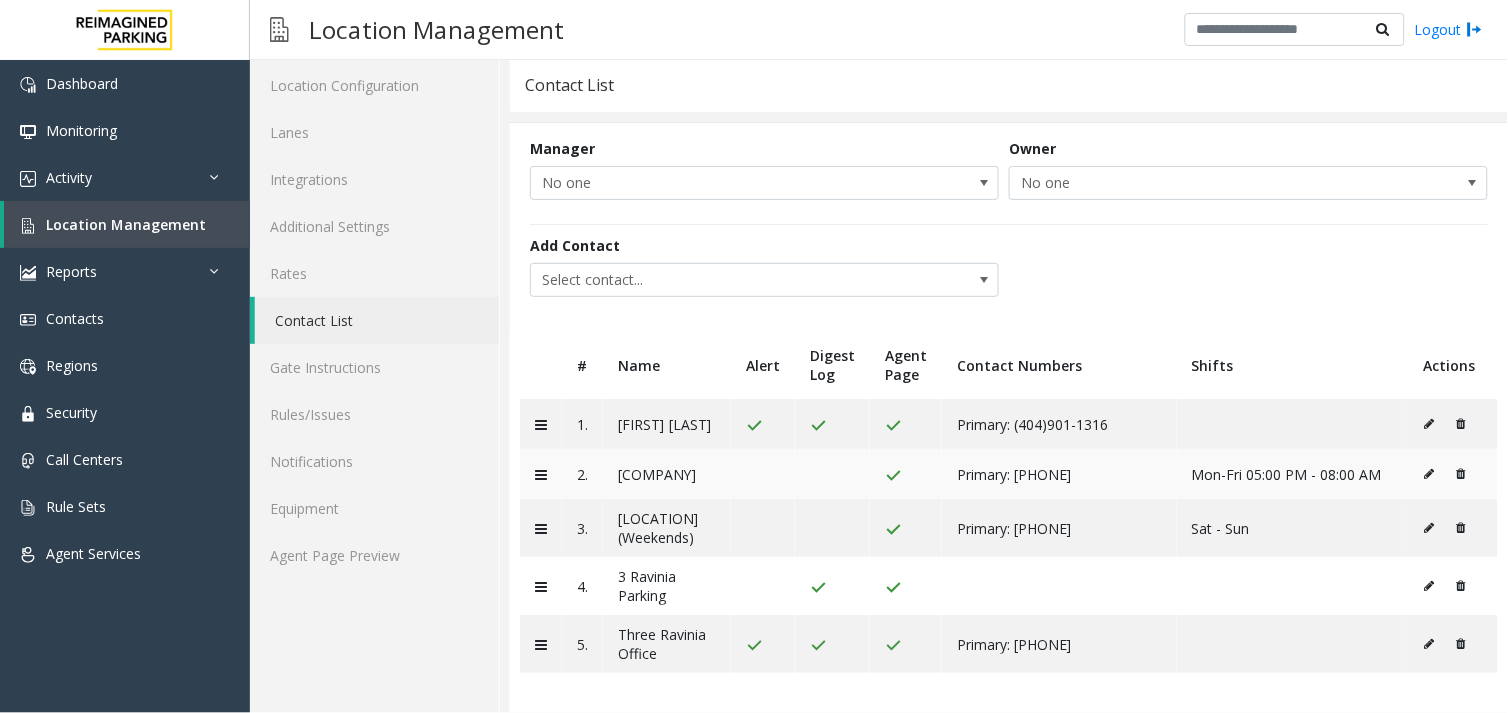 scroll, scrollTop: 92, scrollLeft: 0, axis: vertical 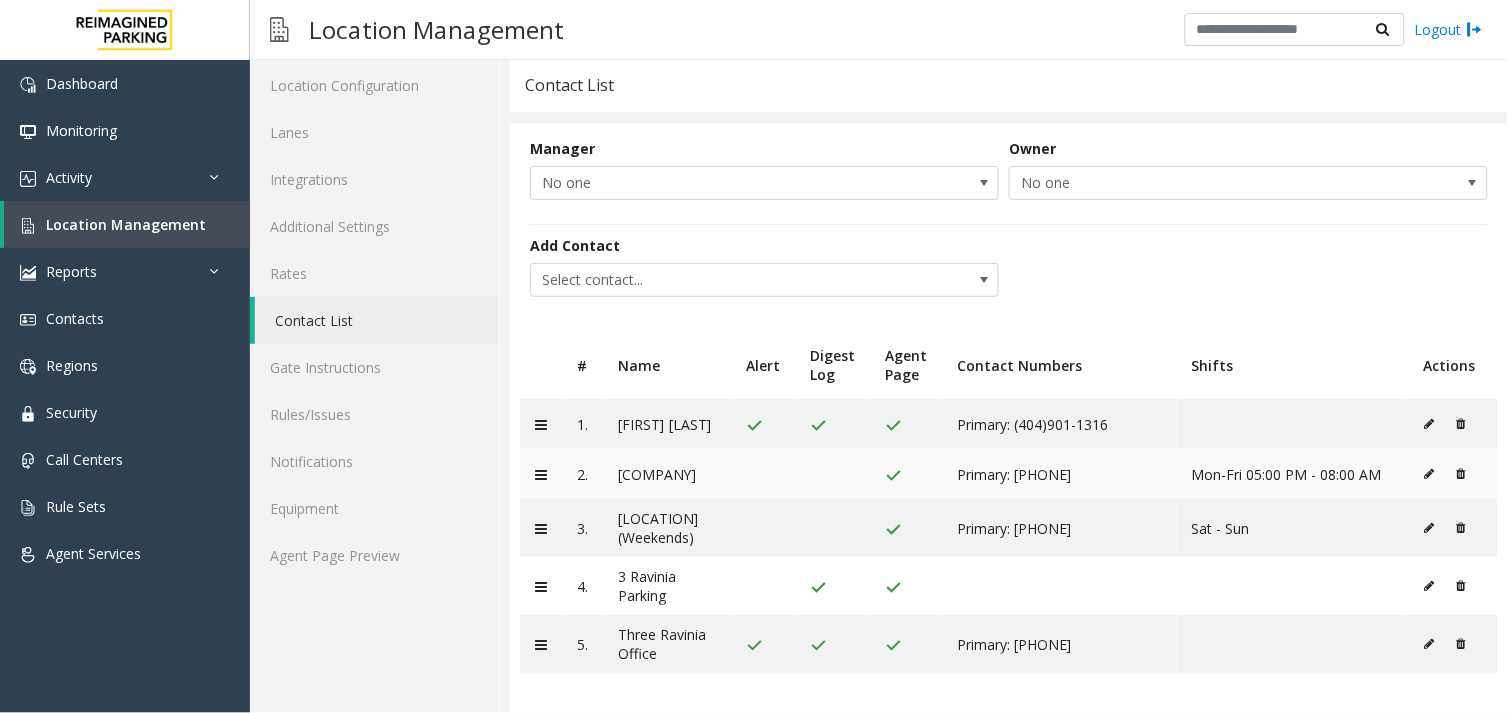click at bounding box center [1453, 474] 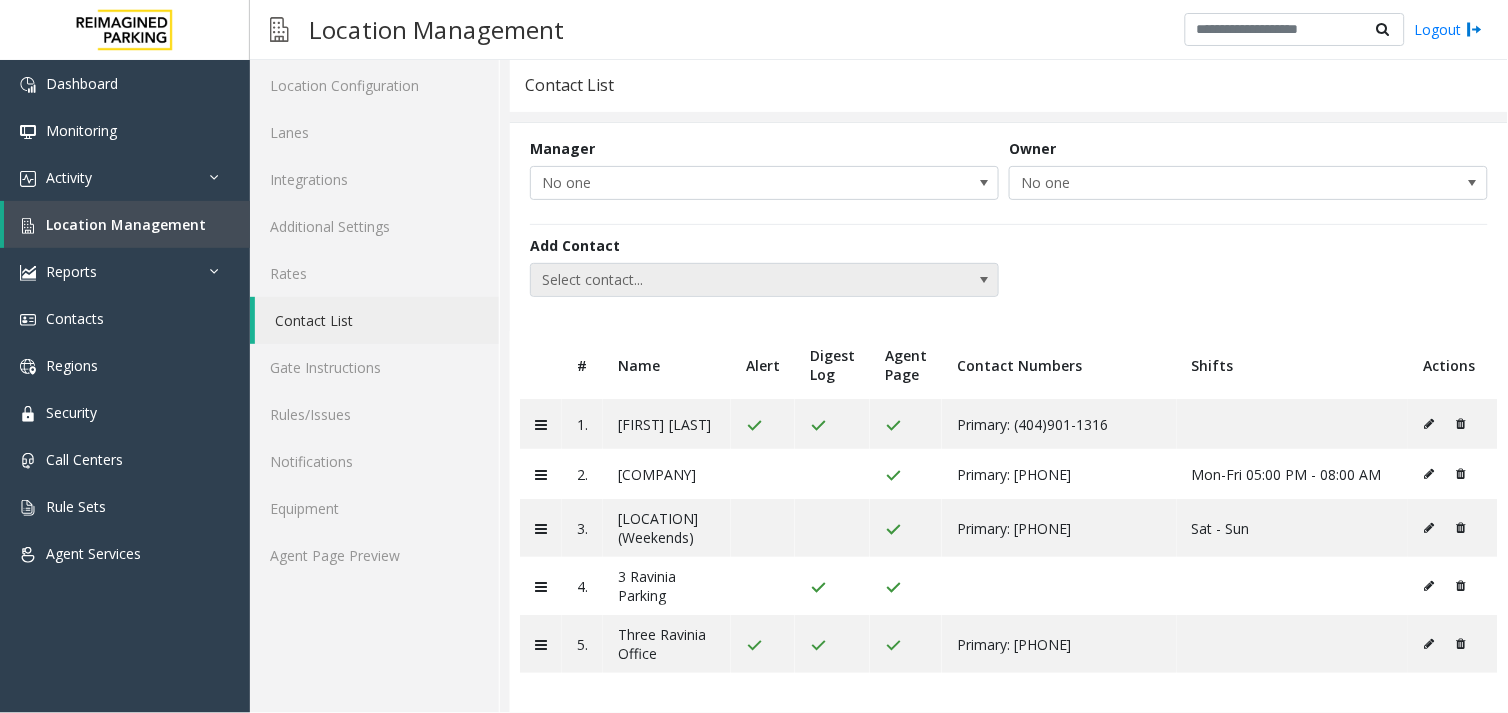 click on "Select contact..." at bounding box center (764, 280) 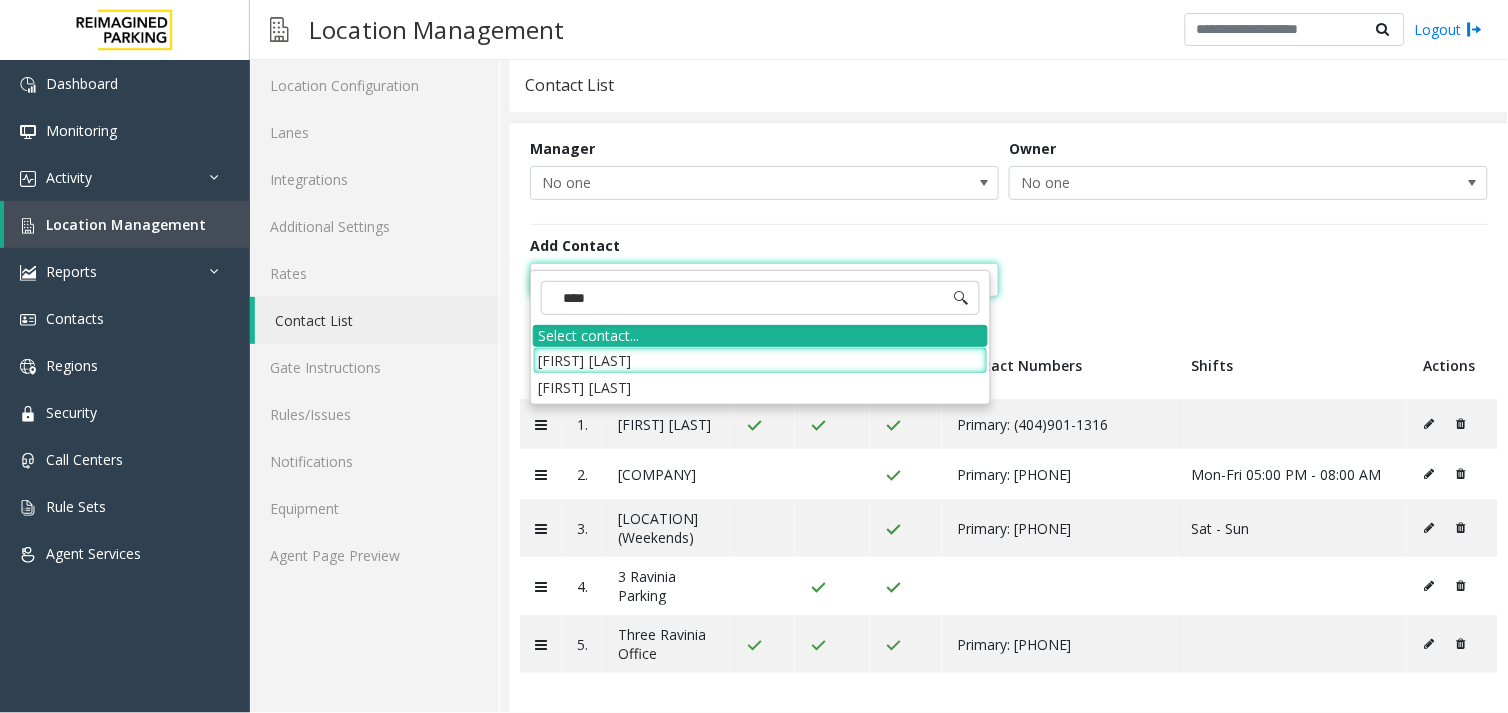 type on "****" 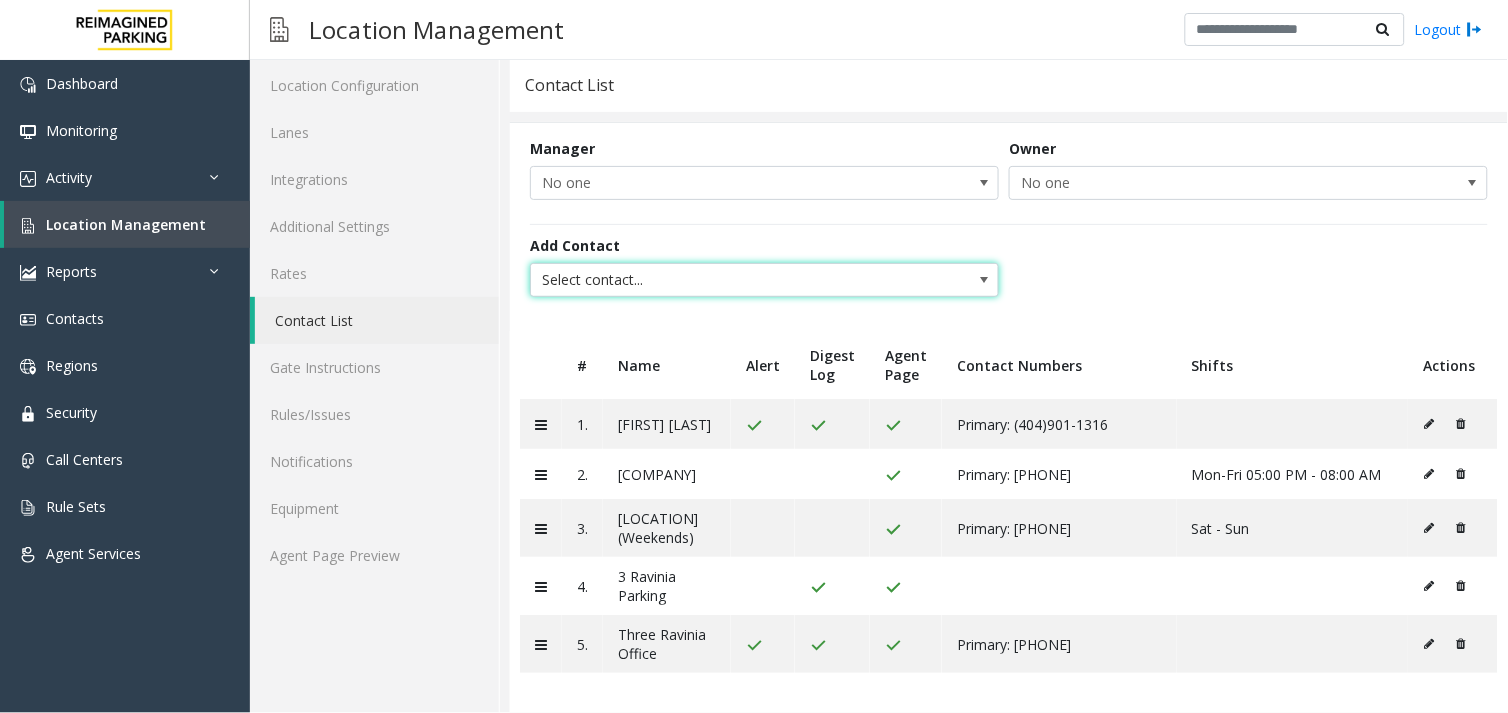 click on "Select contact..." at bounding box center (718, 280) 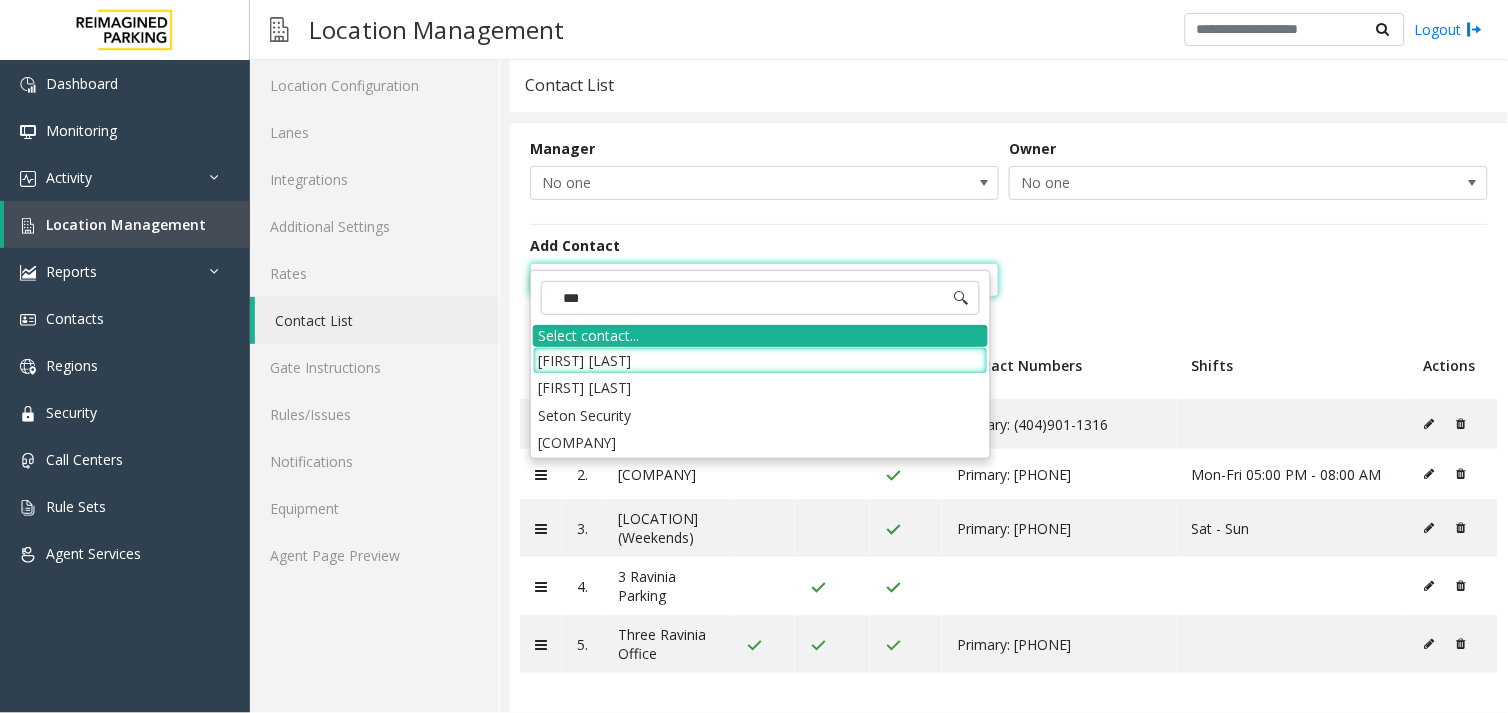type on "****" 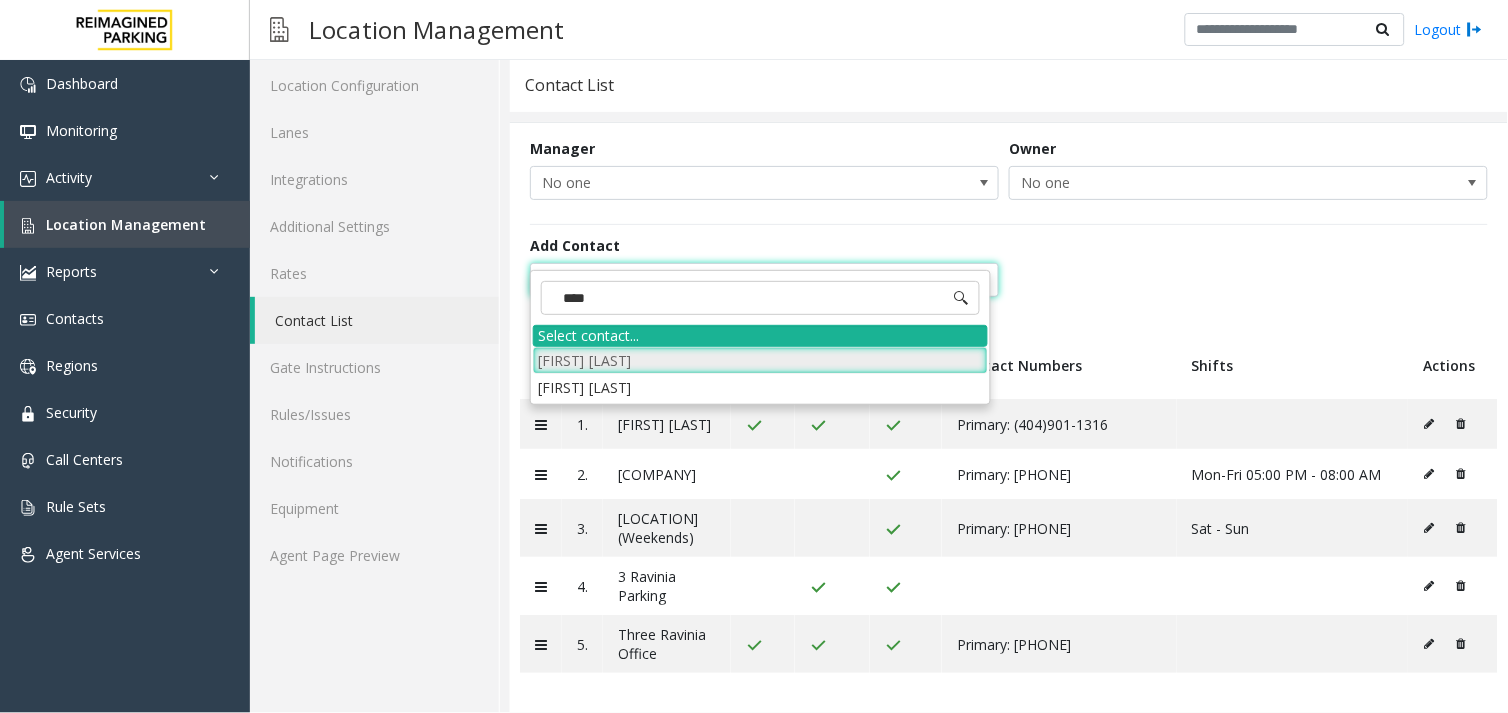 click on "Seth Kaplan" at bounding box center [760, 360] 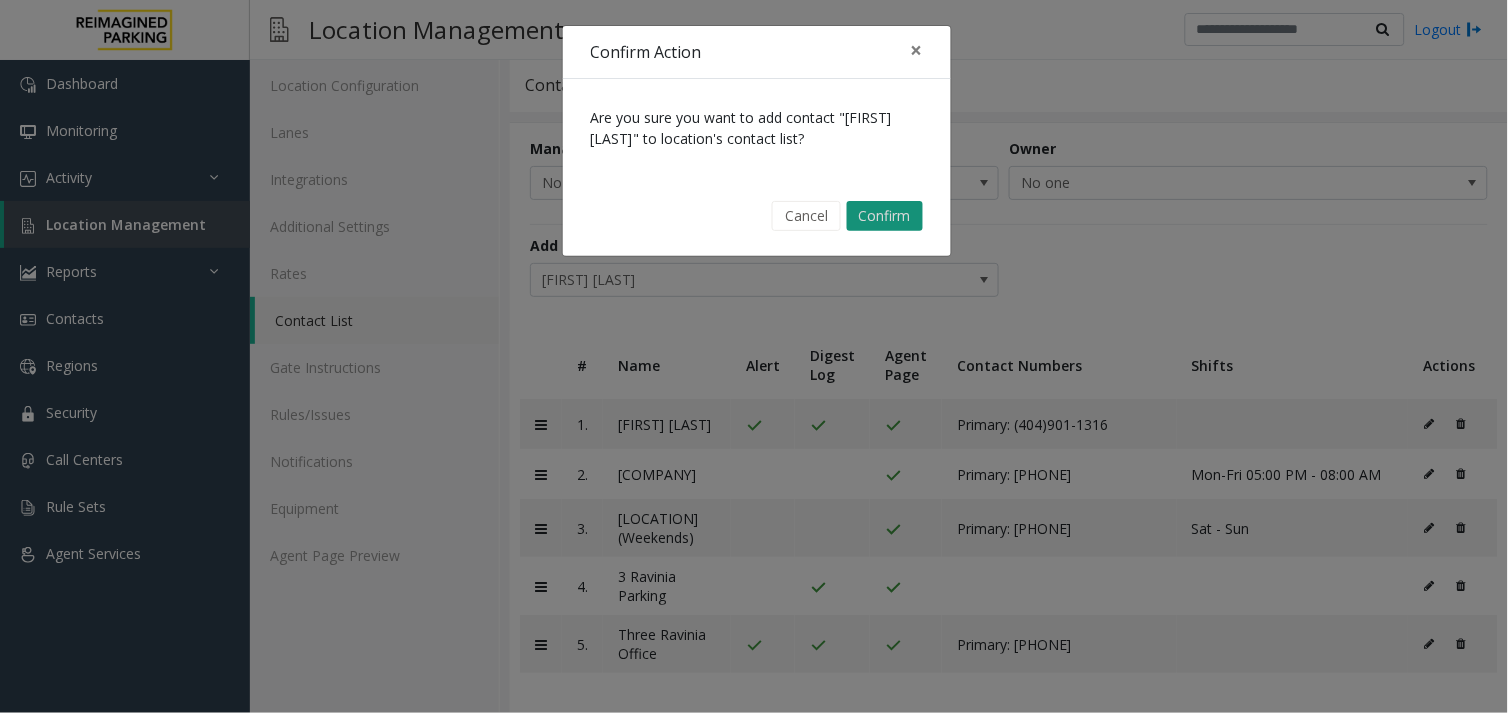 click on "Confirm" 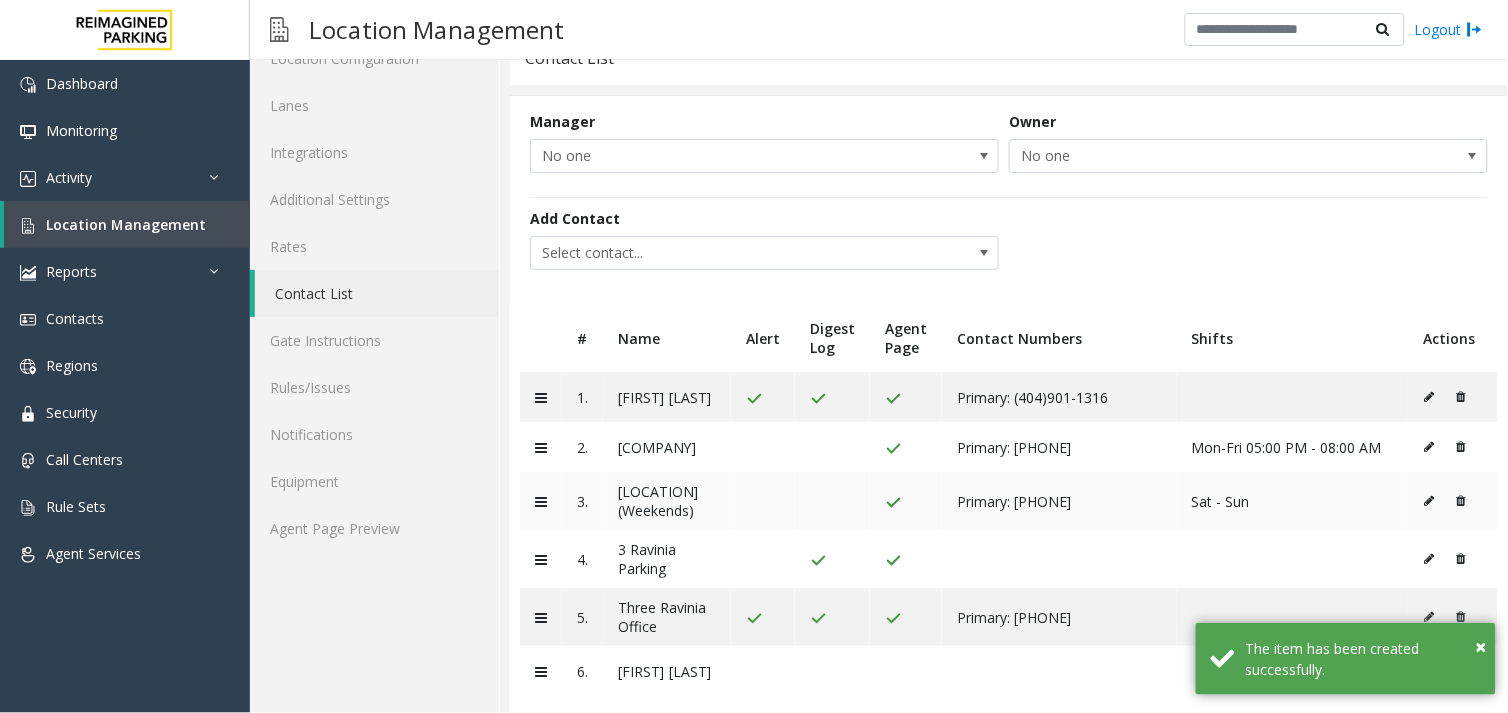 scroll, scrollTop: 142, scrollLeft: 0, axis: vertical 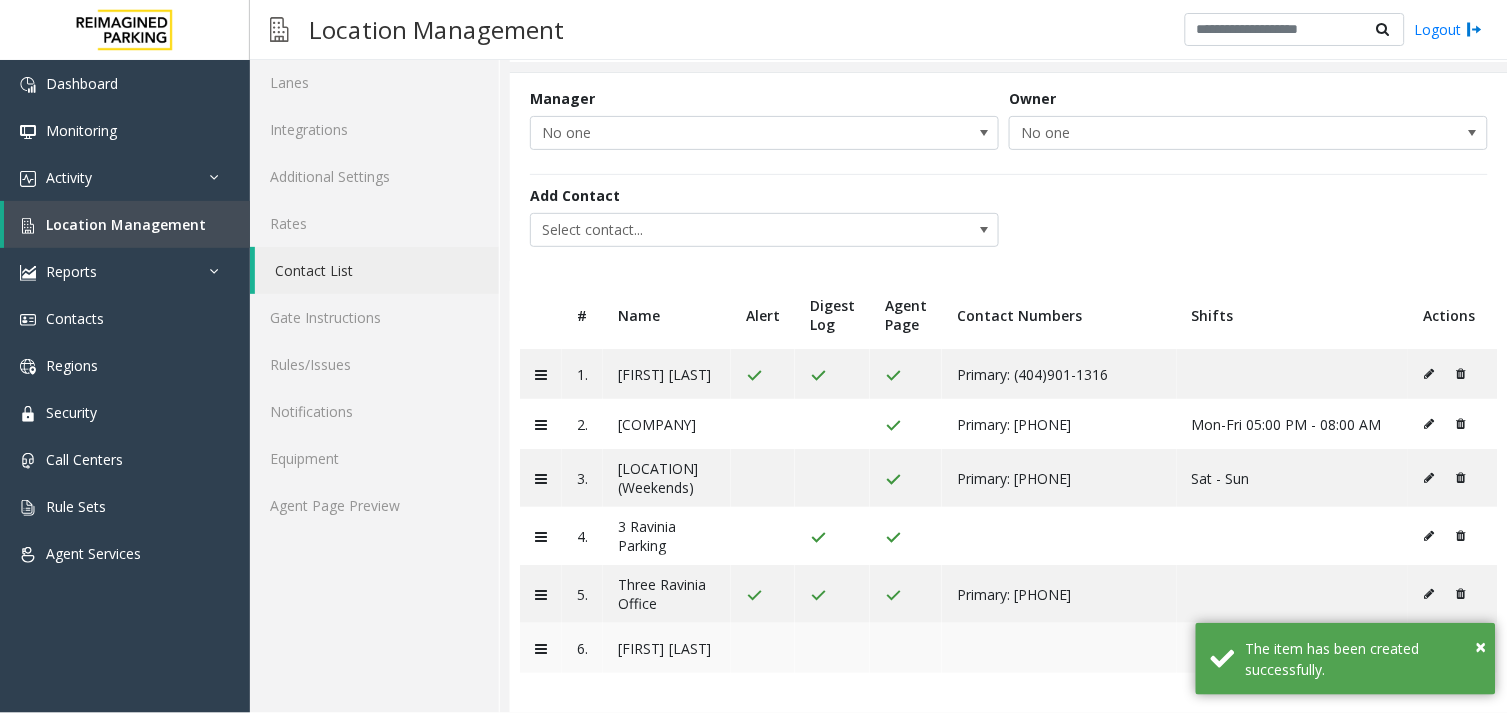 click at bounding box center (763, 648) 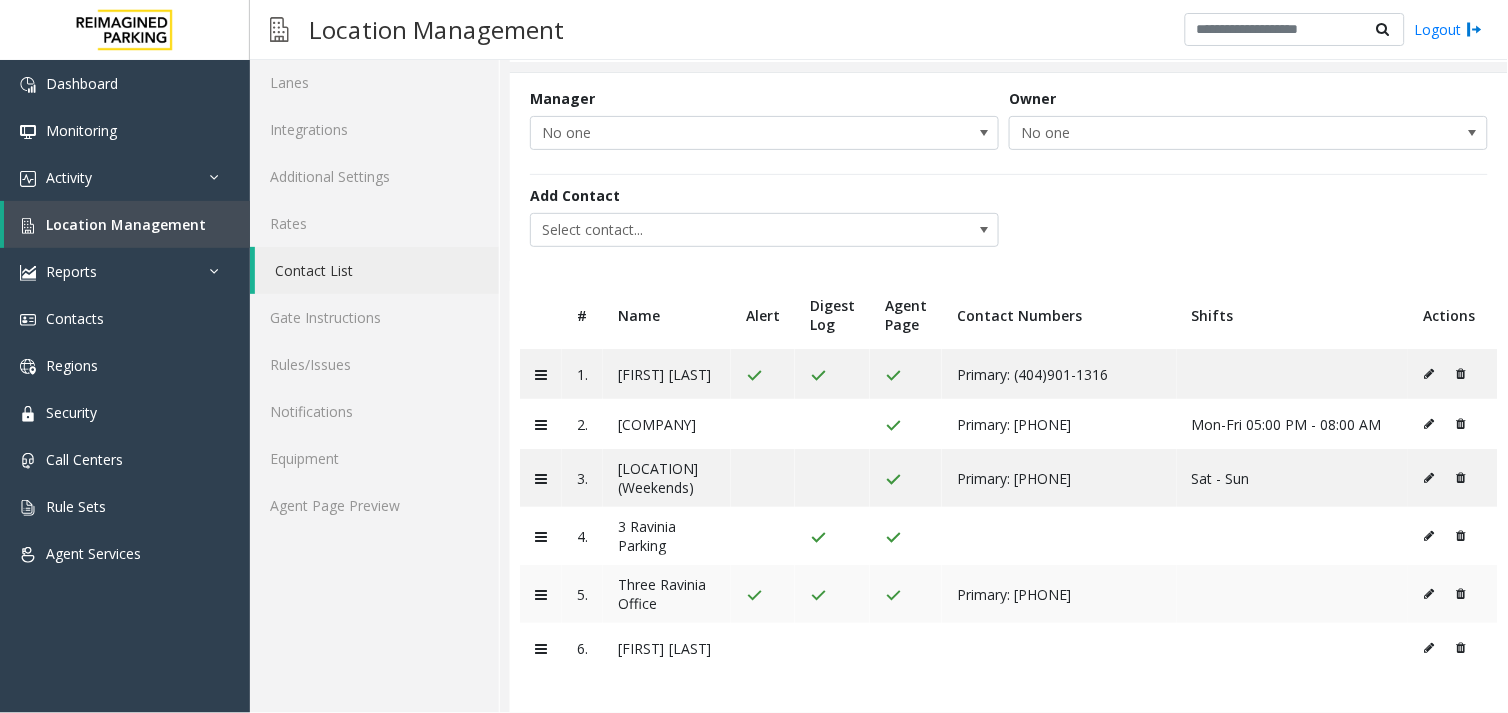 click at bounding box center (1429, 594) 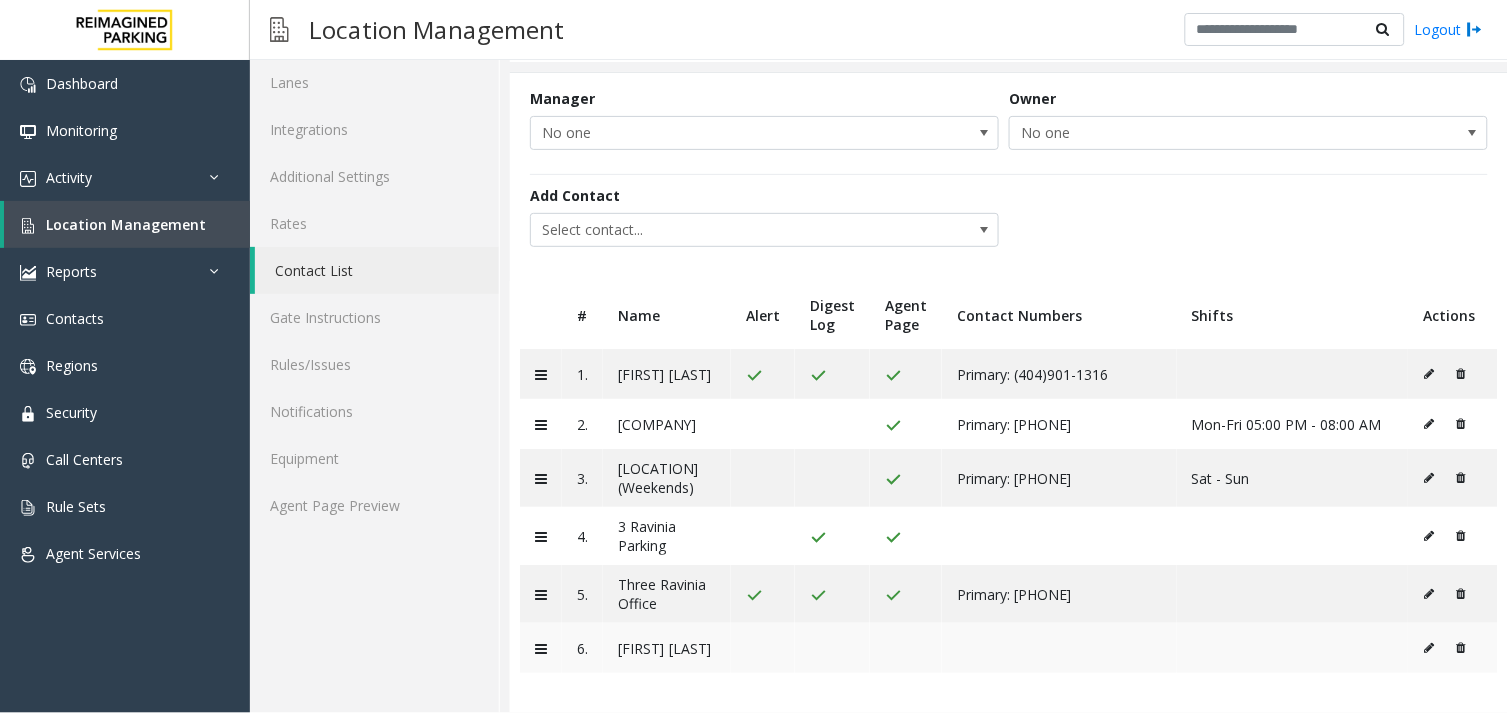 click at bounding box center [1434, 648] 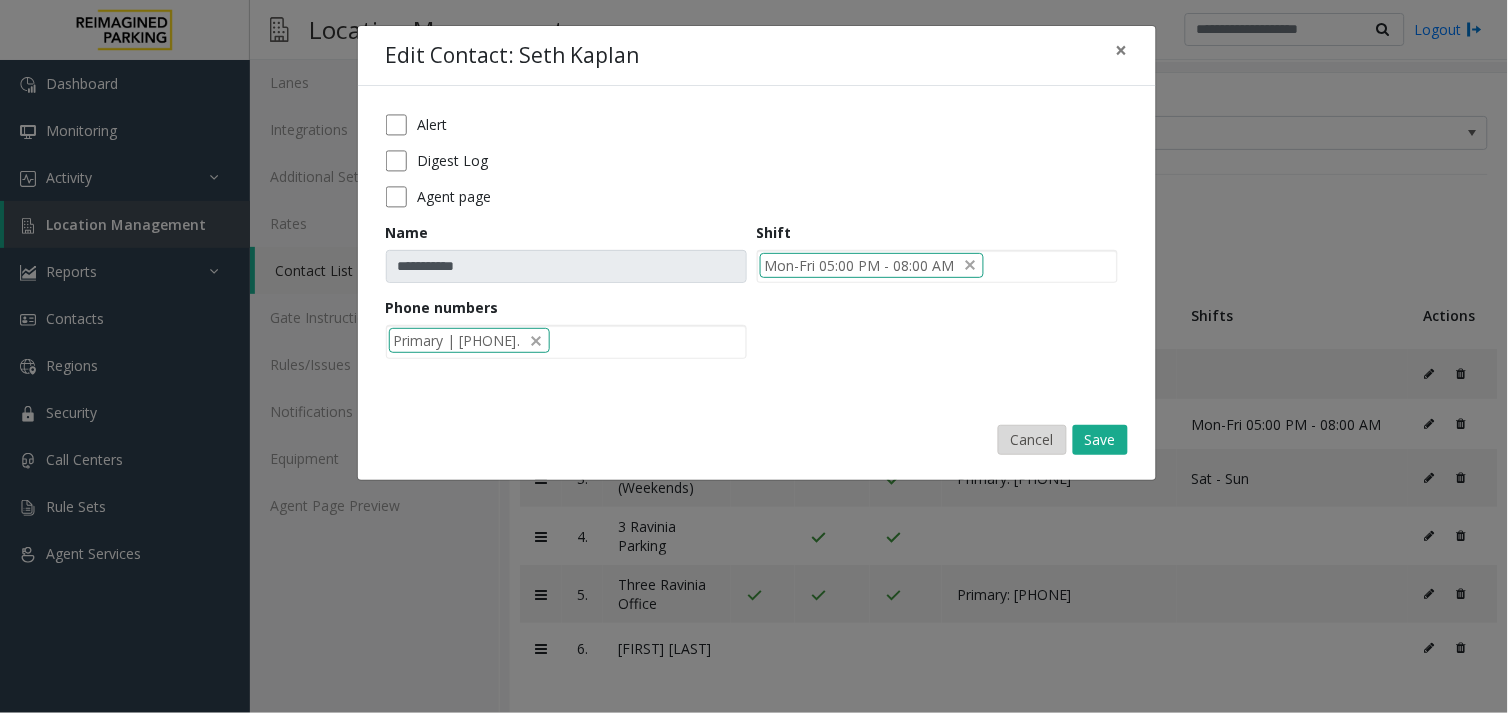 click on "Cancel" 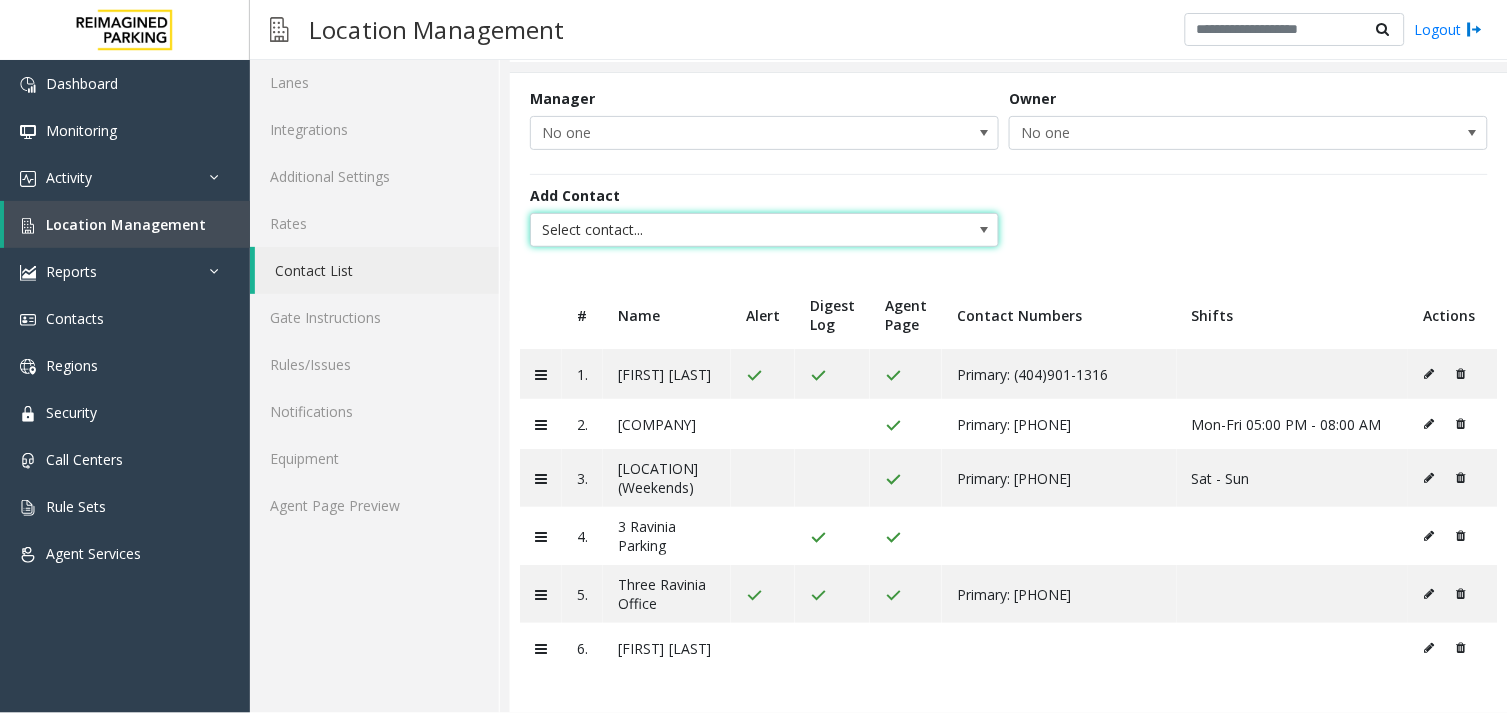 click on "Select contact..." at bounding box center (718, 230) 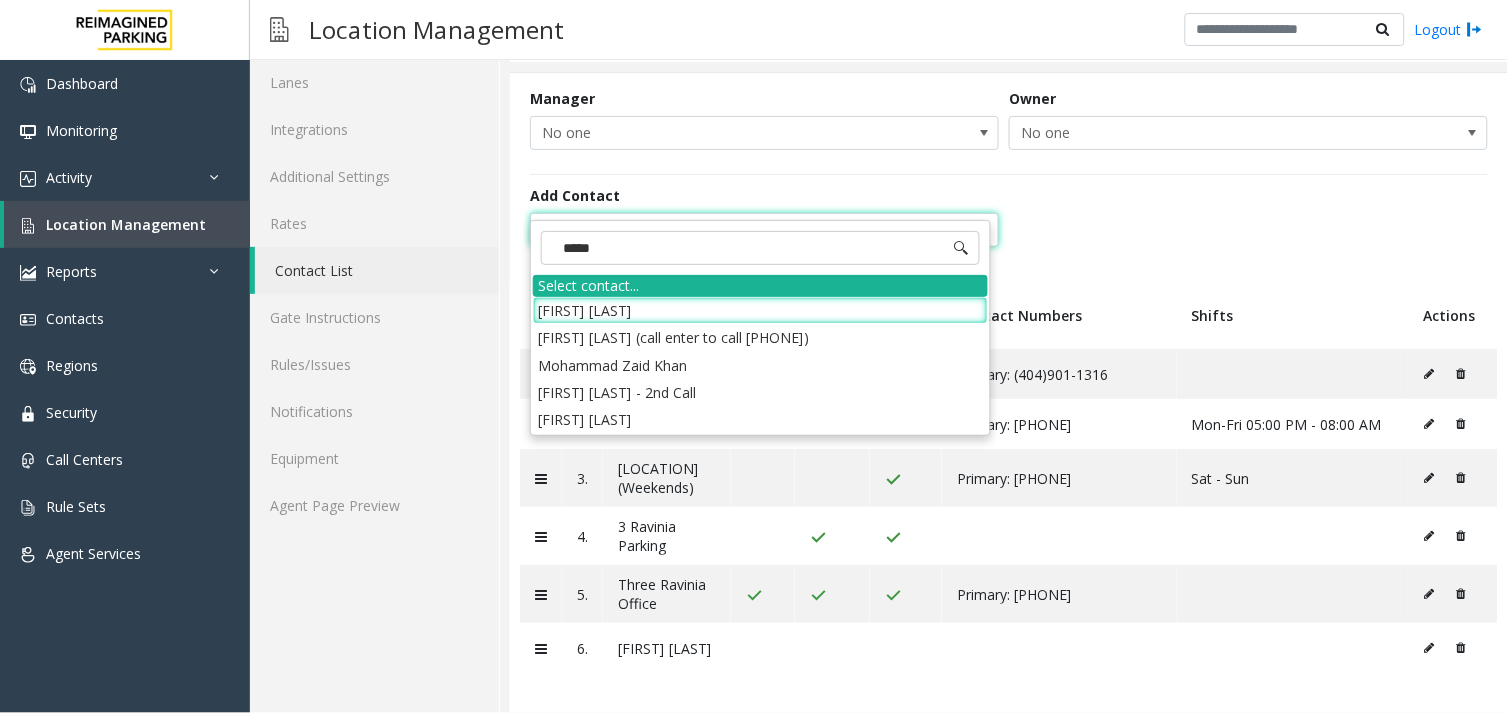 type on "******" 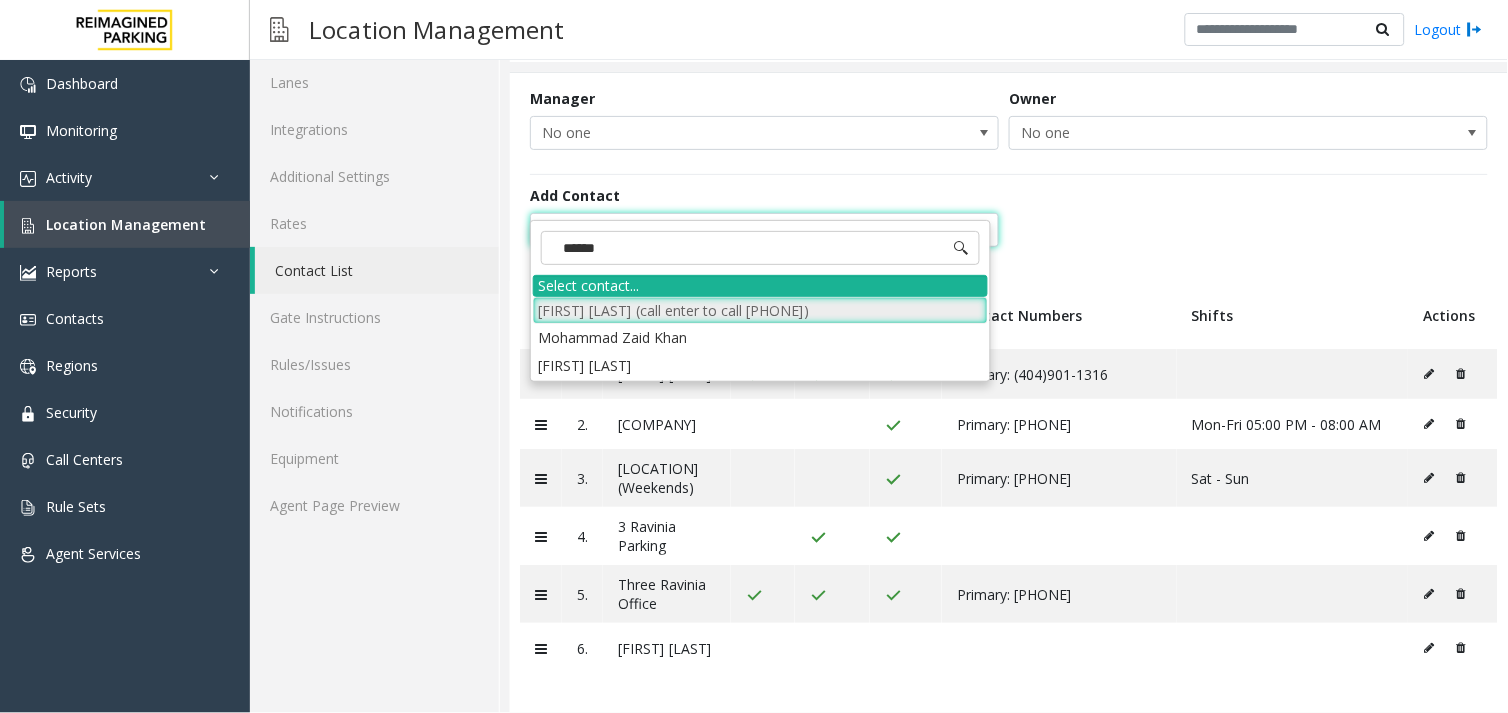 click on "Mohammed Ismael (call enter to call 678-332-6922)" at bounding box center [760, 310] 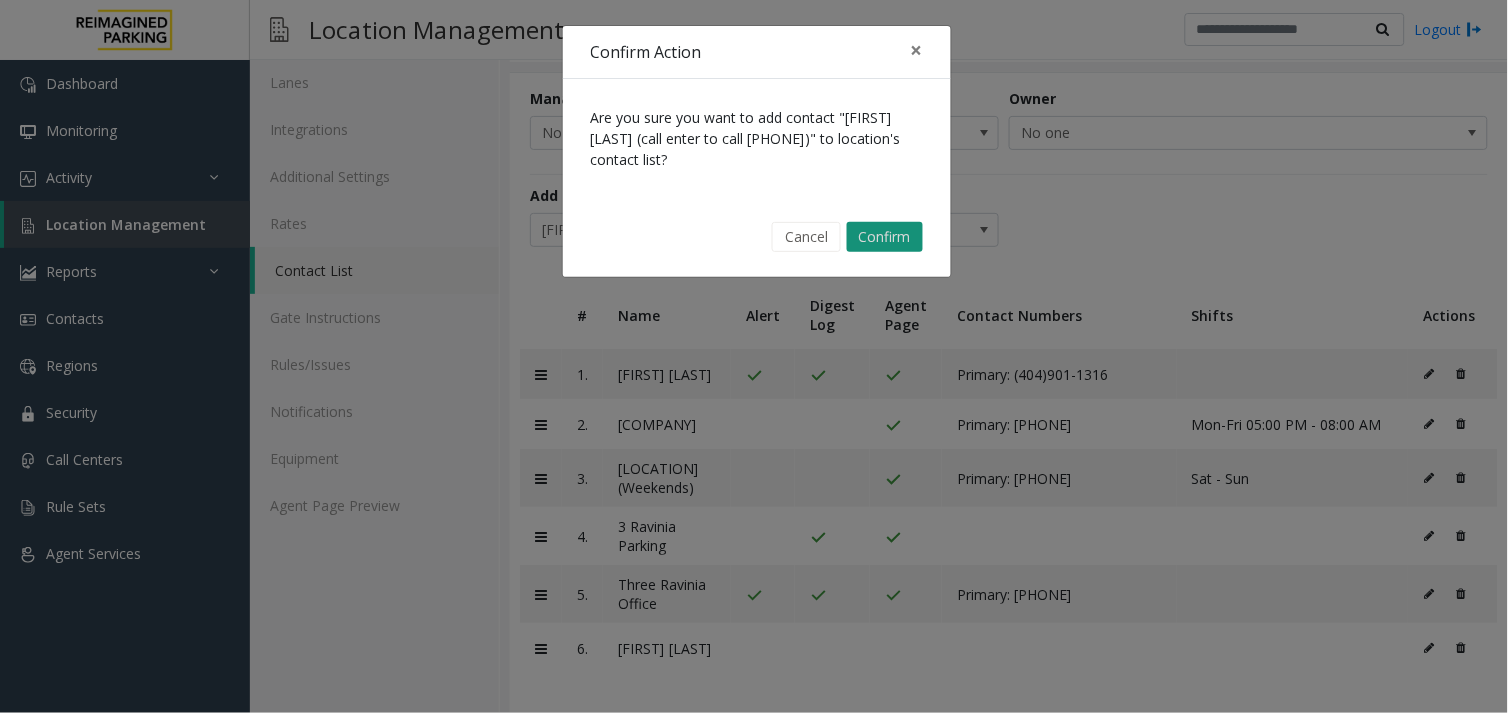 click on "Confirm" 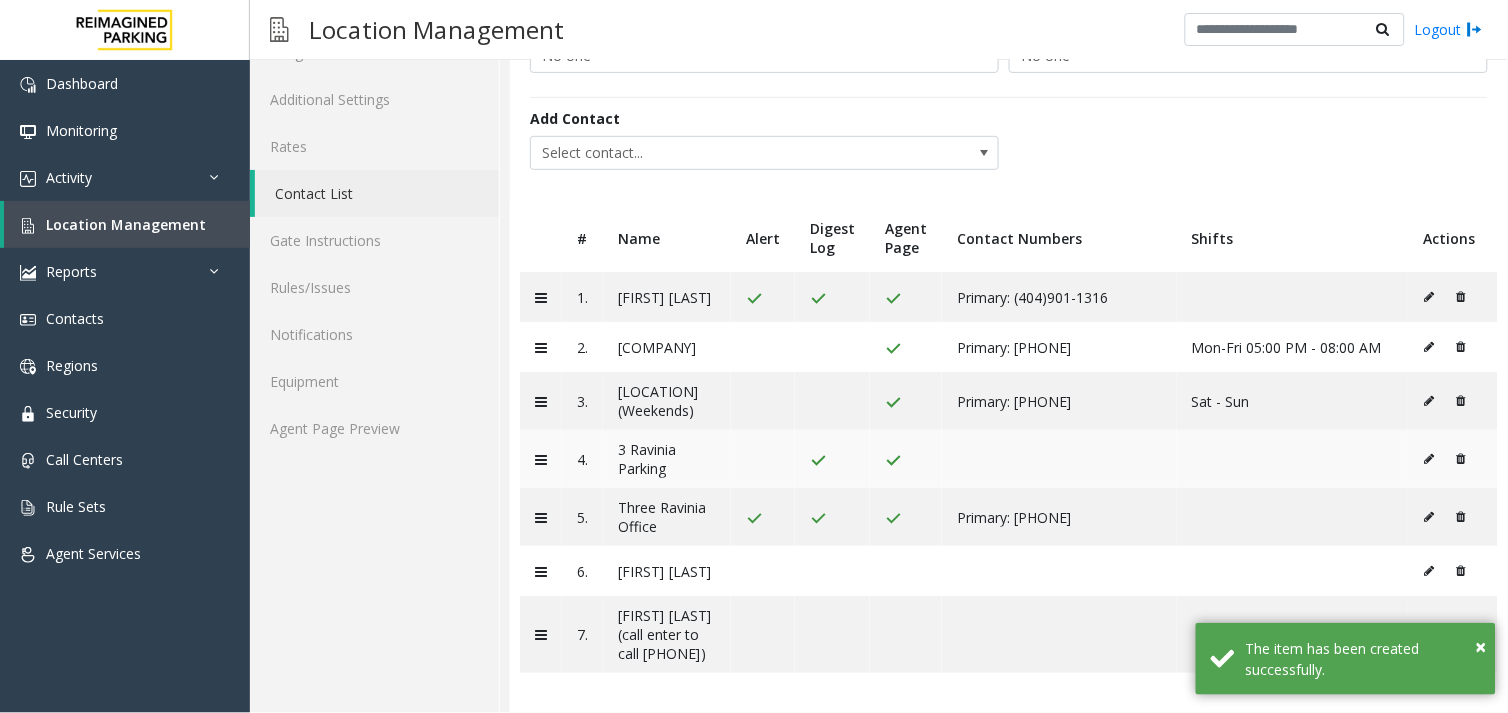 scroll, scrollTop: 238, scrollLeft: 0, axis: vertical 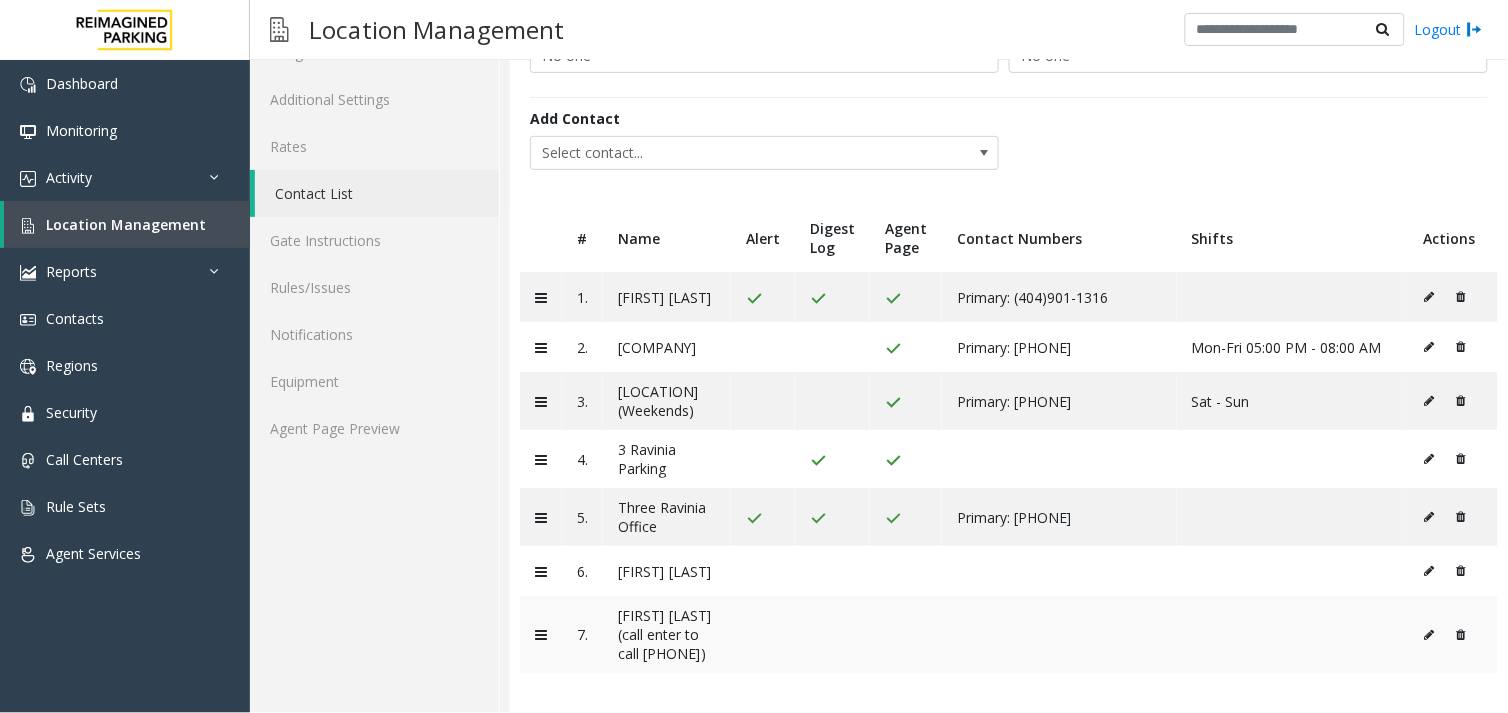 click at bounding box center (1429, 635) 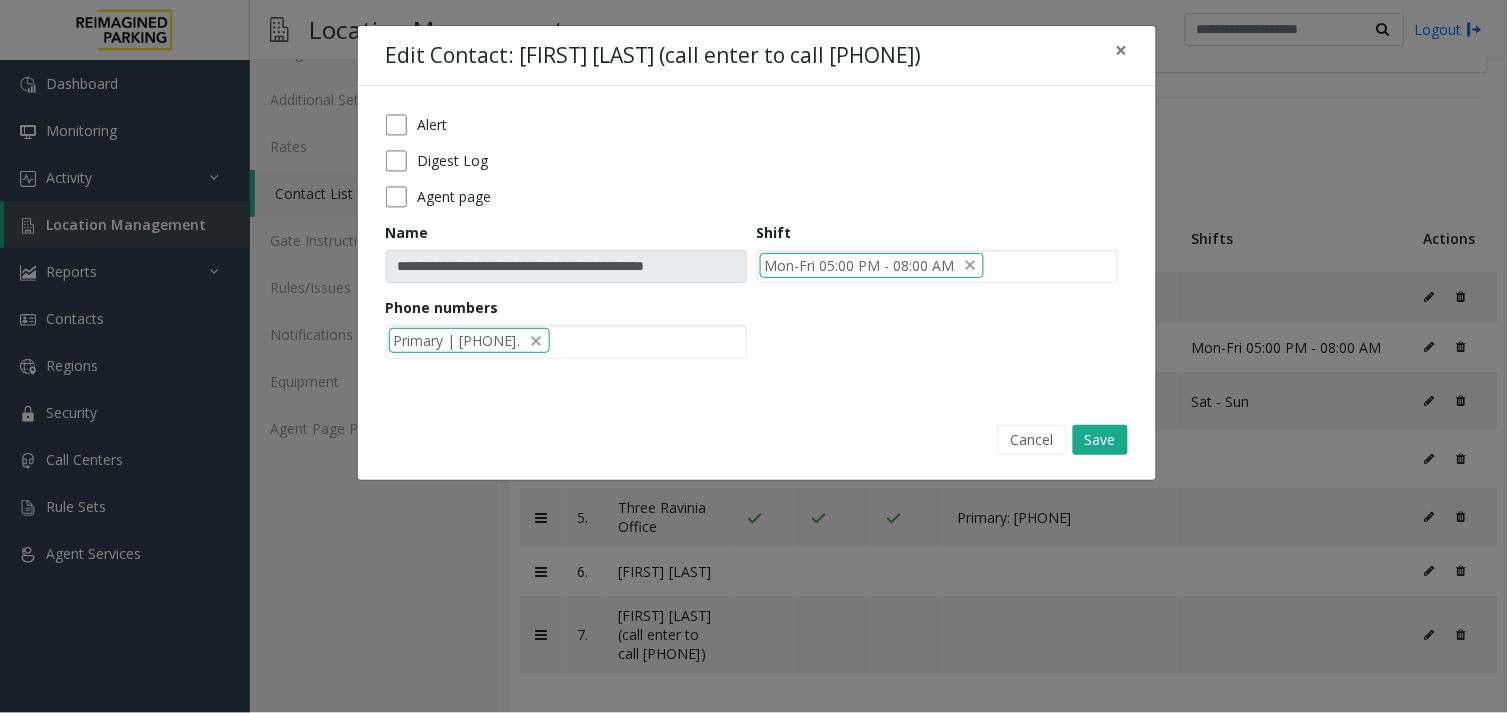 click on "**********" 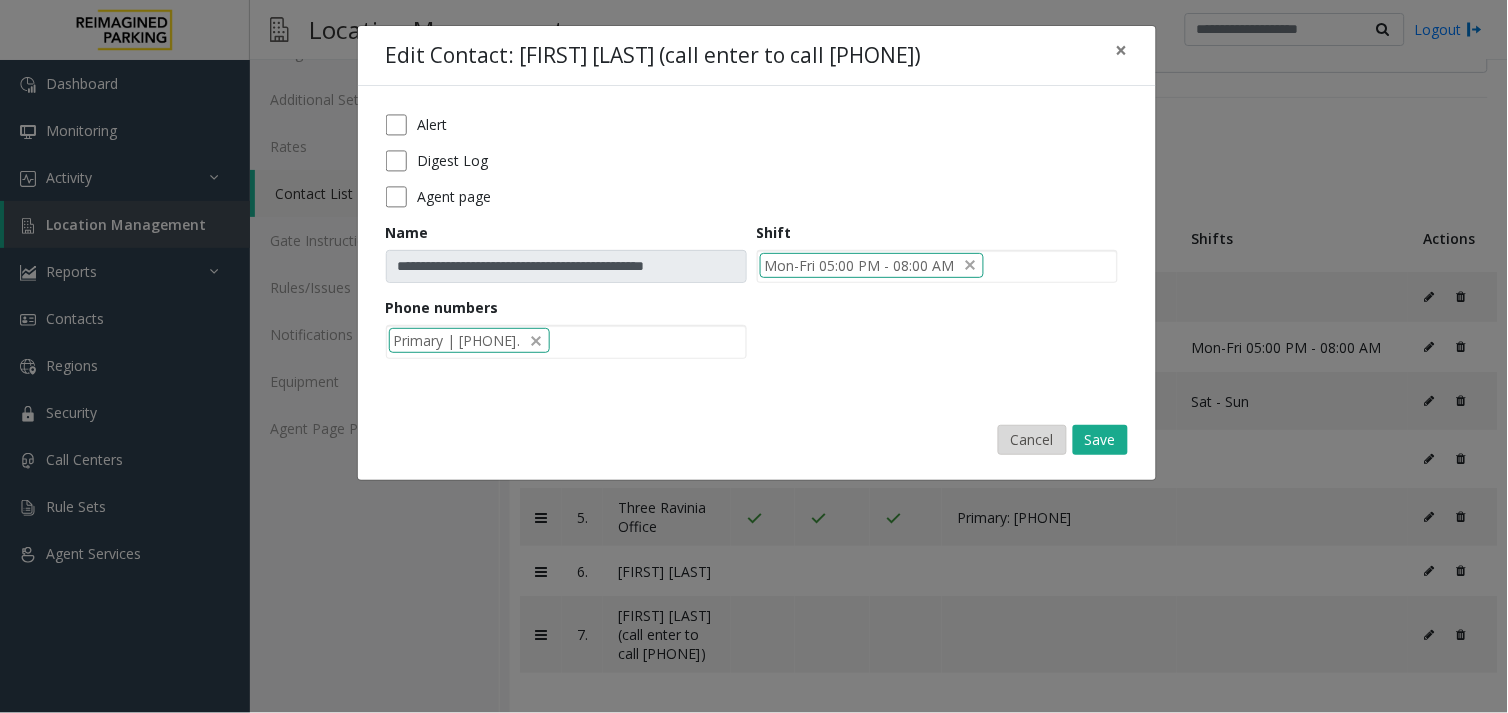 click on "Cancel" 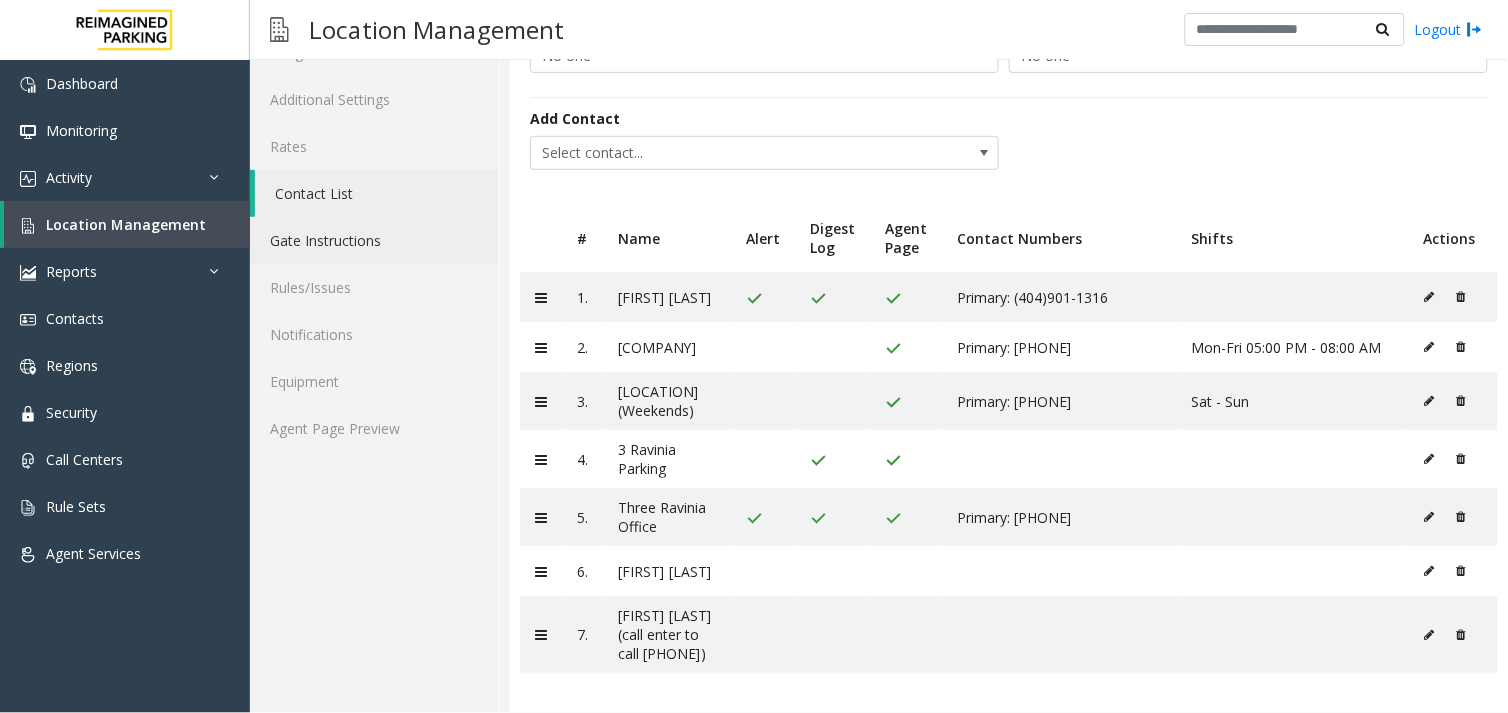 click on "Gate Instructions" 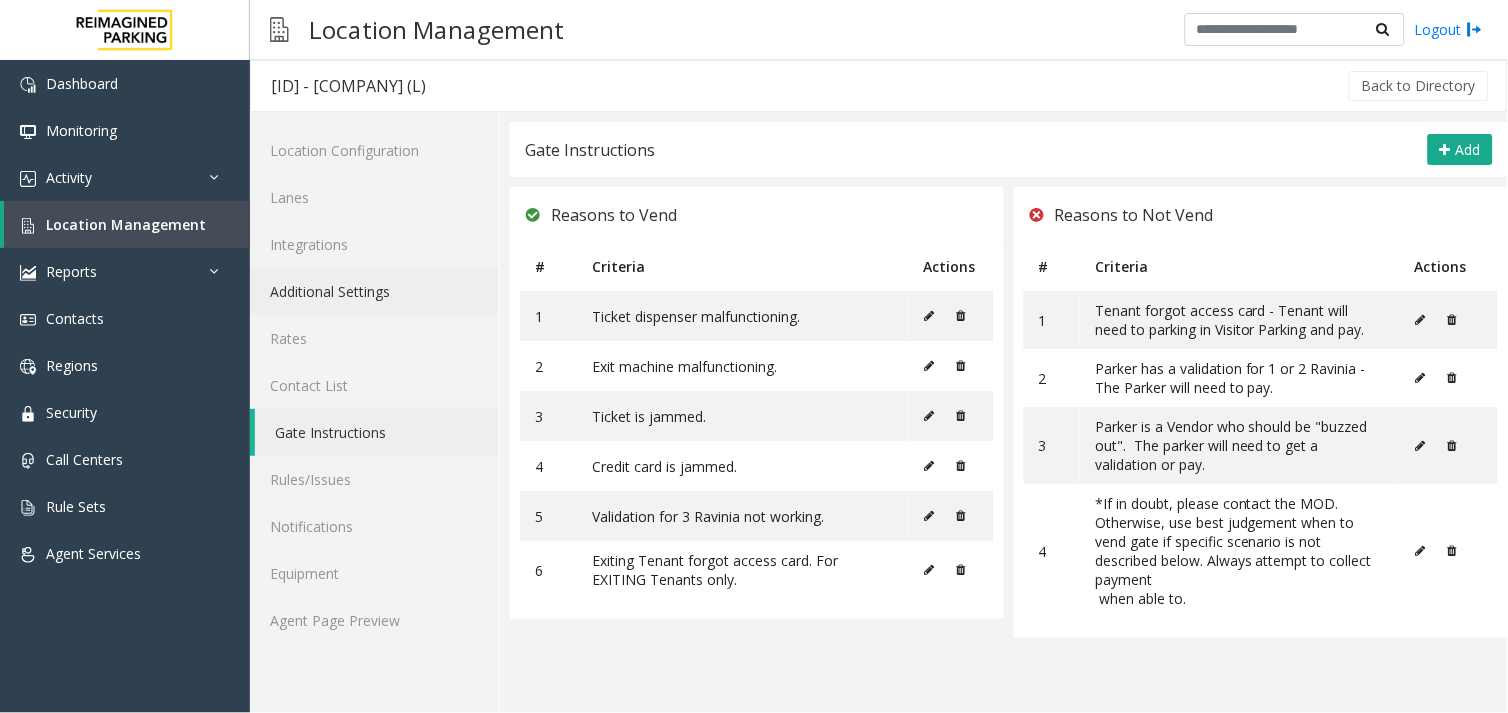 click on "Additional Settings" 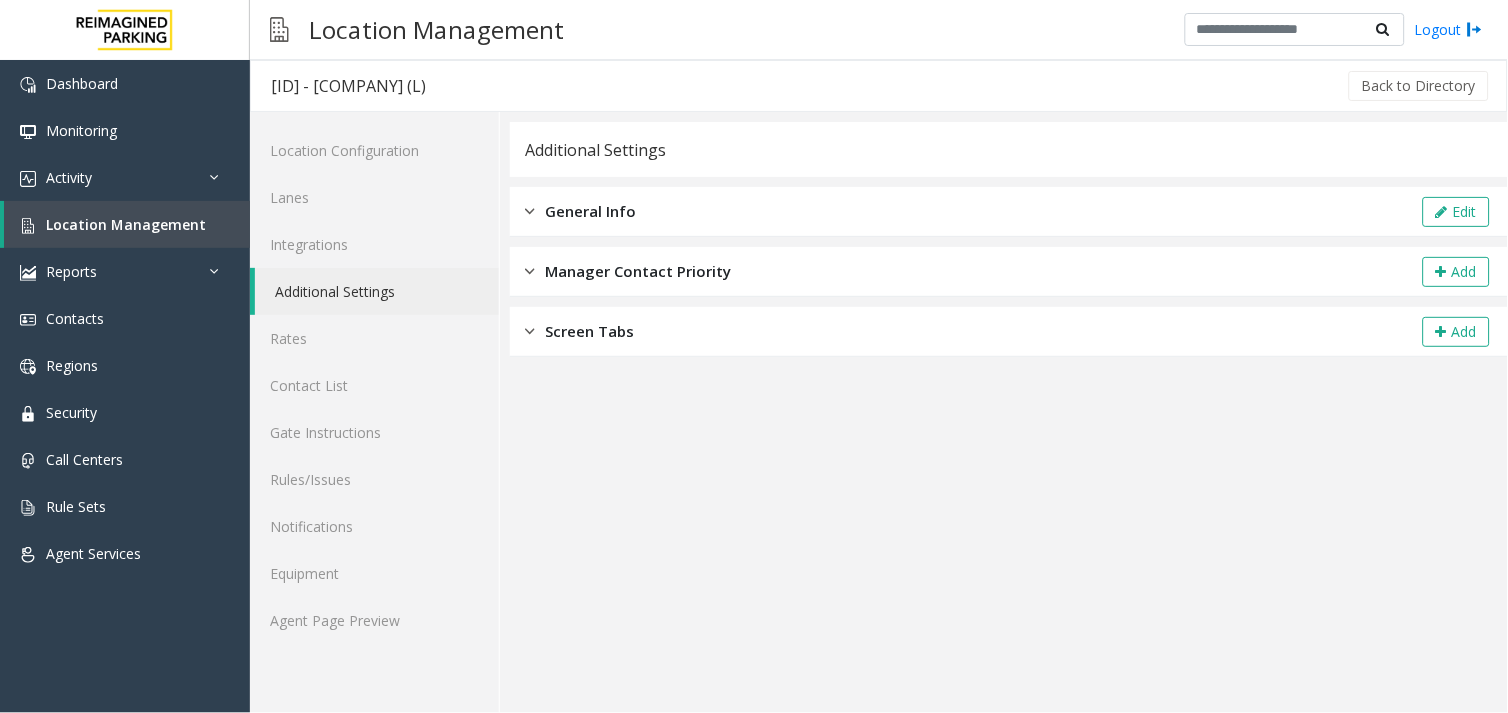 click 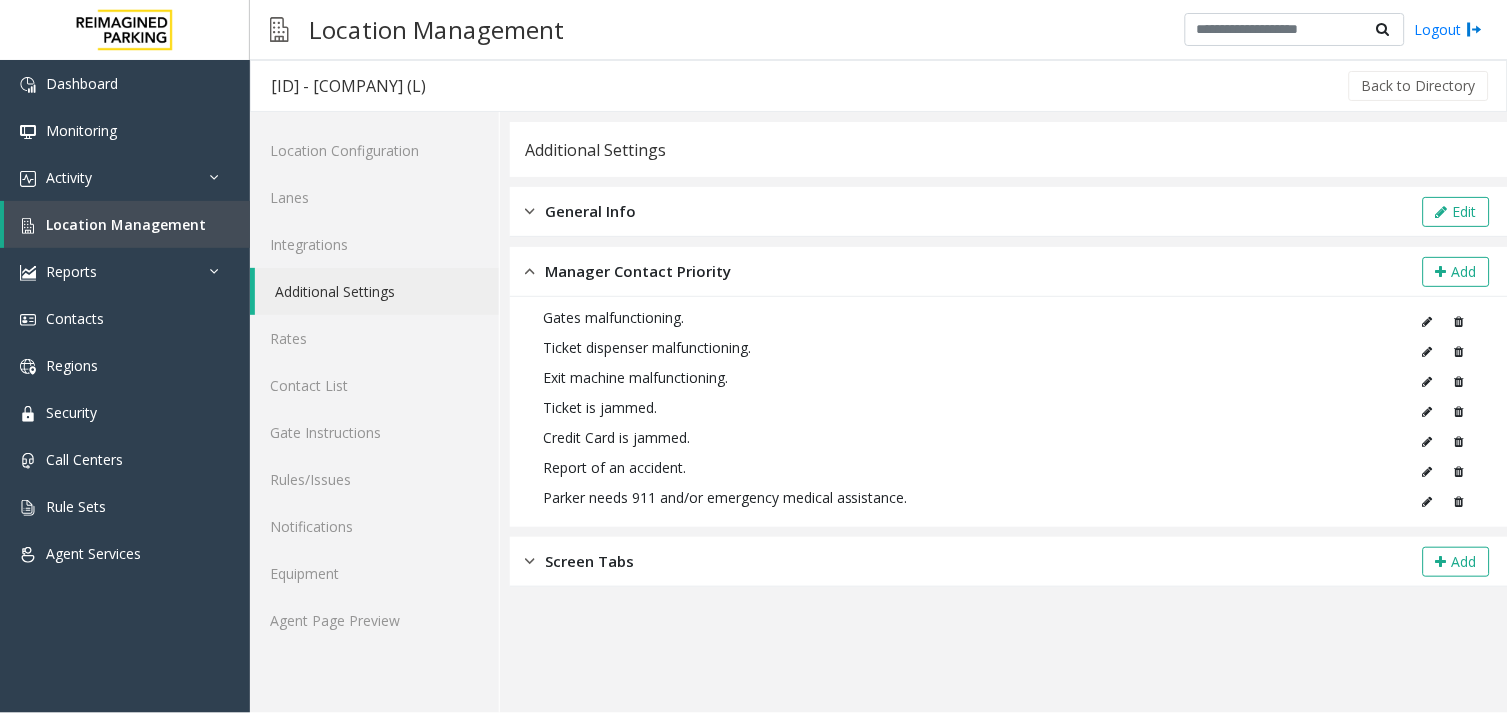 click 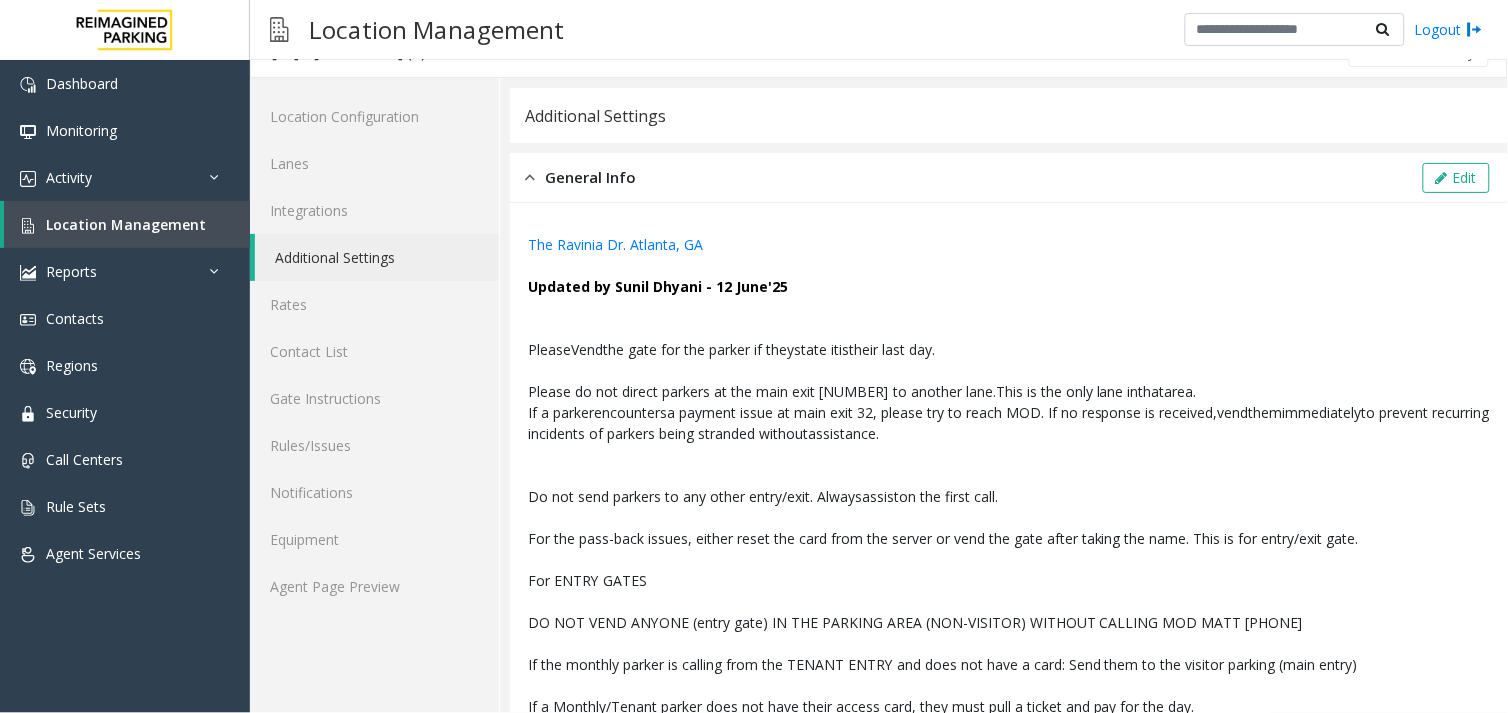 scroll, scrollTop: 0, scrollLeft: 0, axis: both 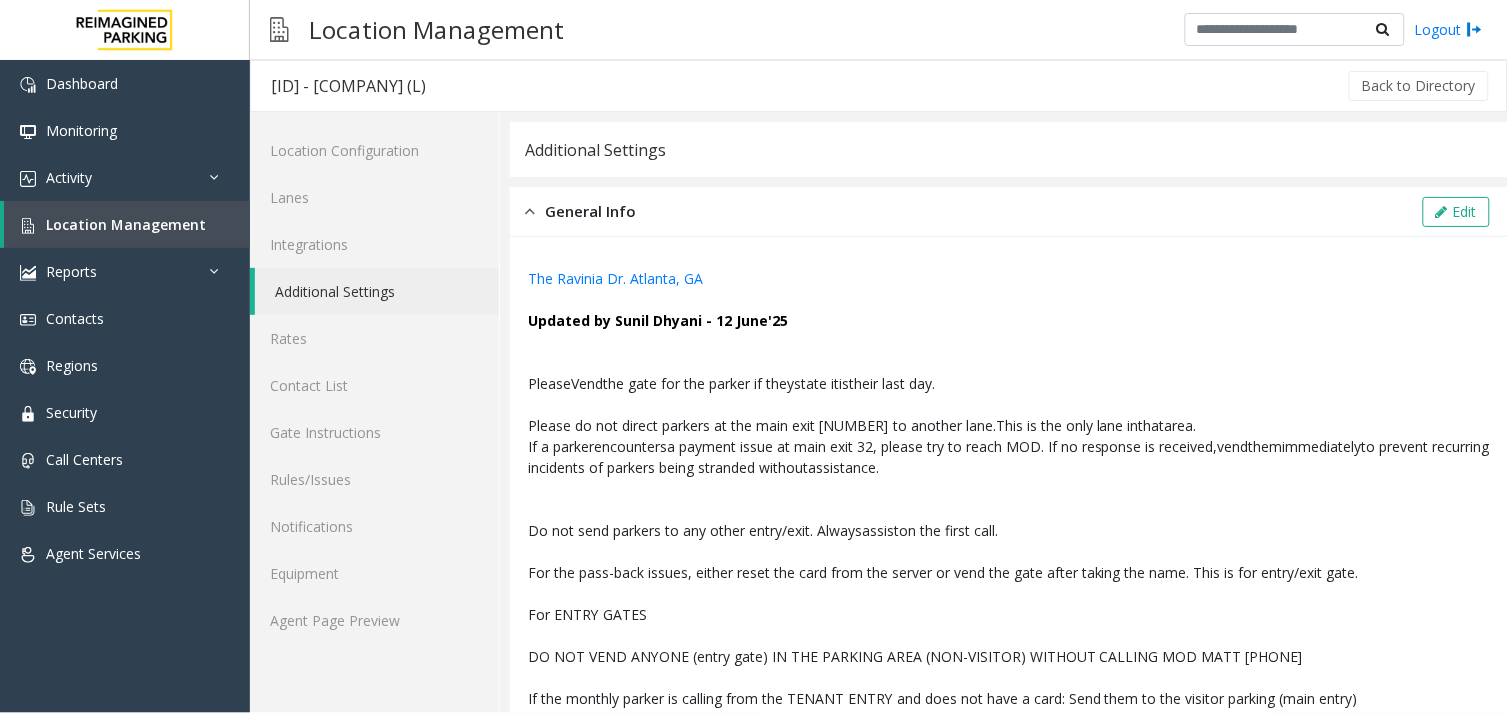 click 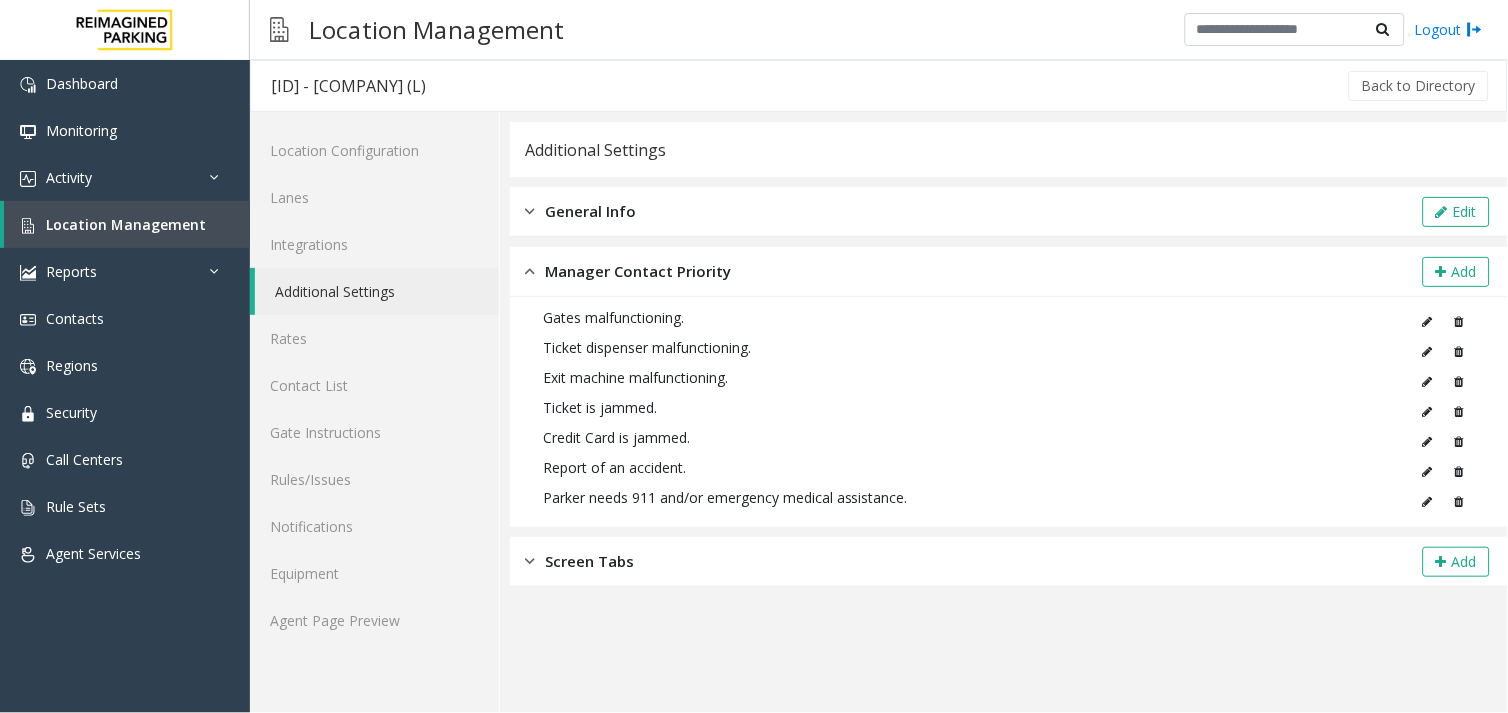 click on "Screen Tabs" 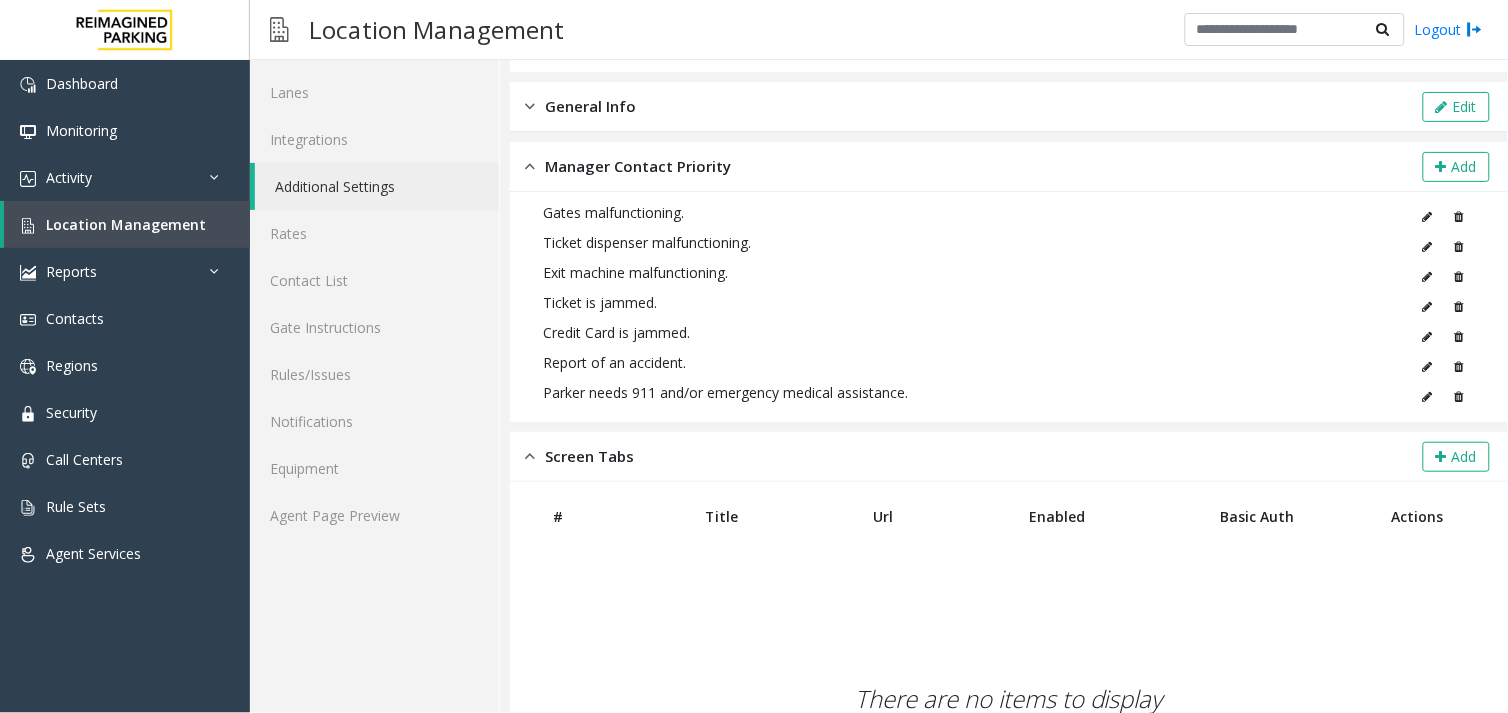 scroll, scrollTop: 0, scrollLeft: 0, axis: both 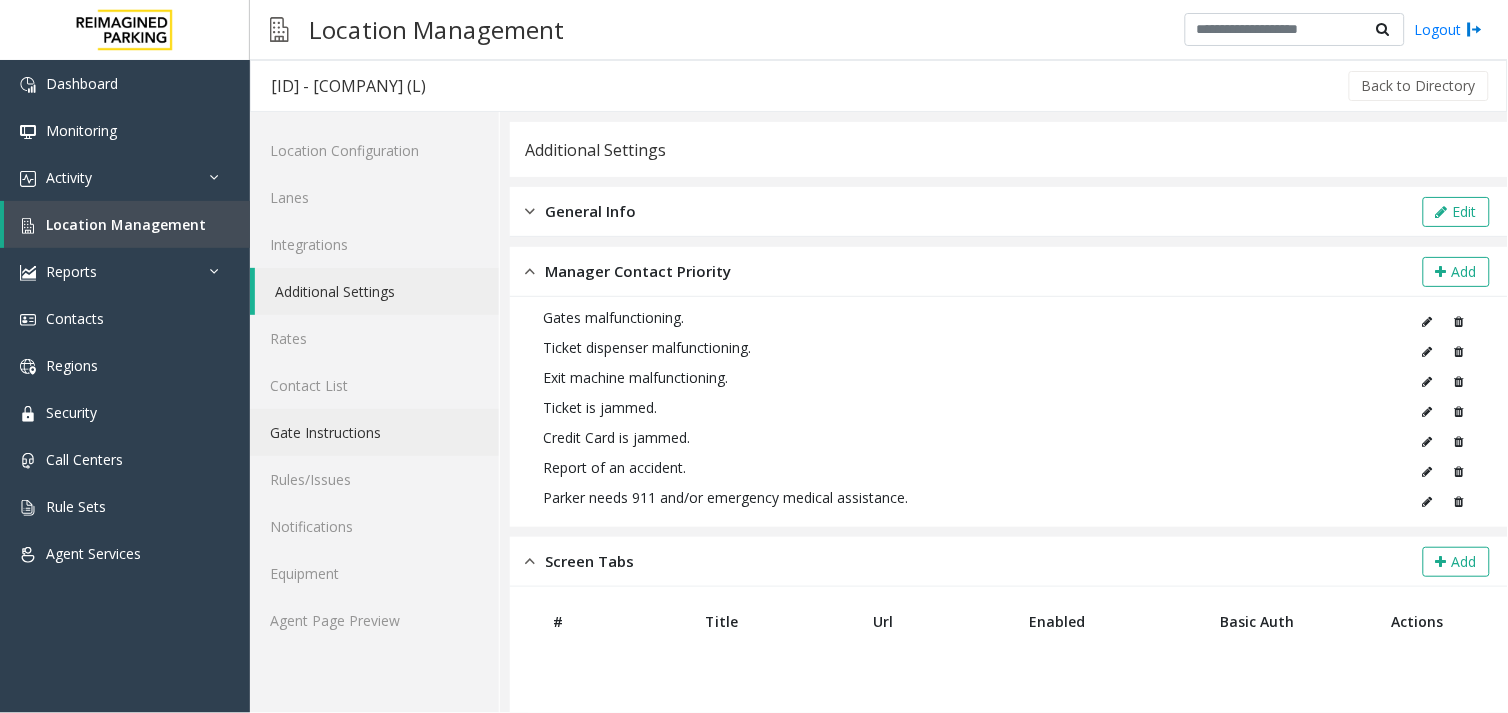 click on "Gate Instructions" 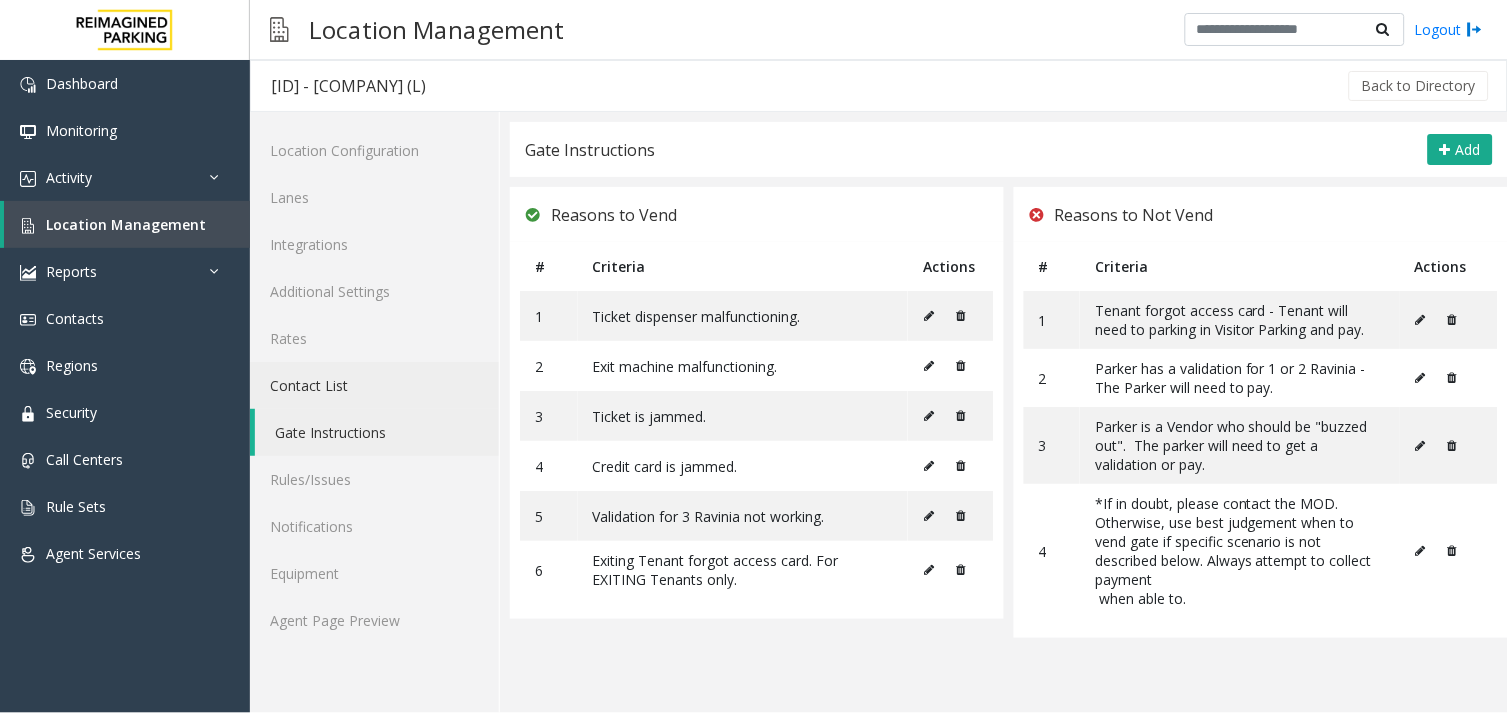 click on "Contact List" 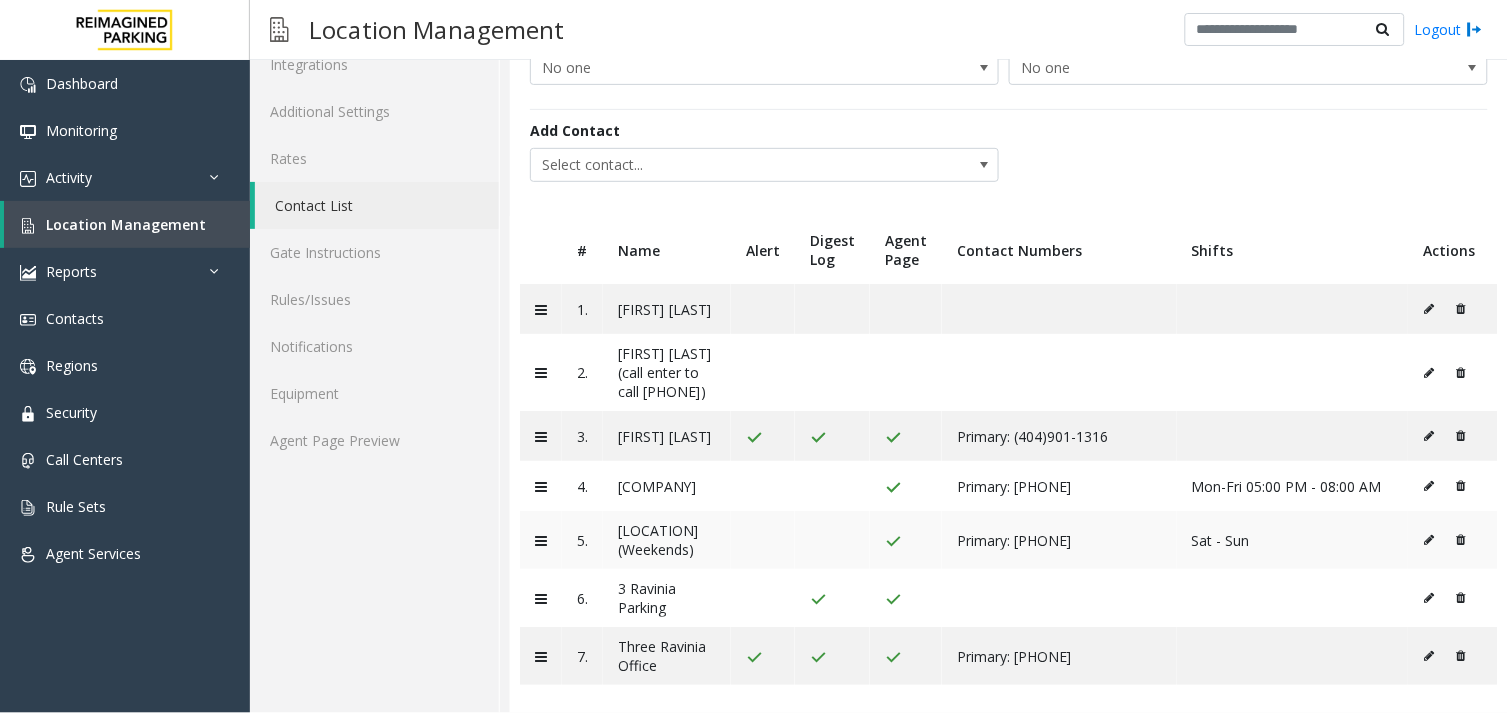 scroll, scrollTop: 222, scrollLeft: 0, axis: vertical 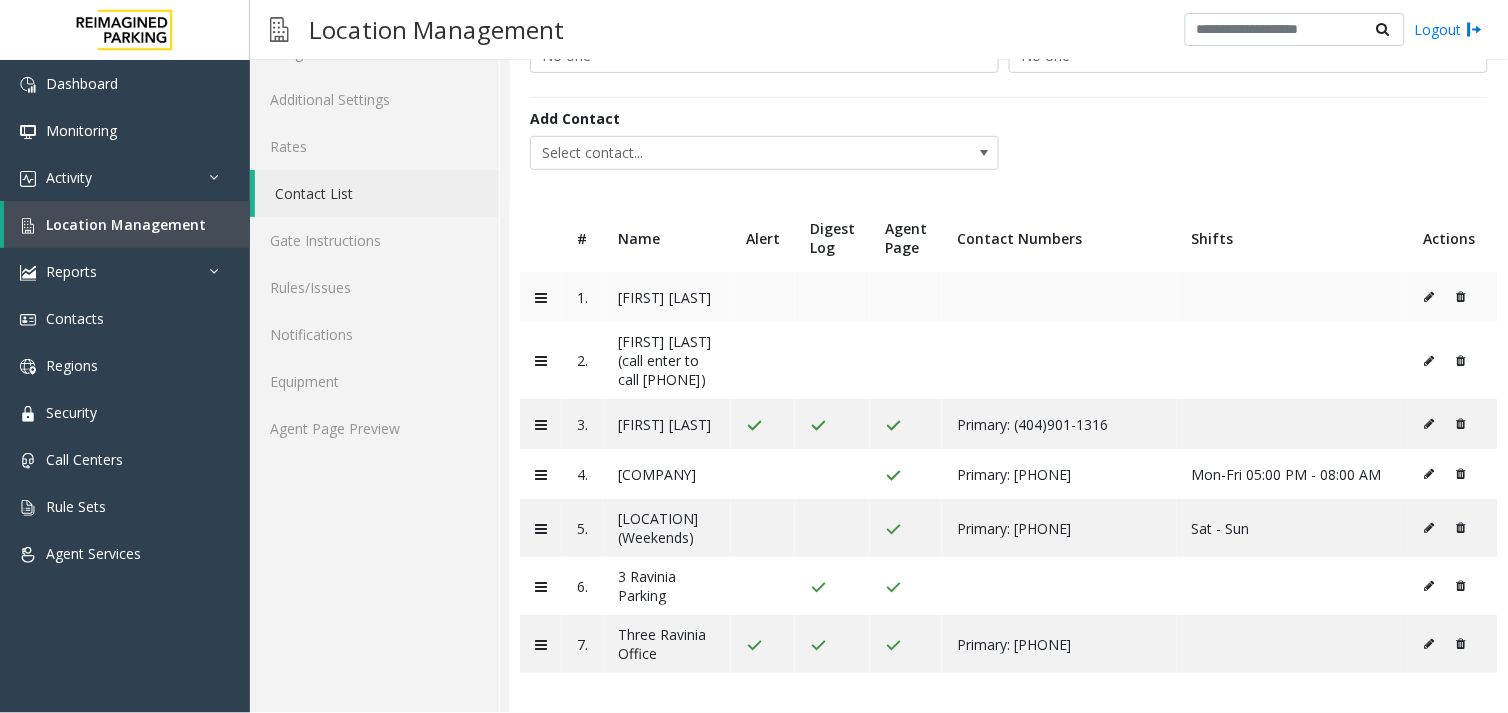 click at bounding box center [1434, 297] 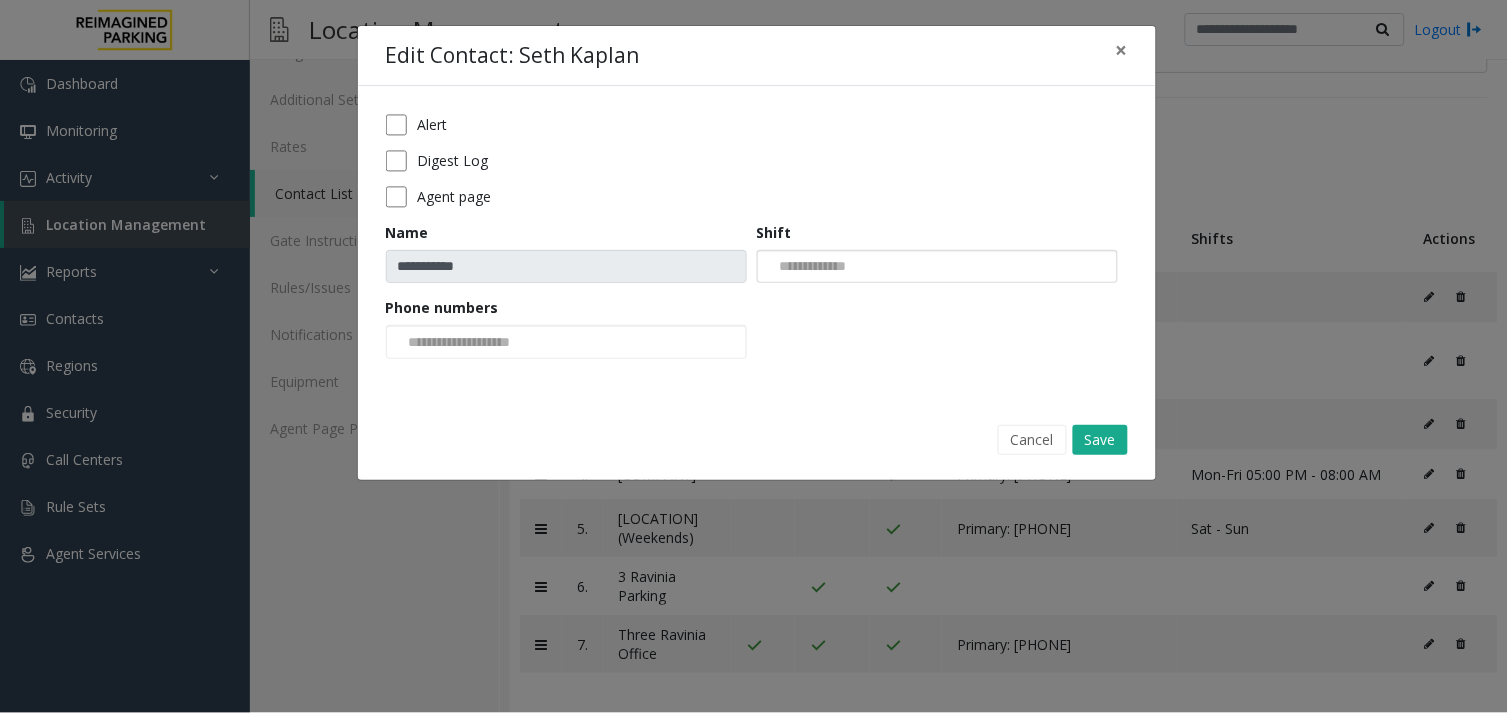 click at bounding box center (809, 267) 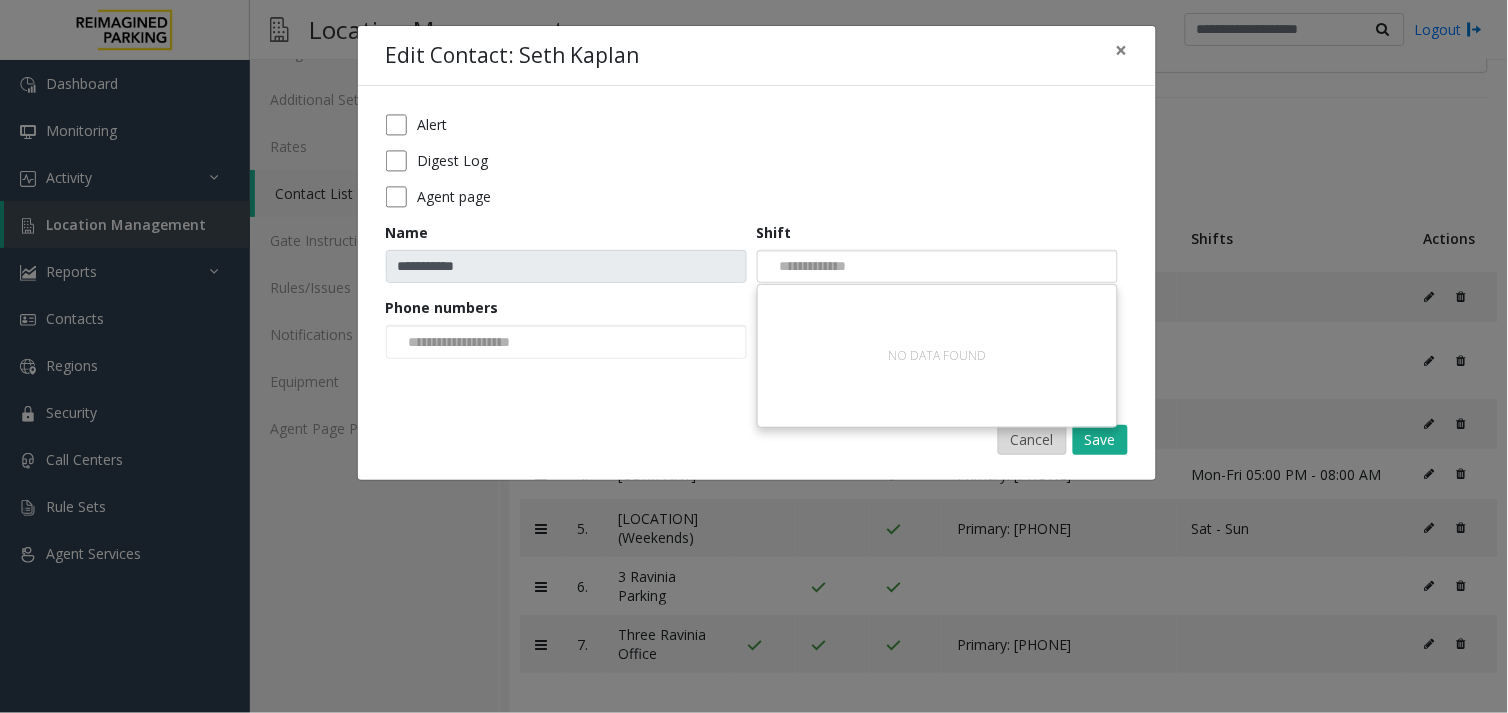click on "Cancel" 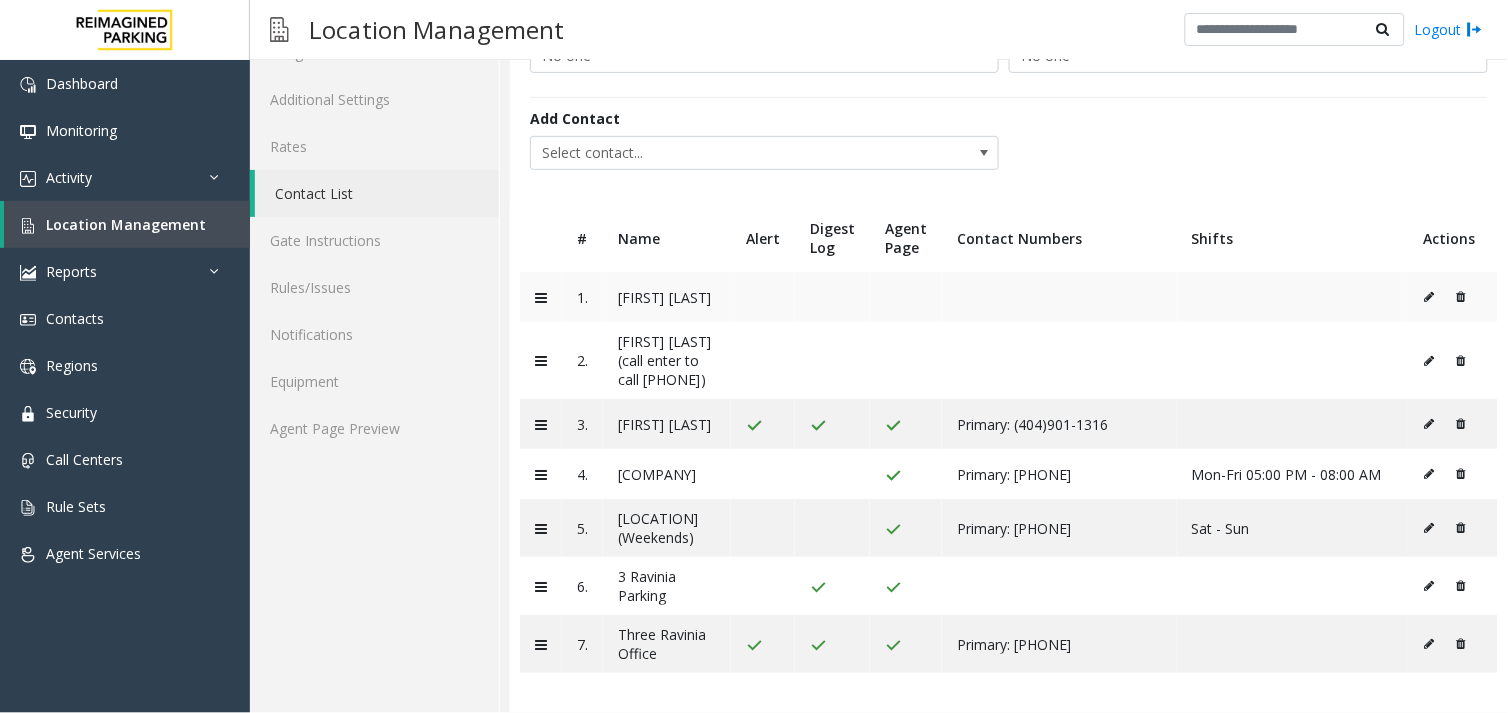 click at bounding box center (1460, 297) 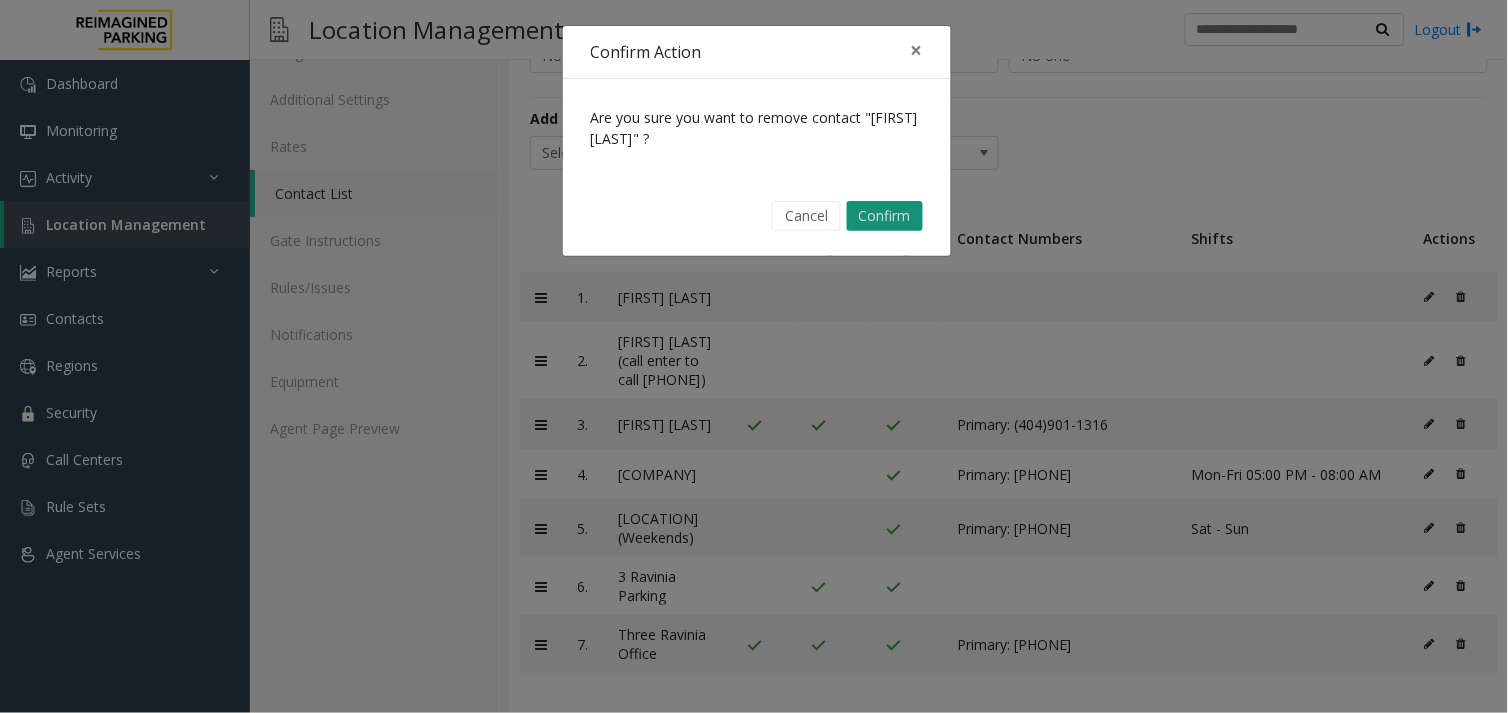click on "Confirm" 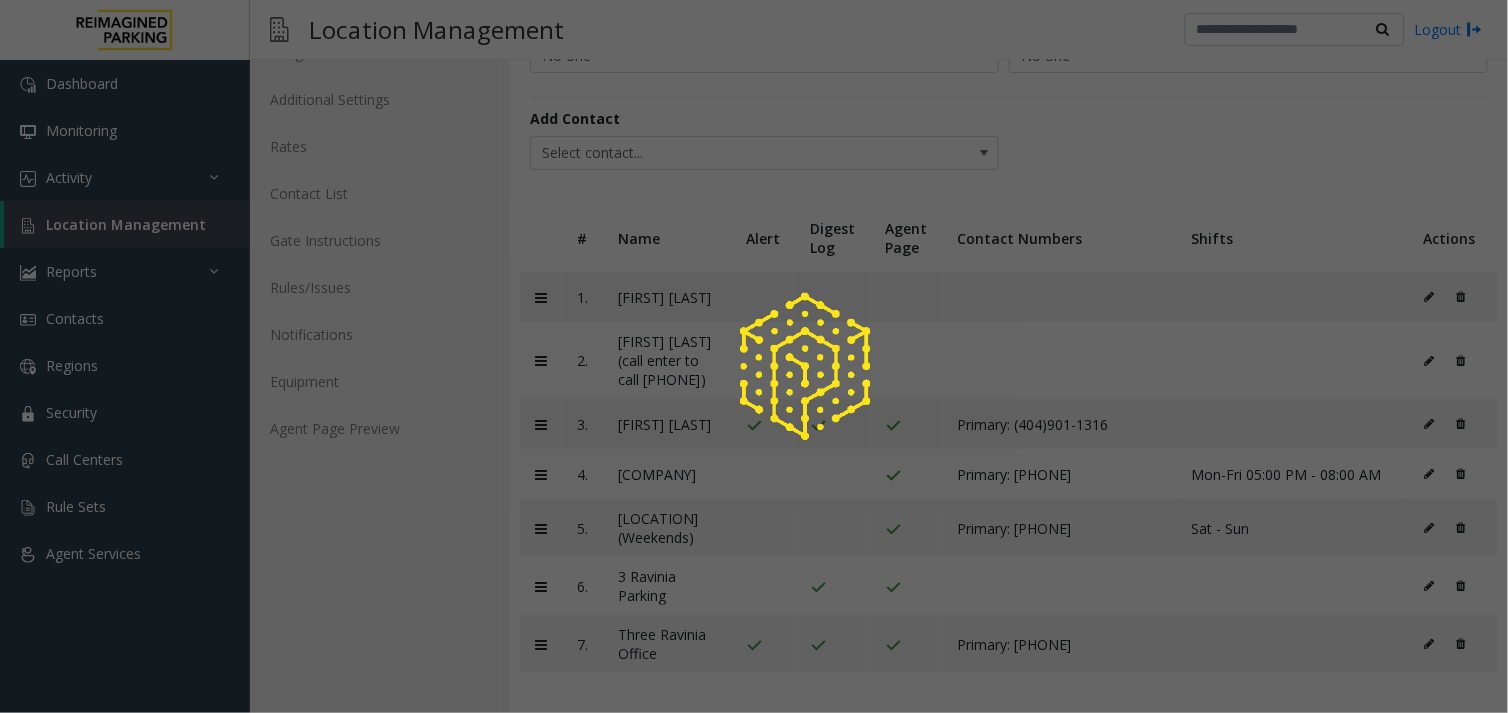 scroll, scrollTop: 187, scrollLeft: 0, axis: vertical 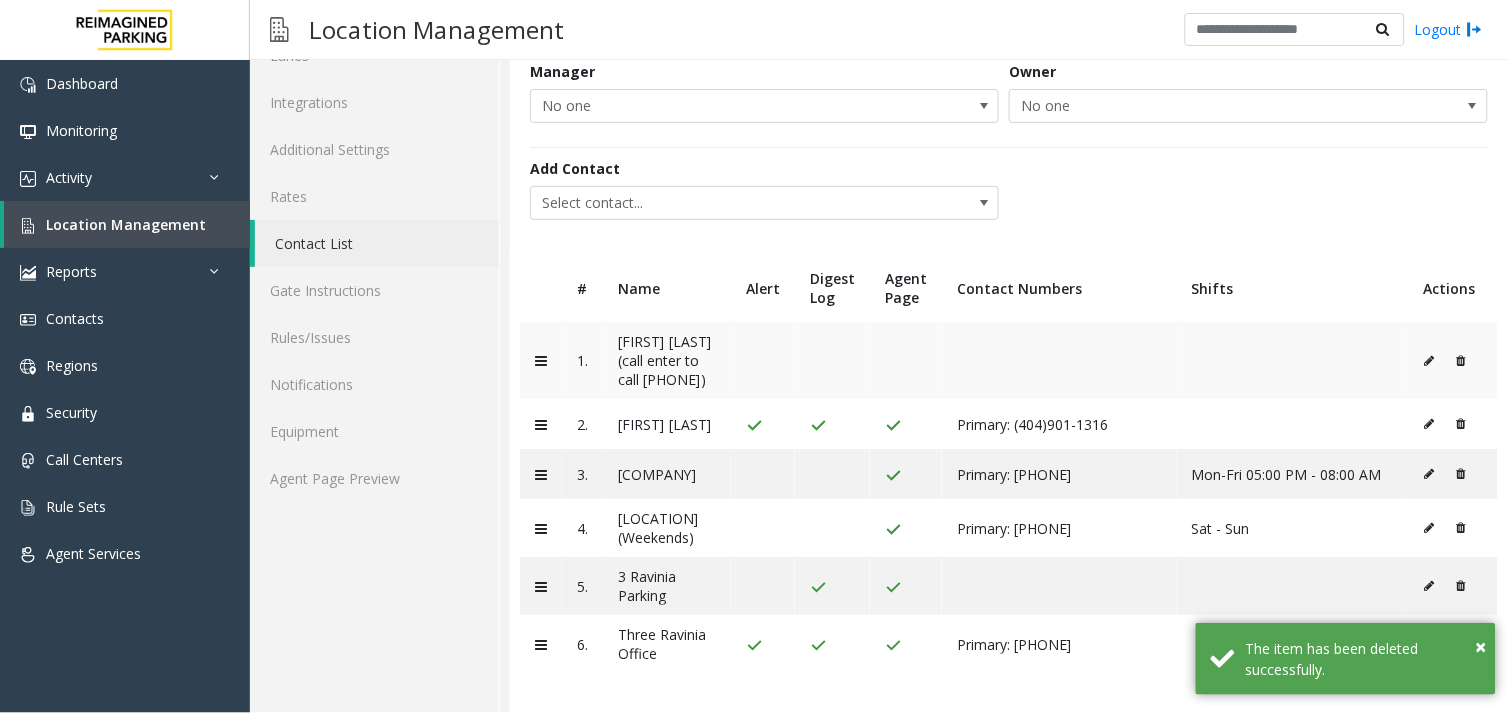 click at bounding box center (1429, 361) 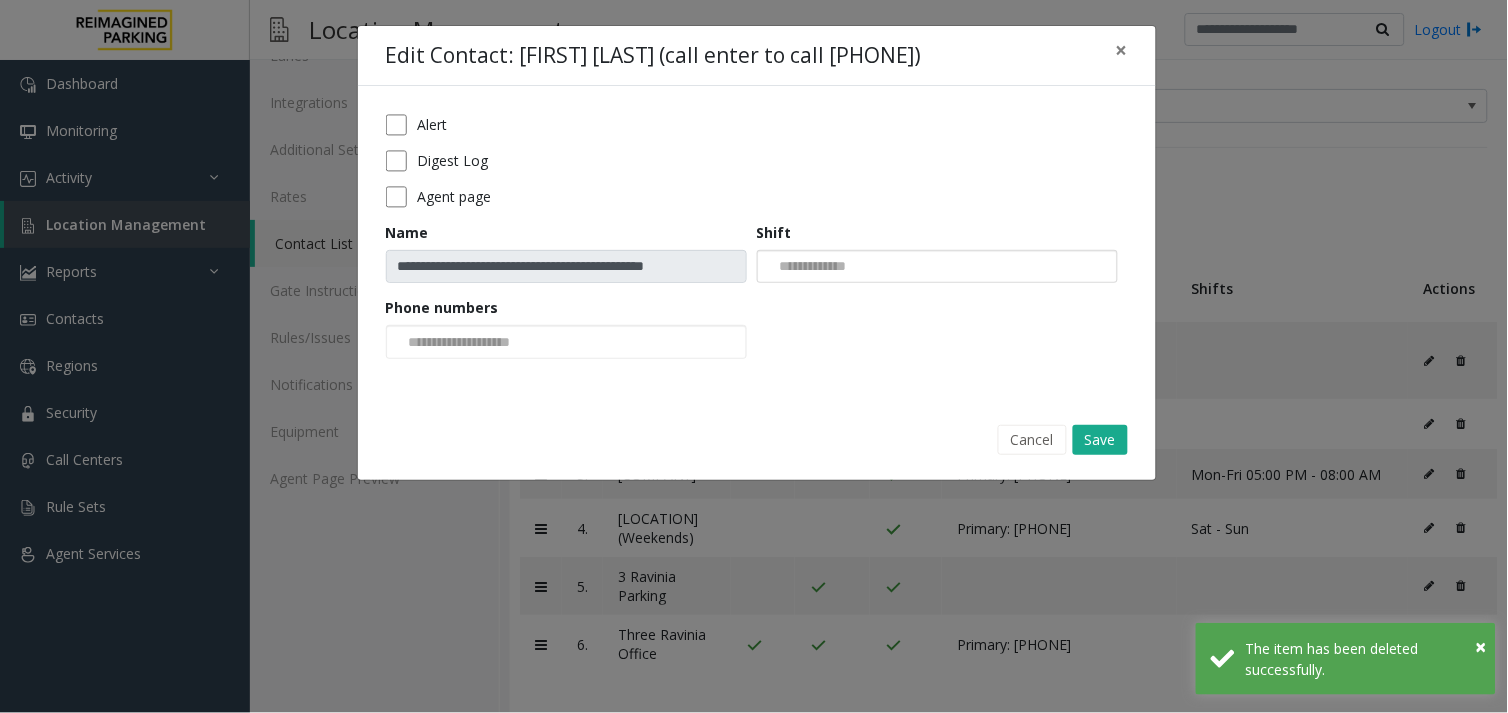 click 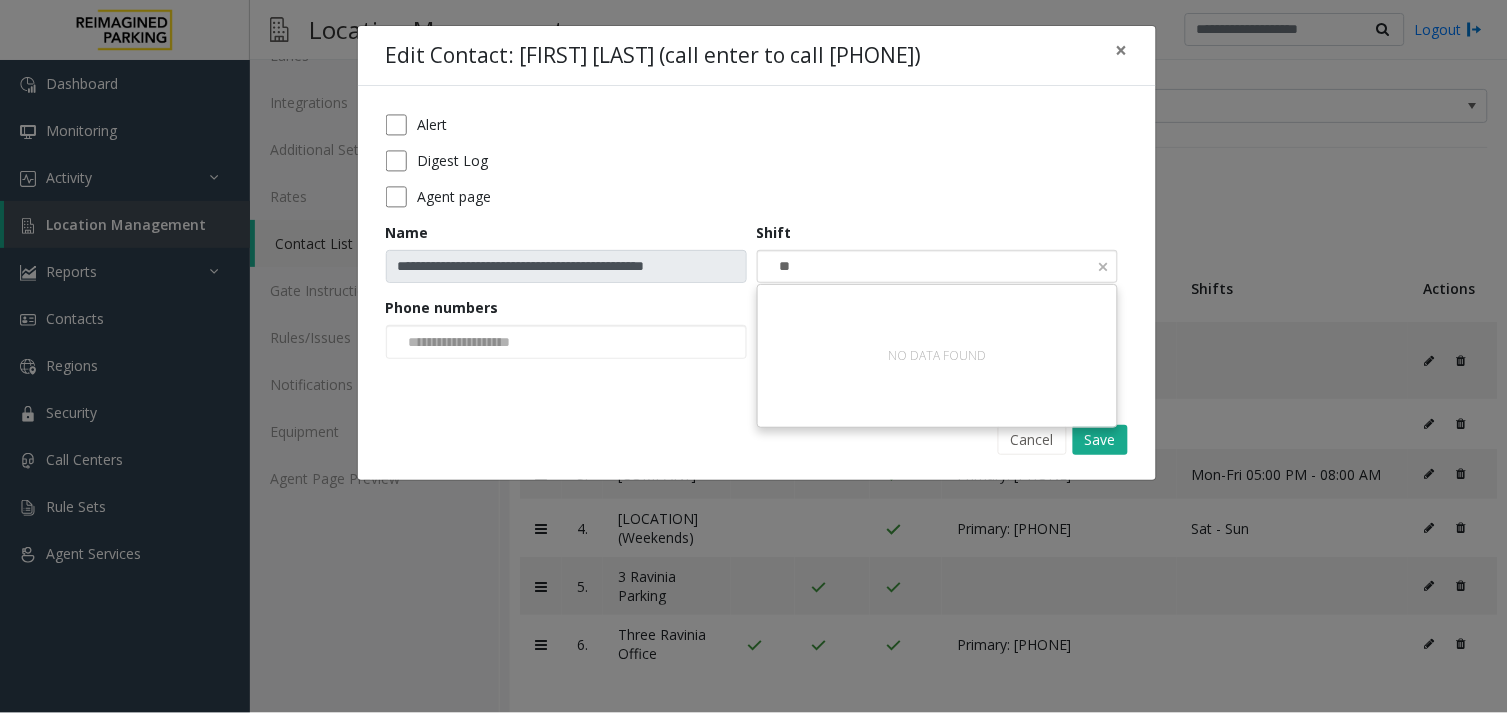 type on "*" 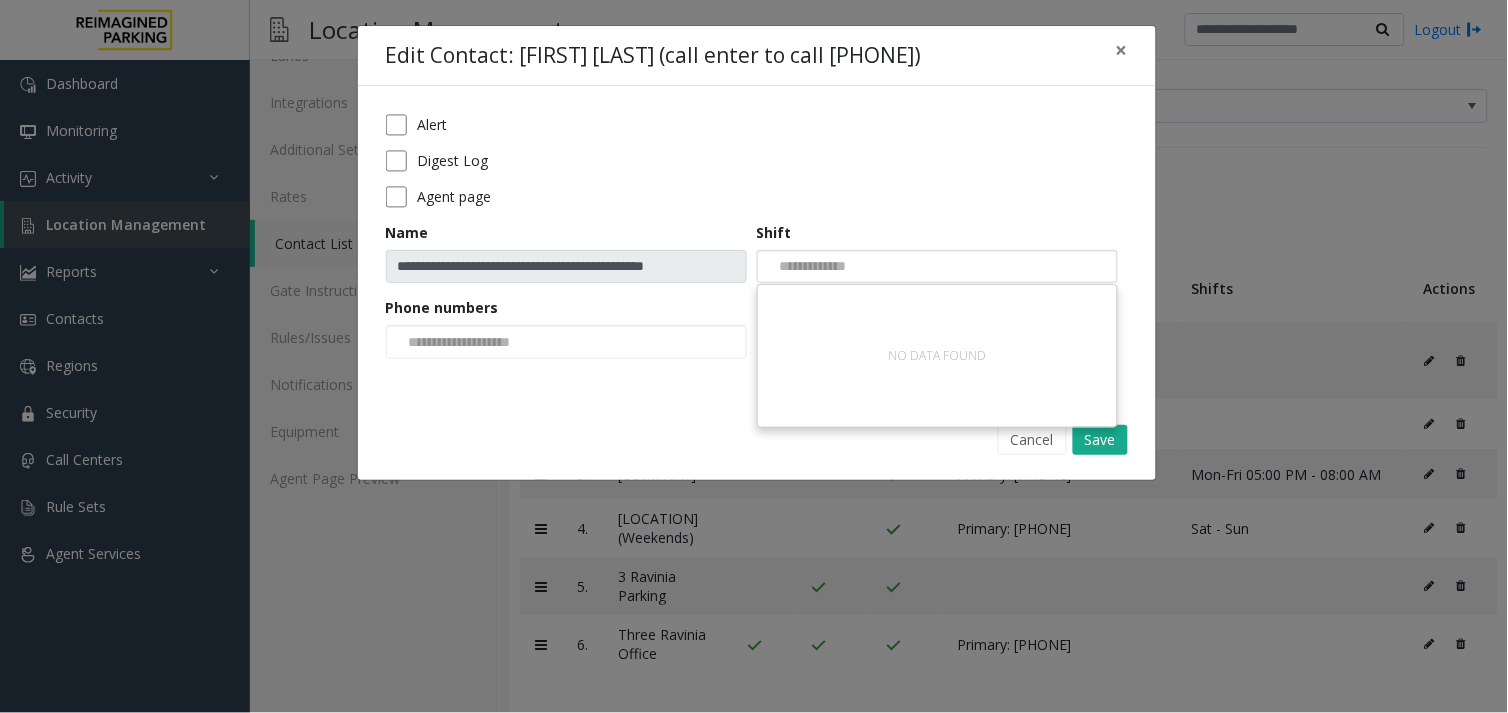 click on "**********" 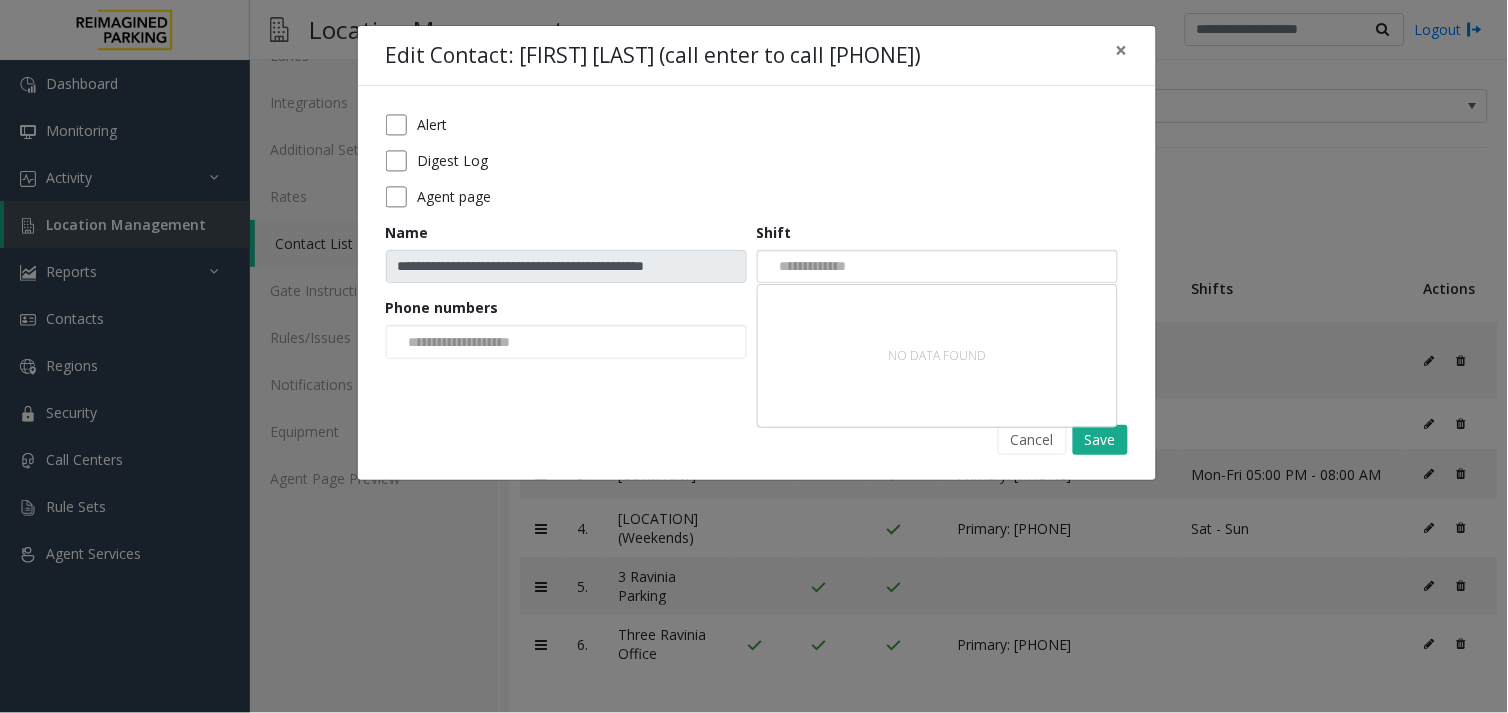 click at bounding box center [809, 267] 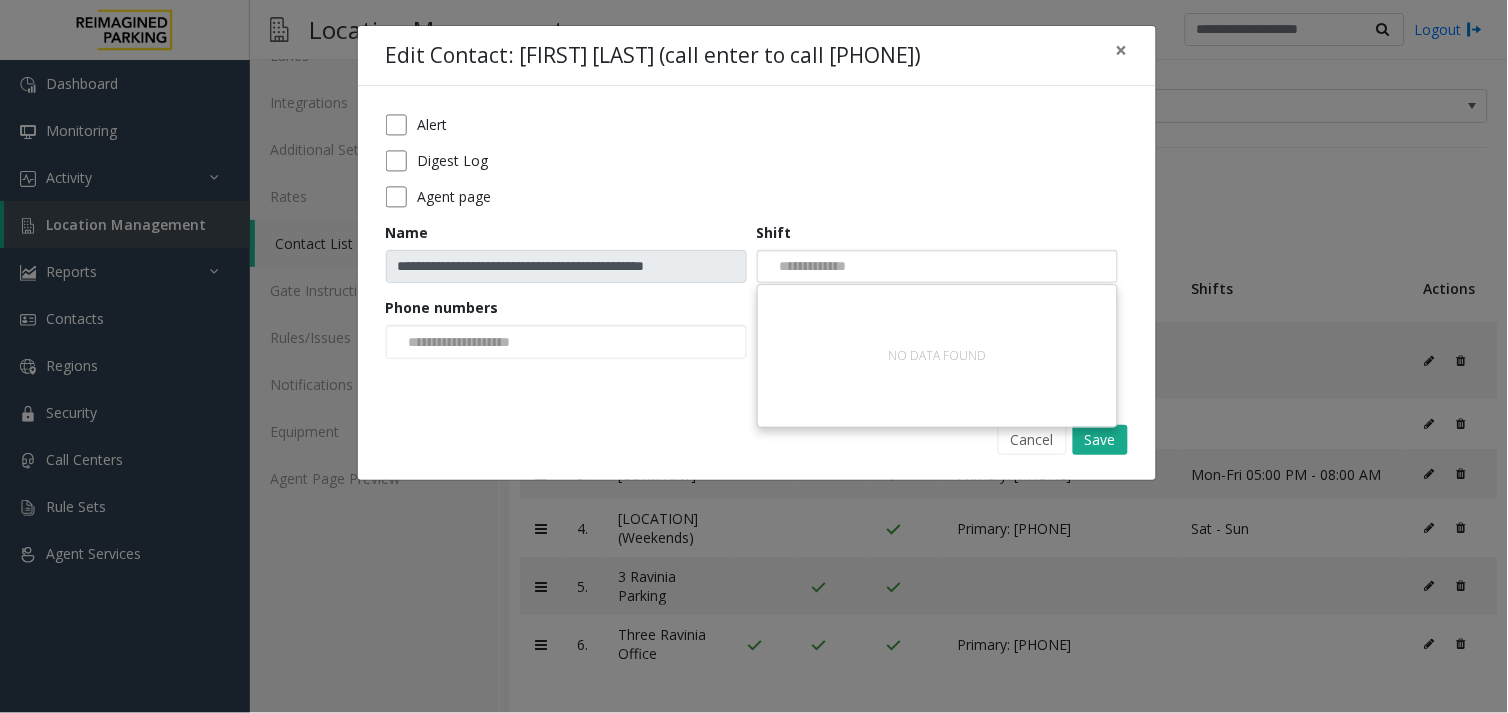 paste on "**********" 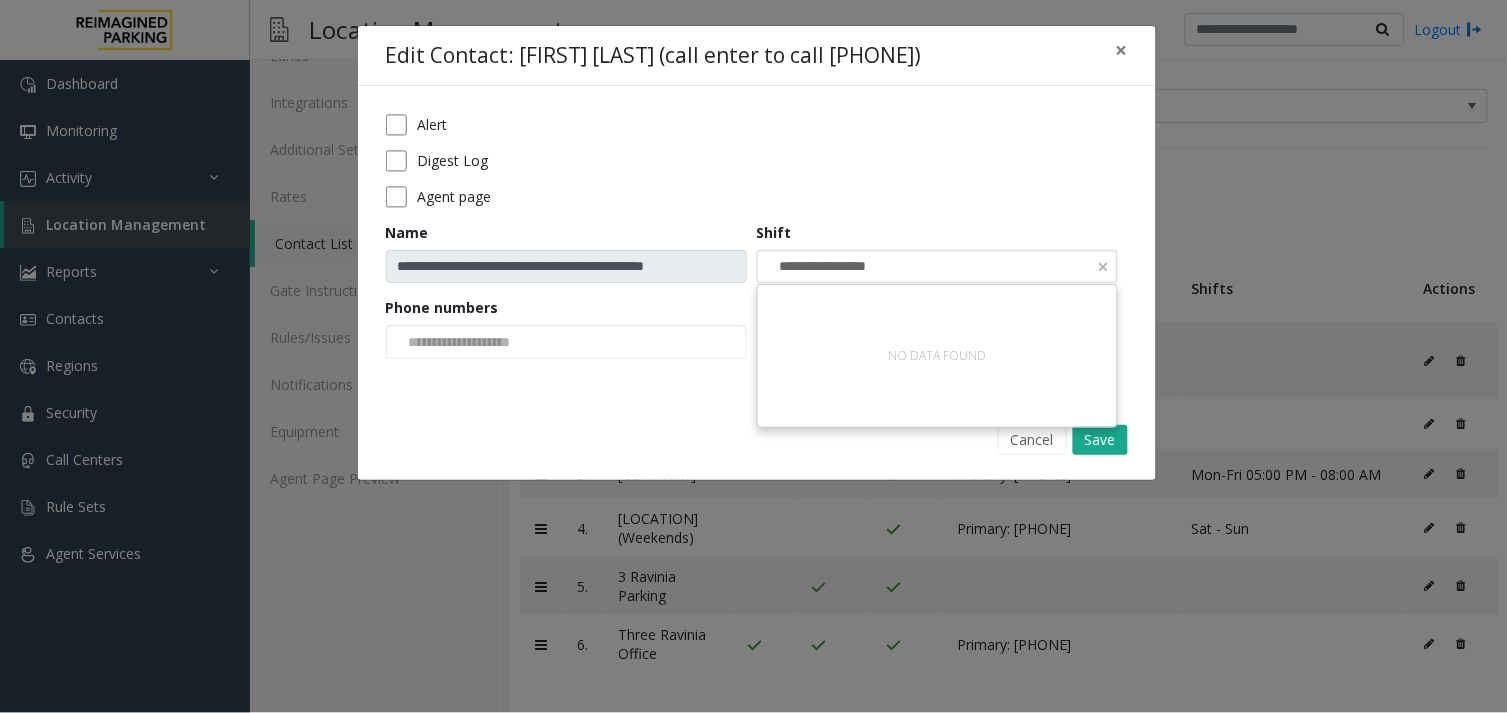type on "**********" 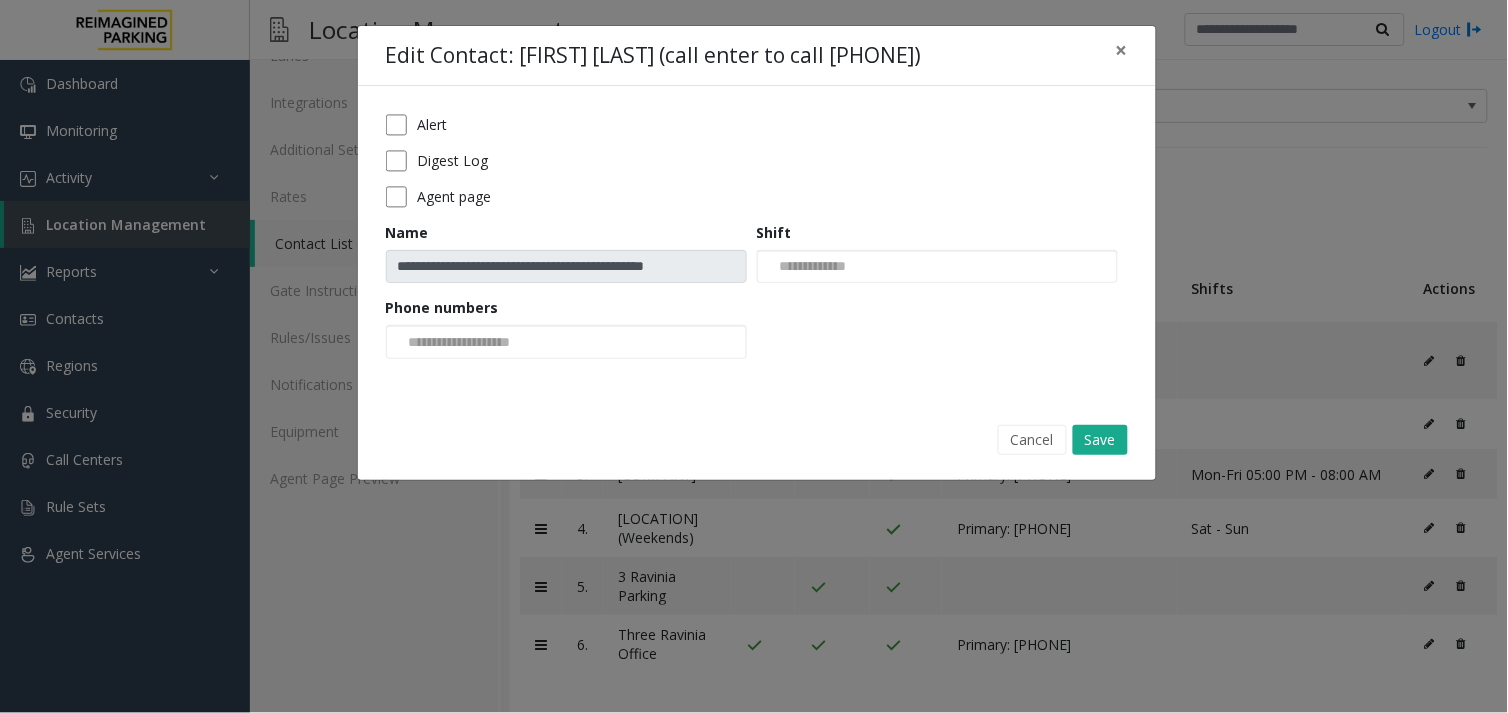 click on "**********" 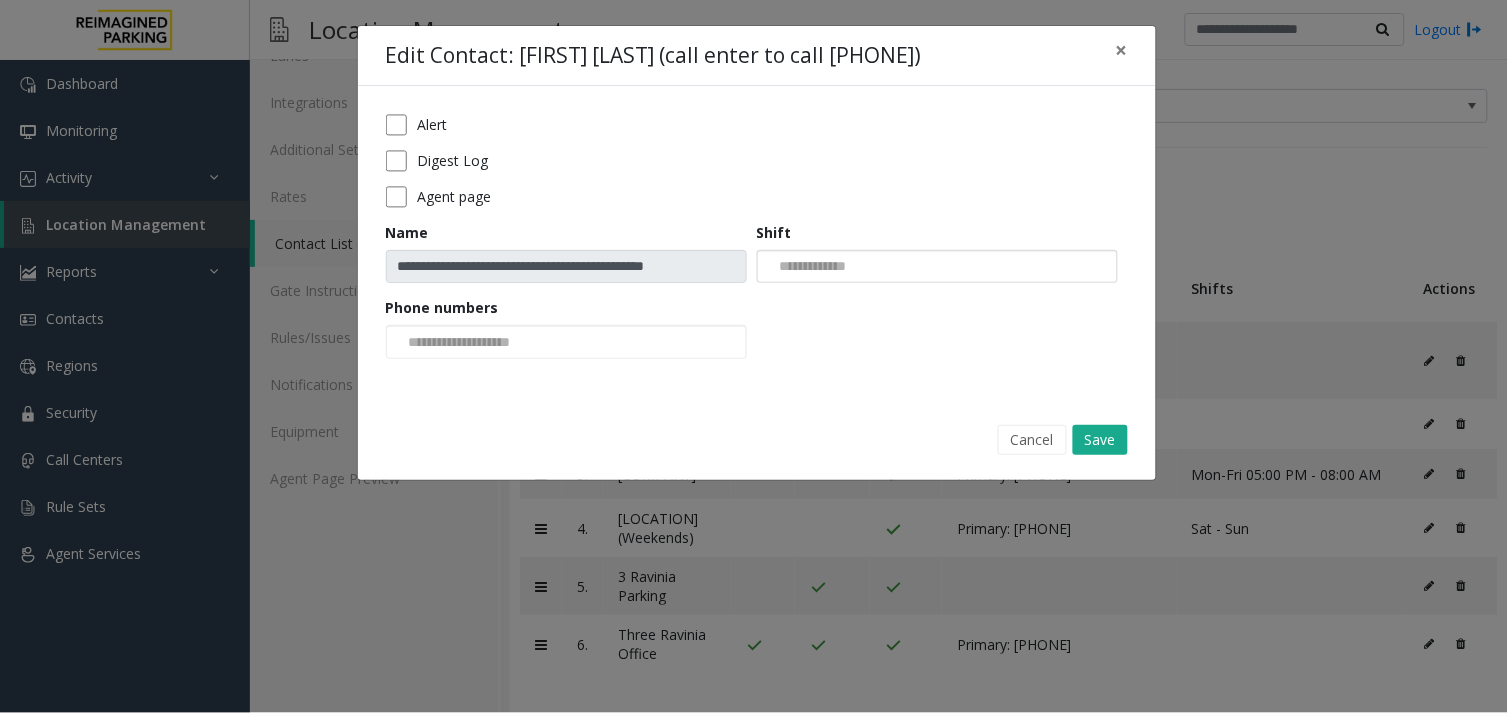 click at bounding box center (809, 267) 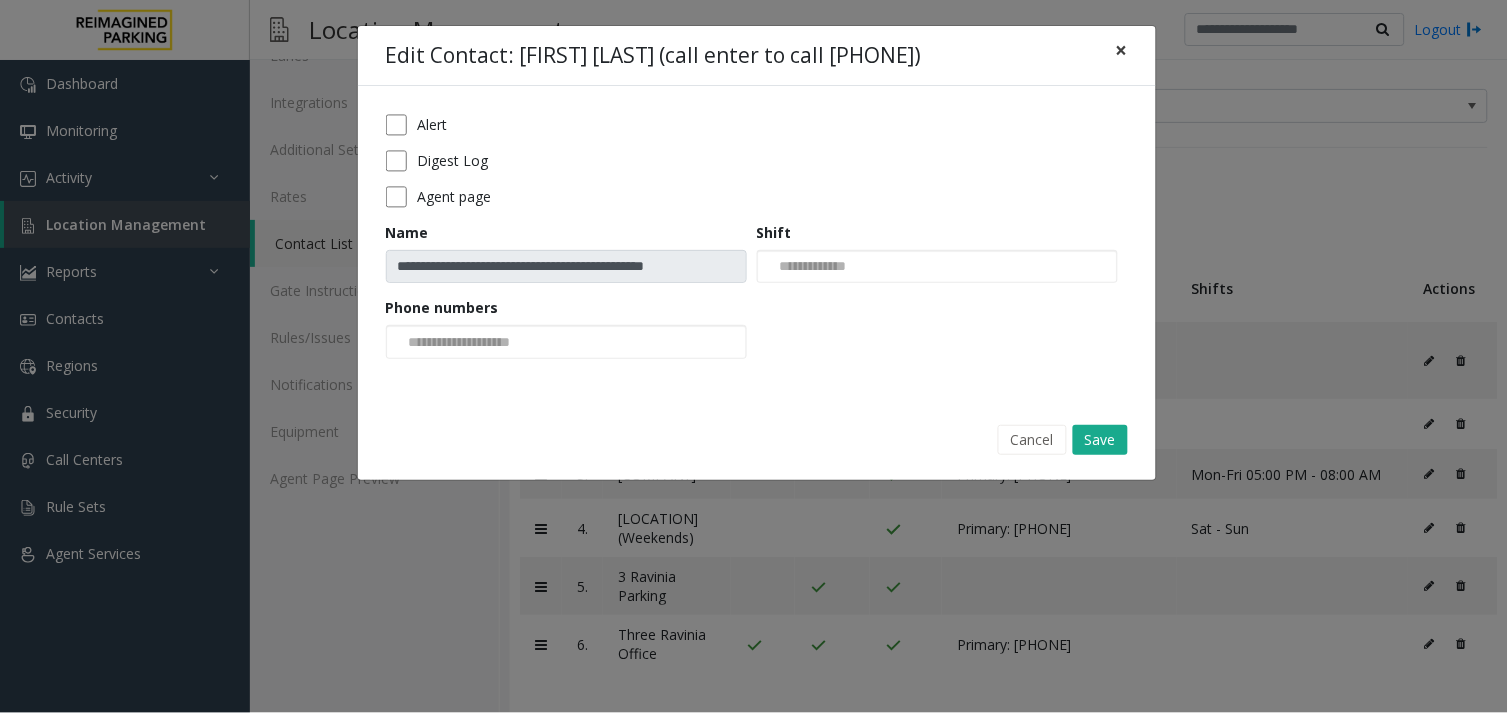 click on "×" 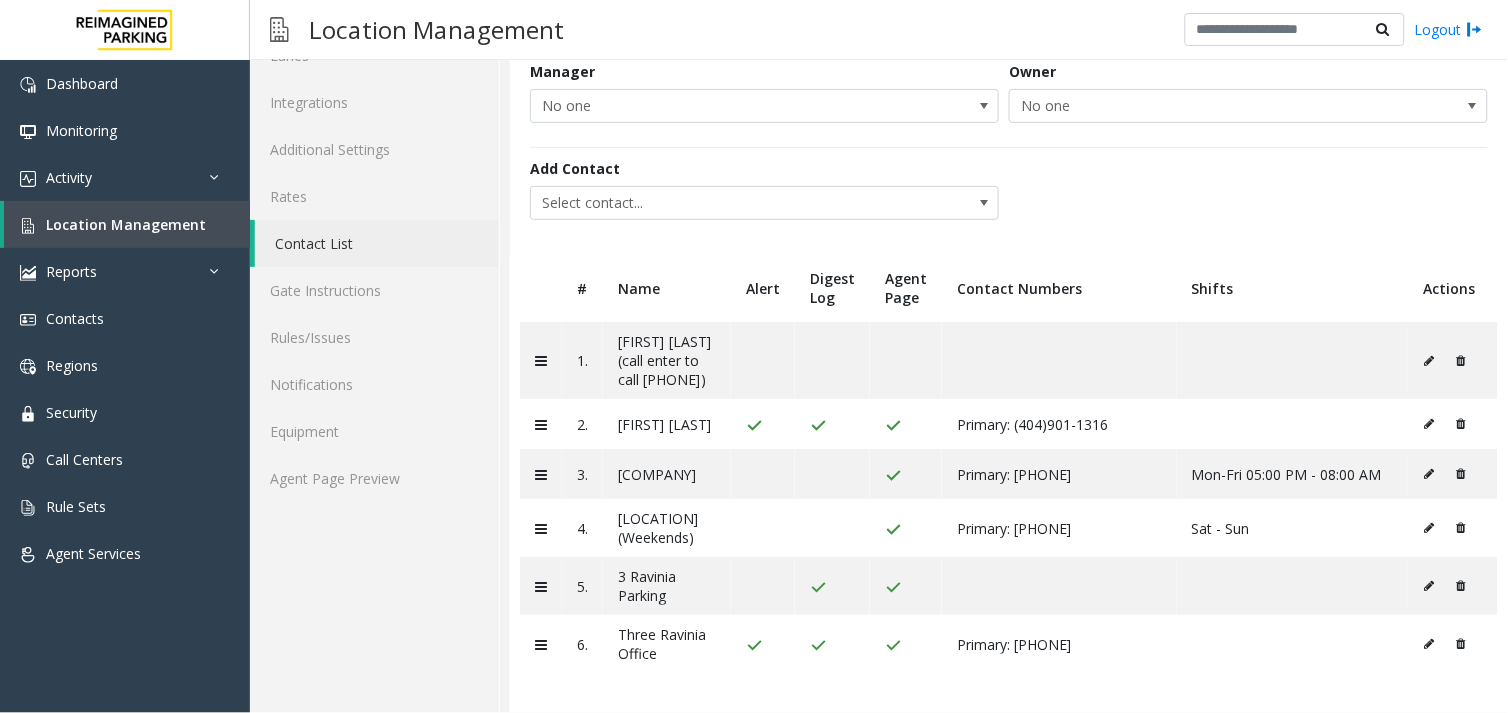 click on "Contact List" 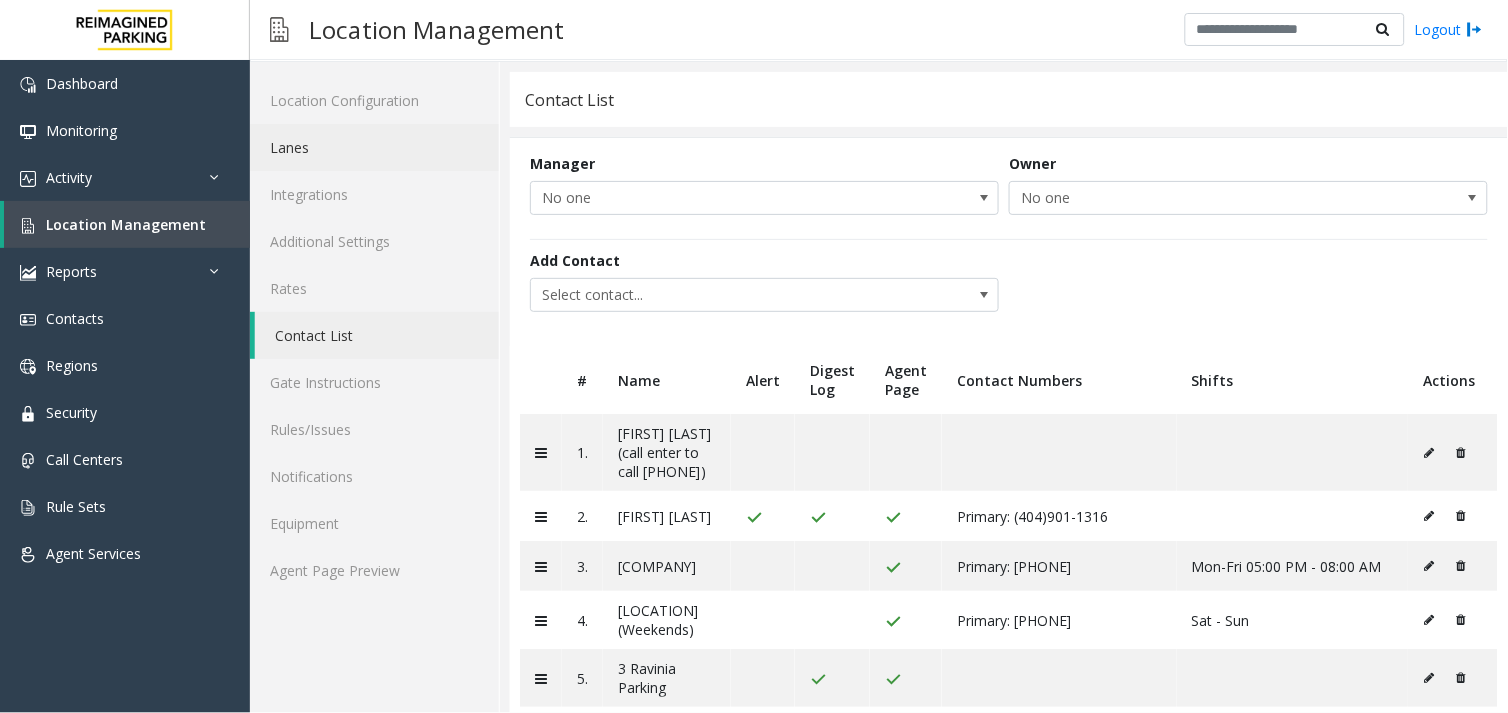 scroll, scrollTop: 0, scrollLeft: 0, axis: both 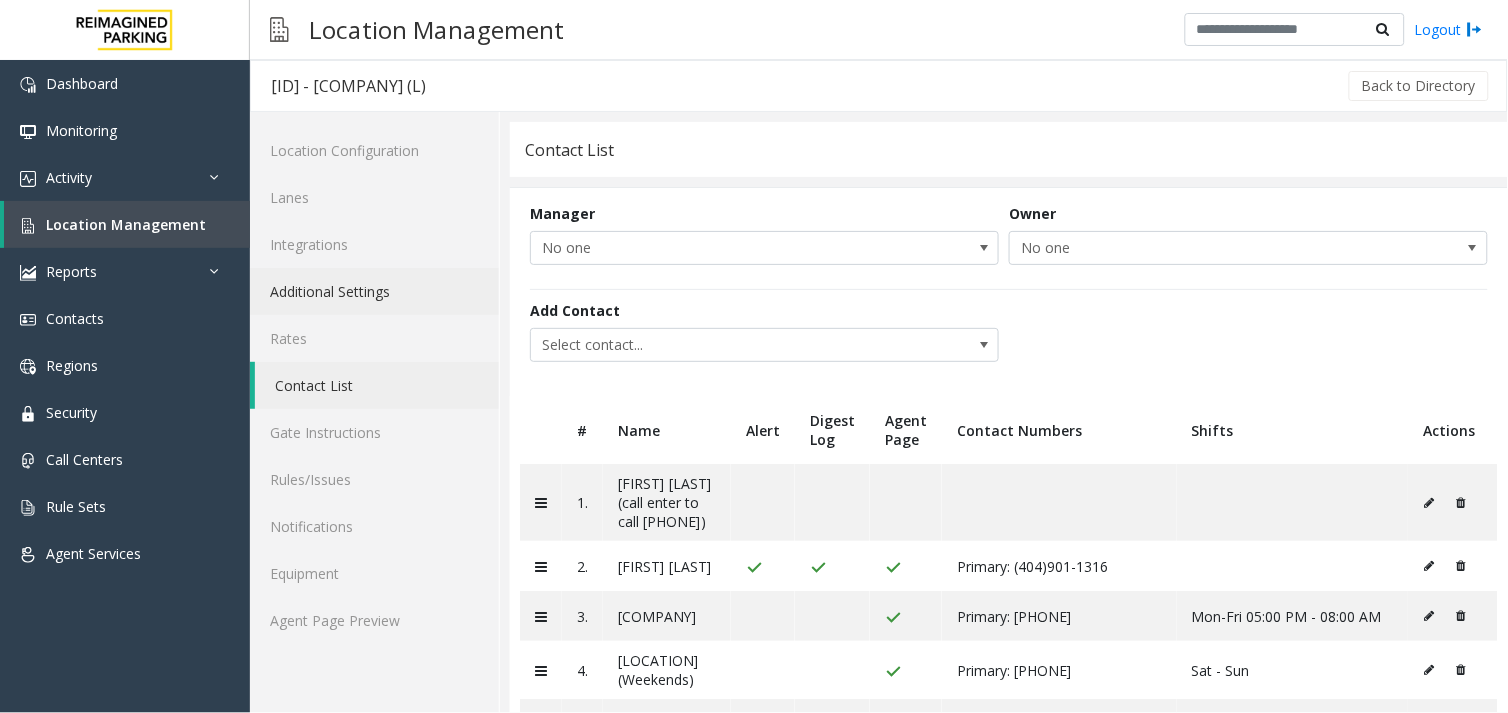 click on "Additional Settings" 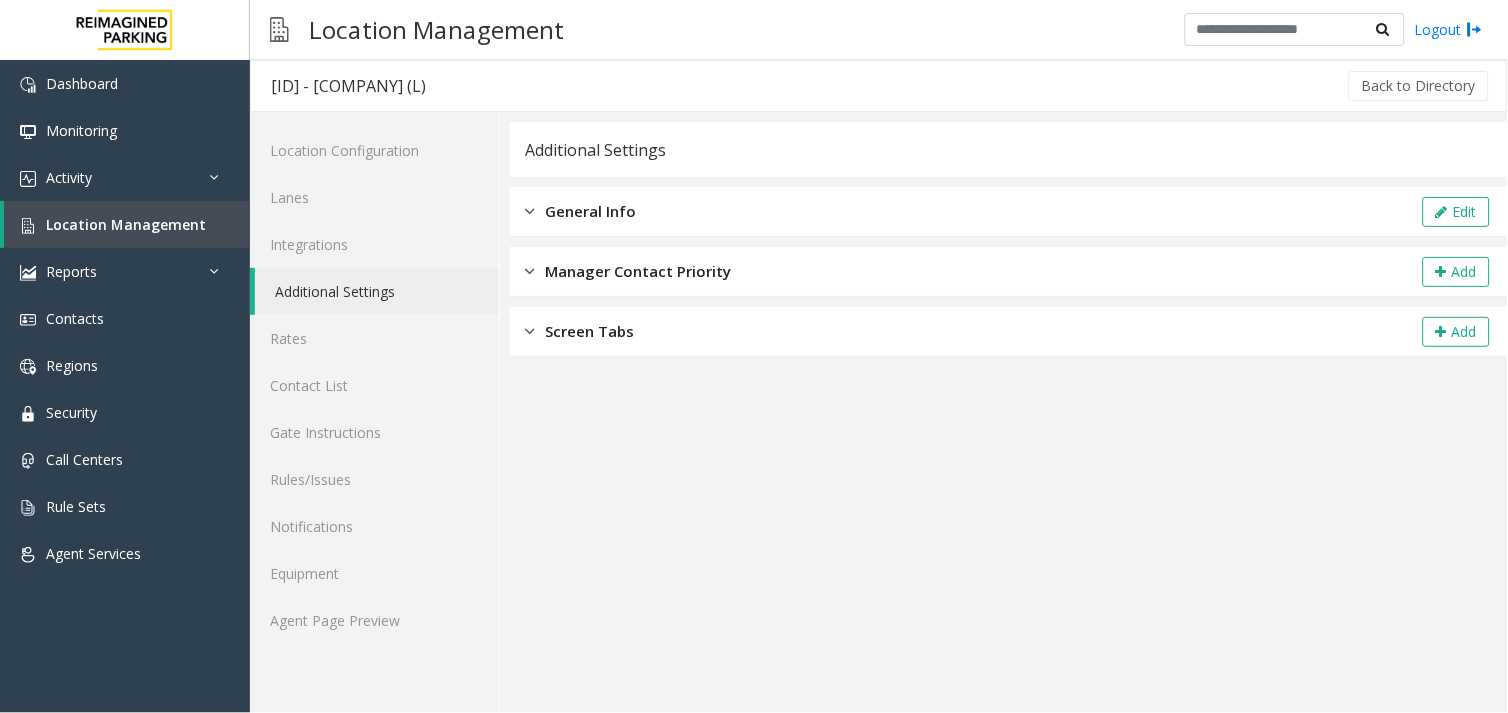 click on "Manager Contact Priority" 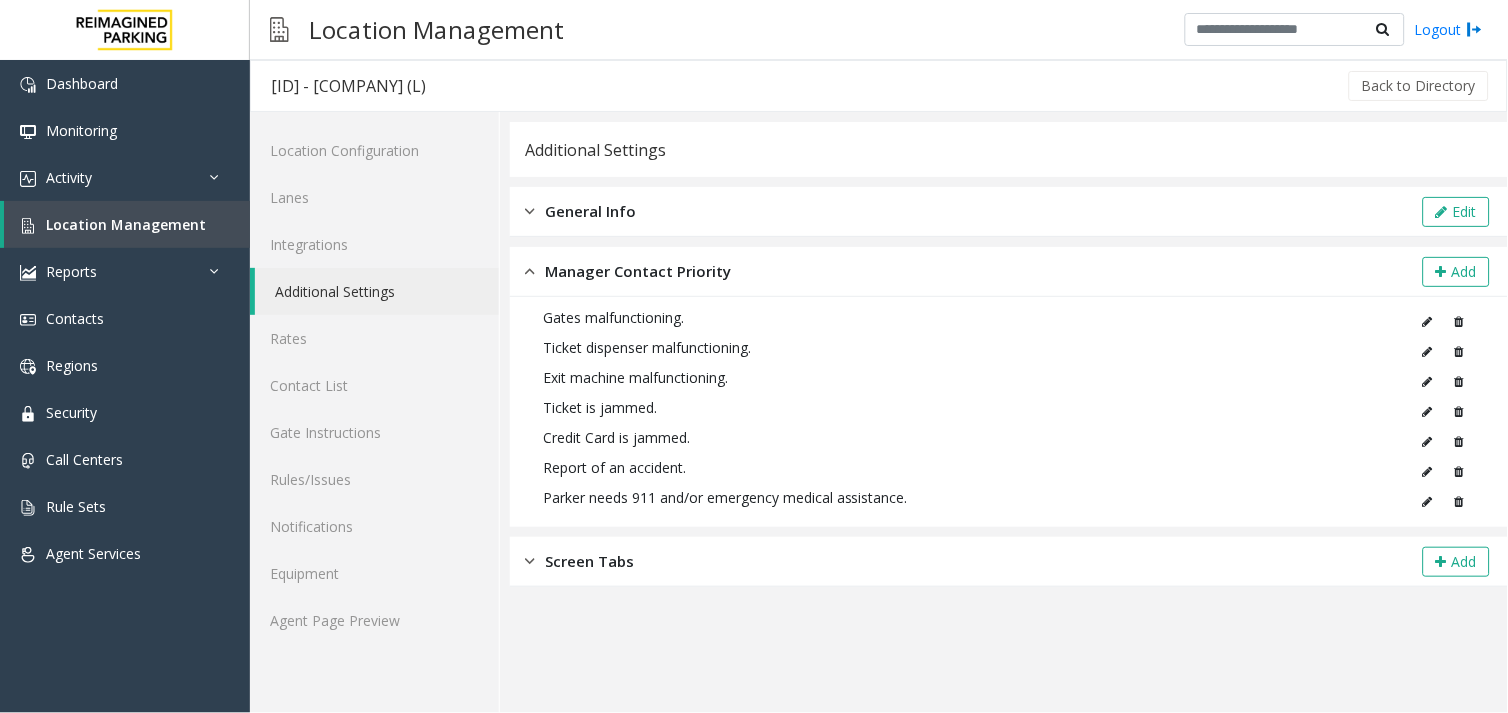 click on "Manager Contact Priority  Add" 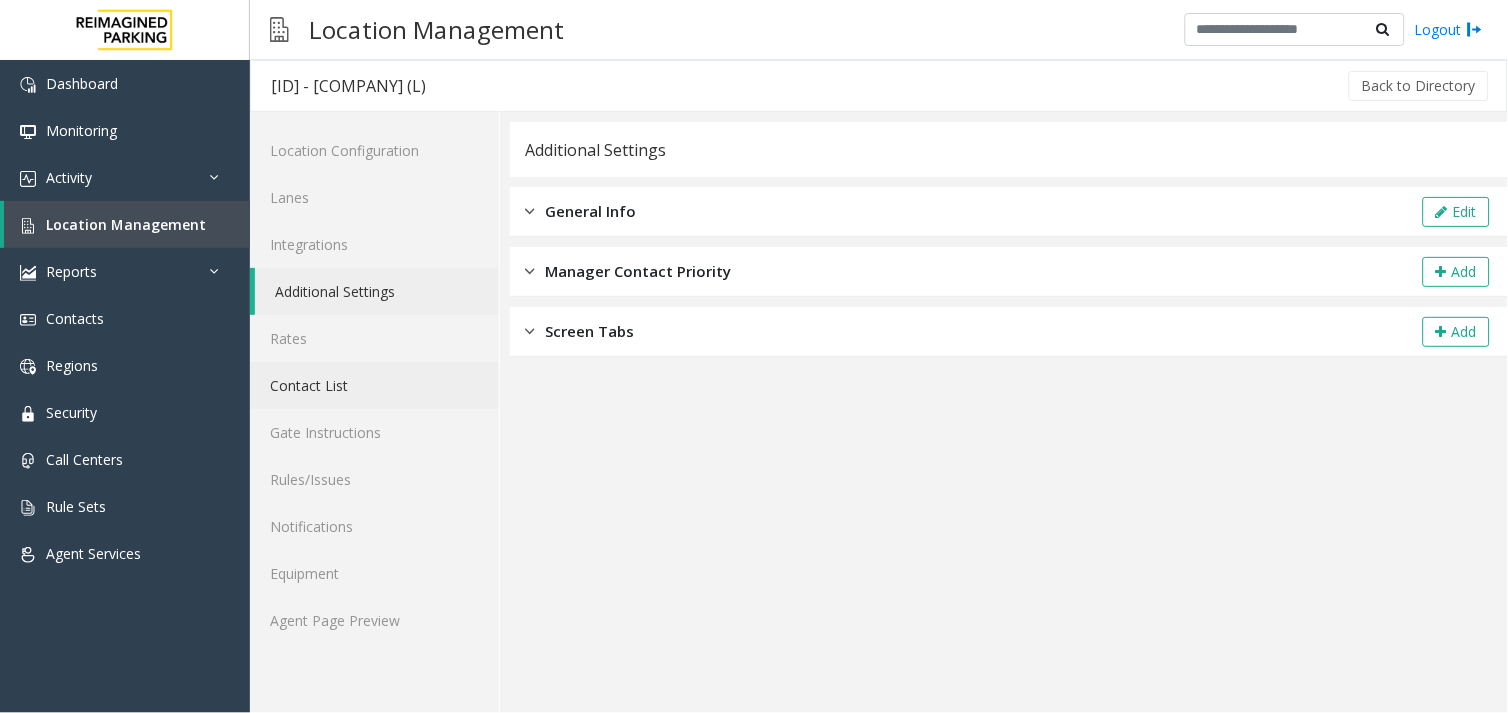 click on "Contact List" 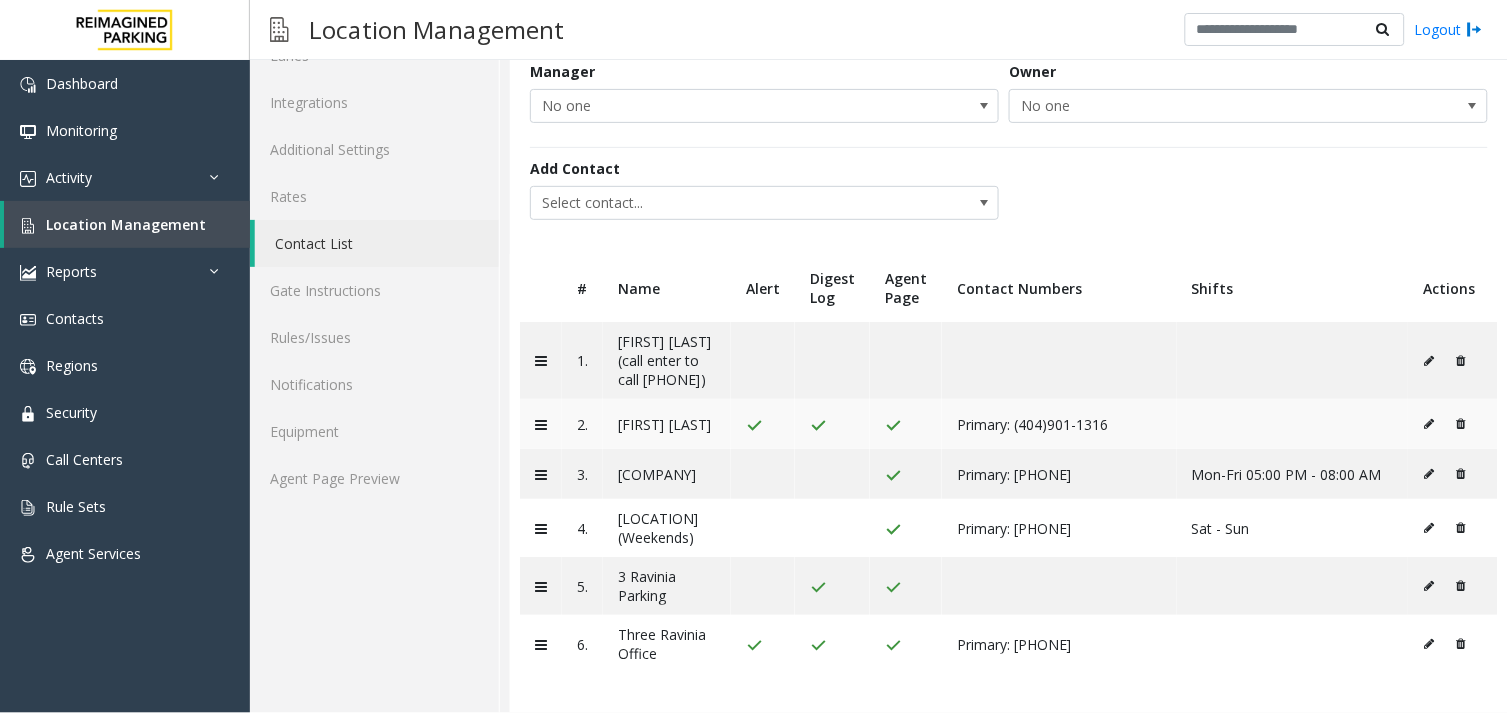 scroll, scrollTop: 187, scrollLeft: 0, axis: vertical 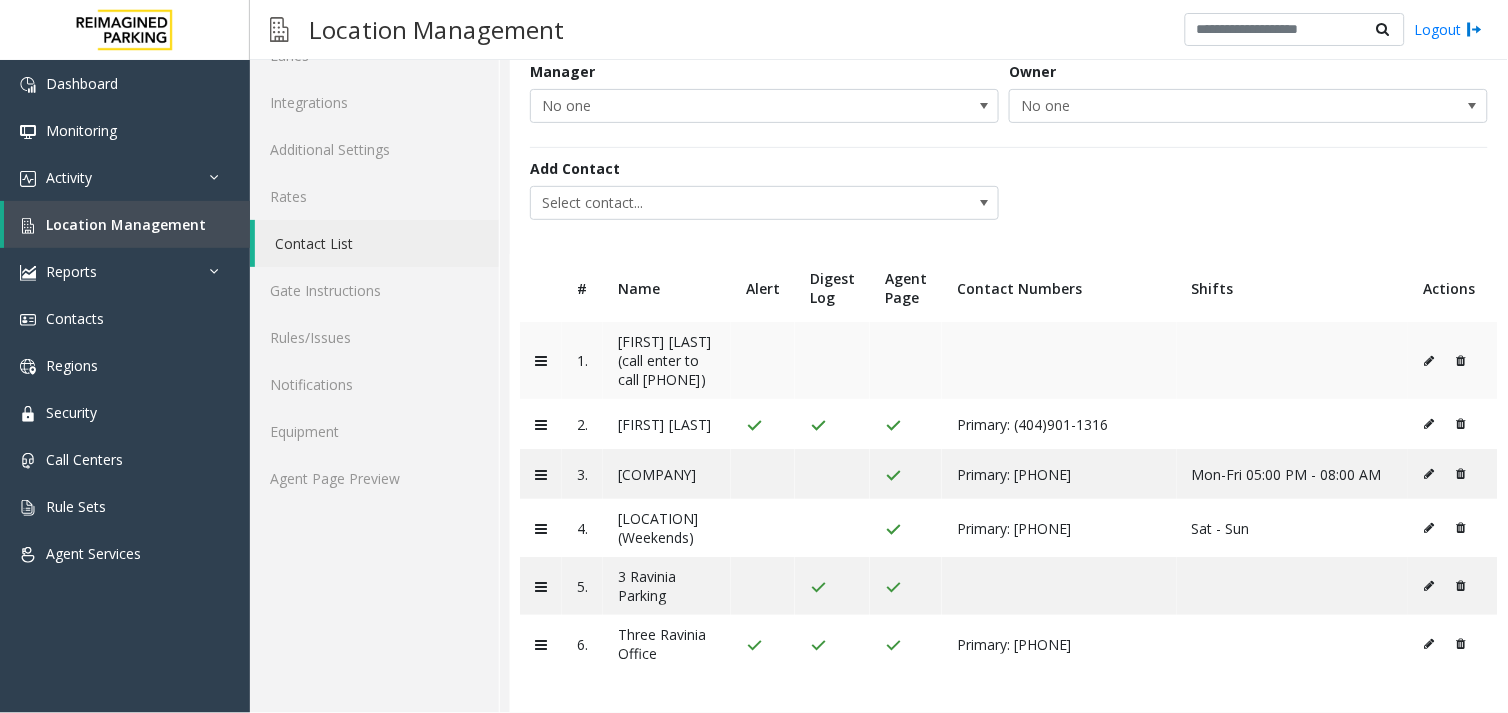 click at bounding box center [1434, 361] 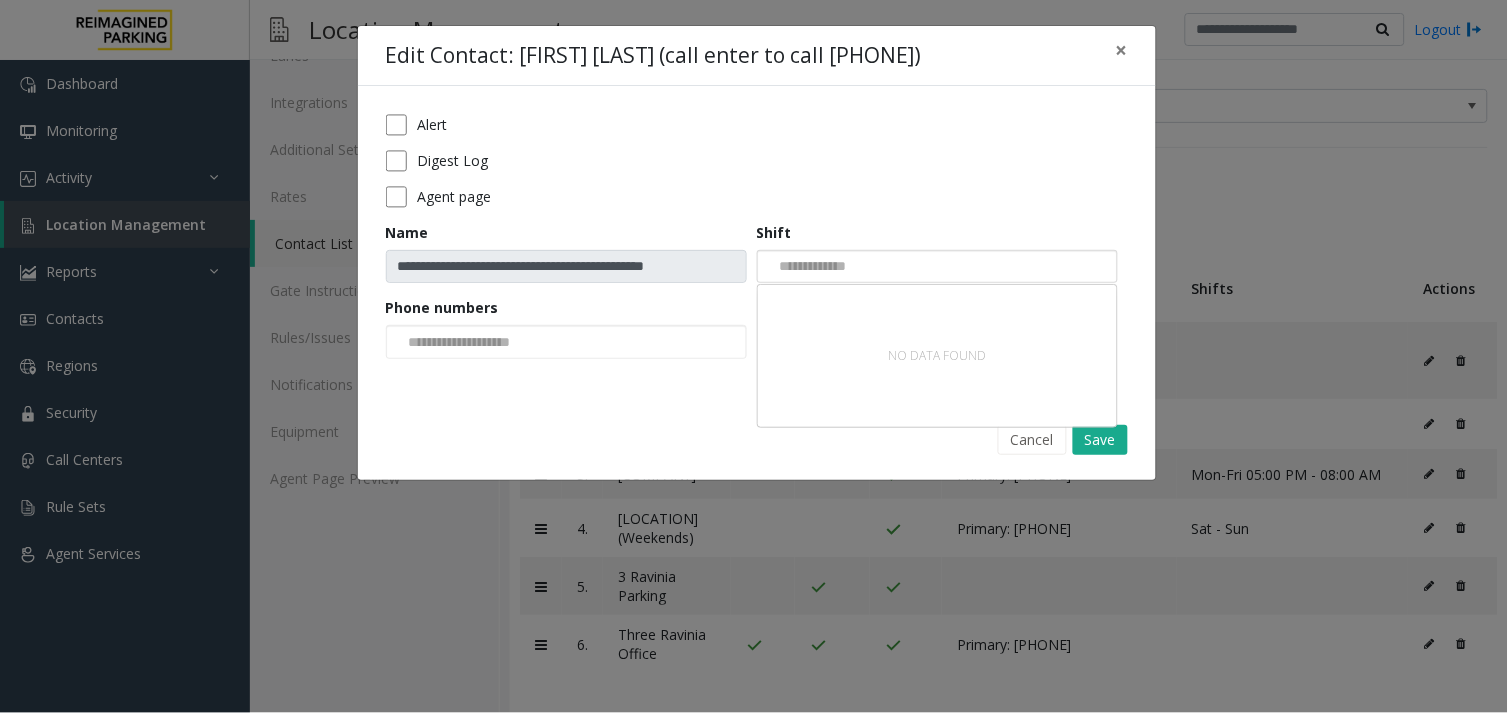 click at bounding box center [809, 267] 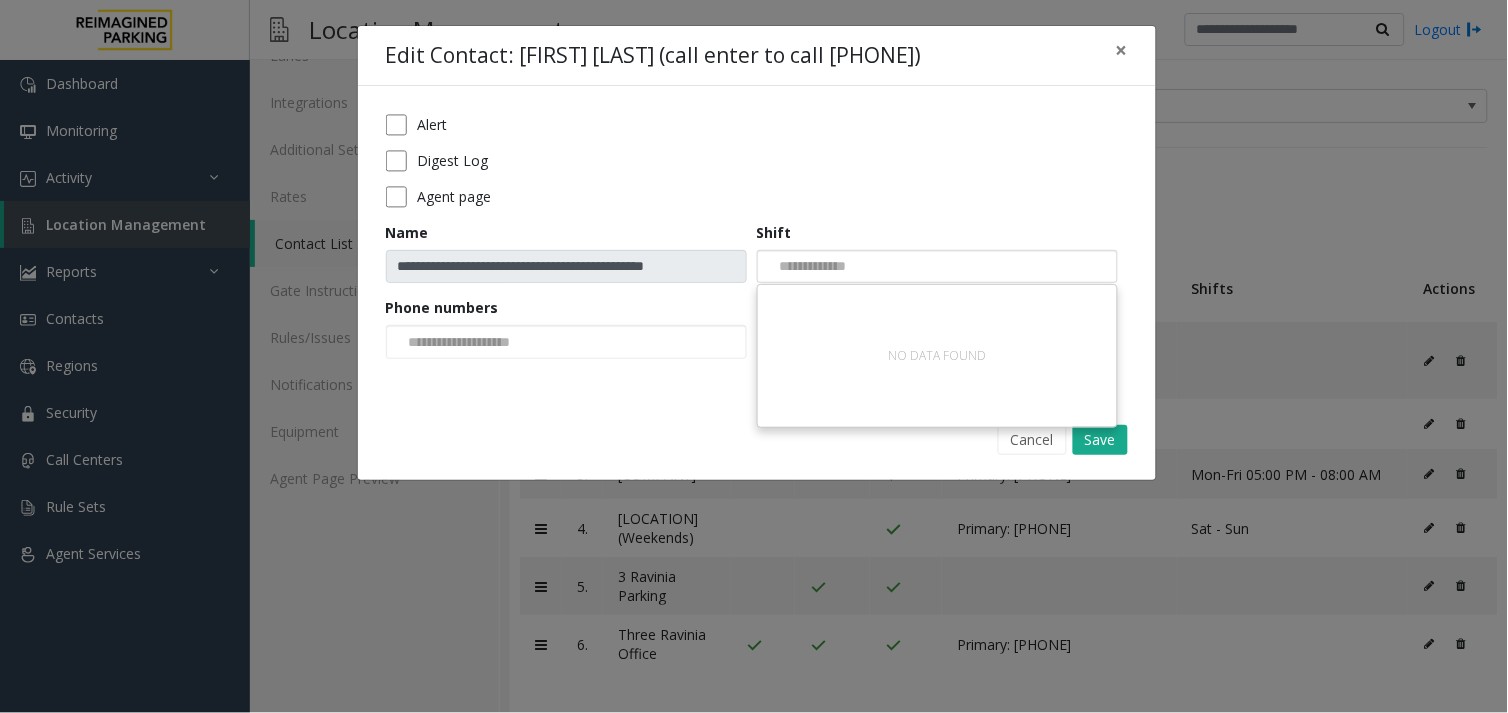 paste on "**********" 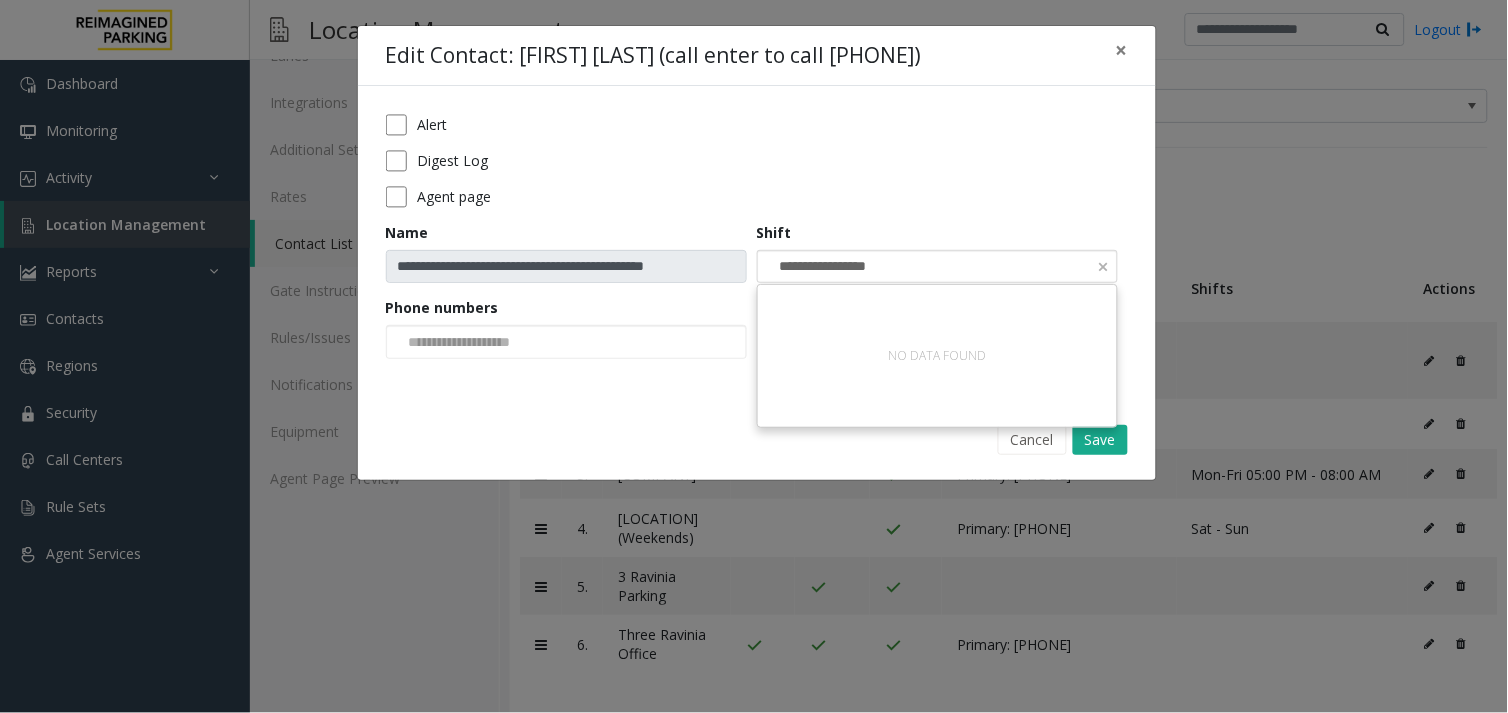 click on "NO DATA FOUND" 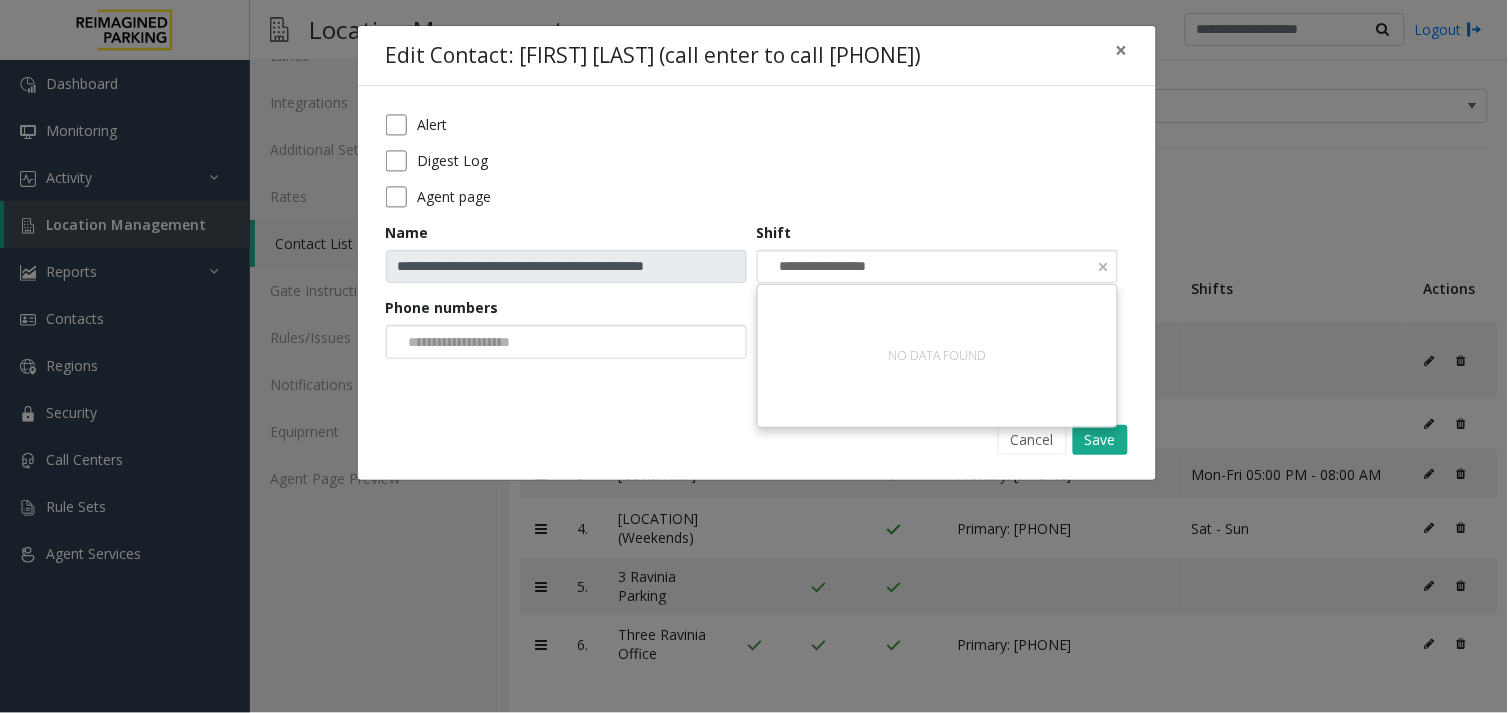 type on "**********" 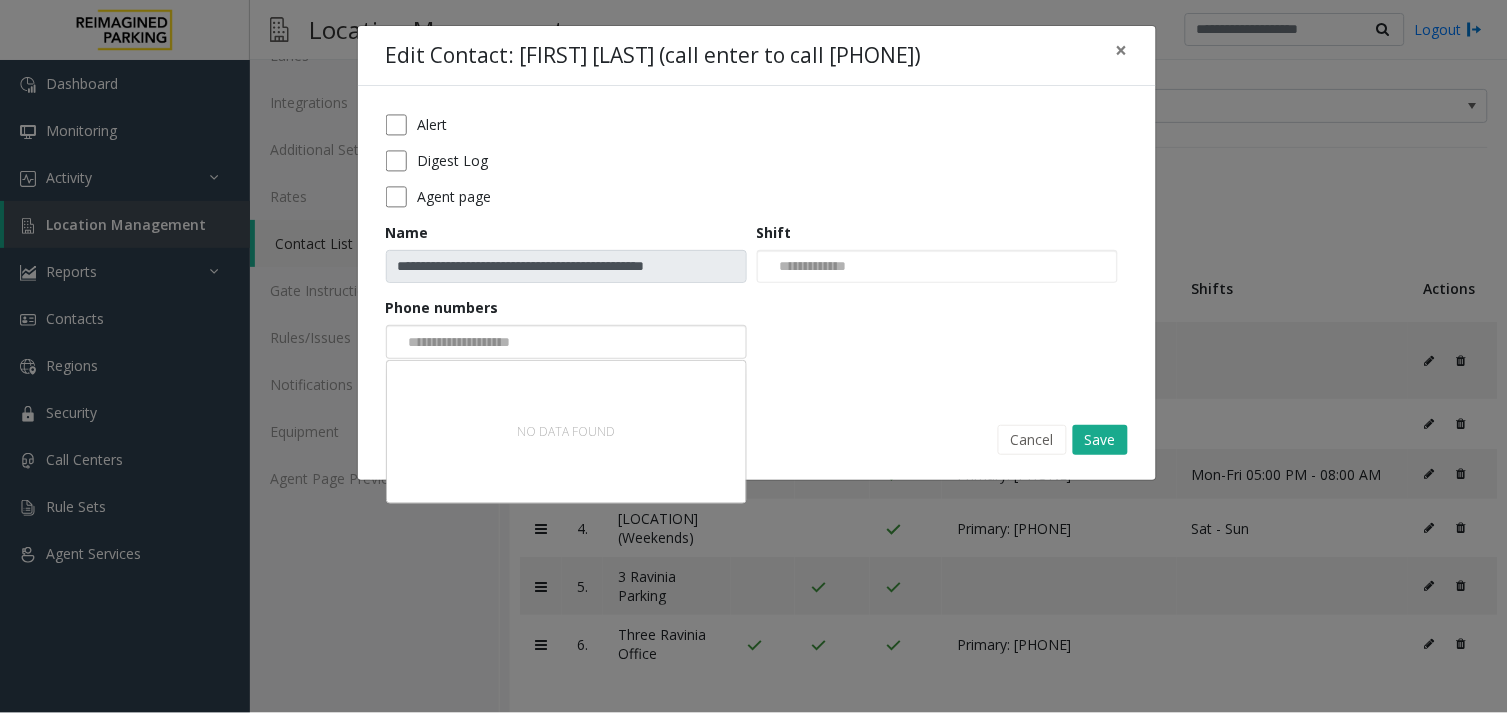 click 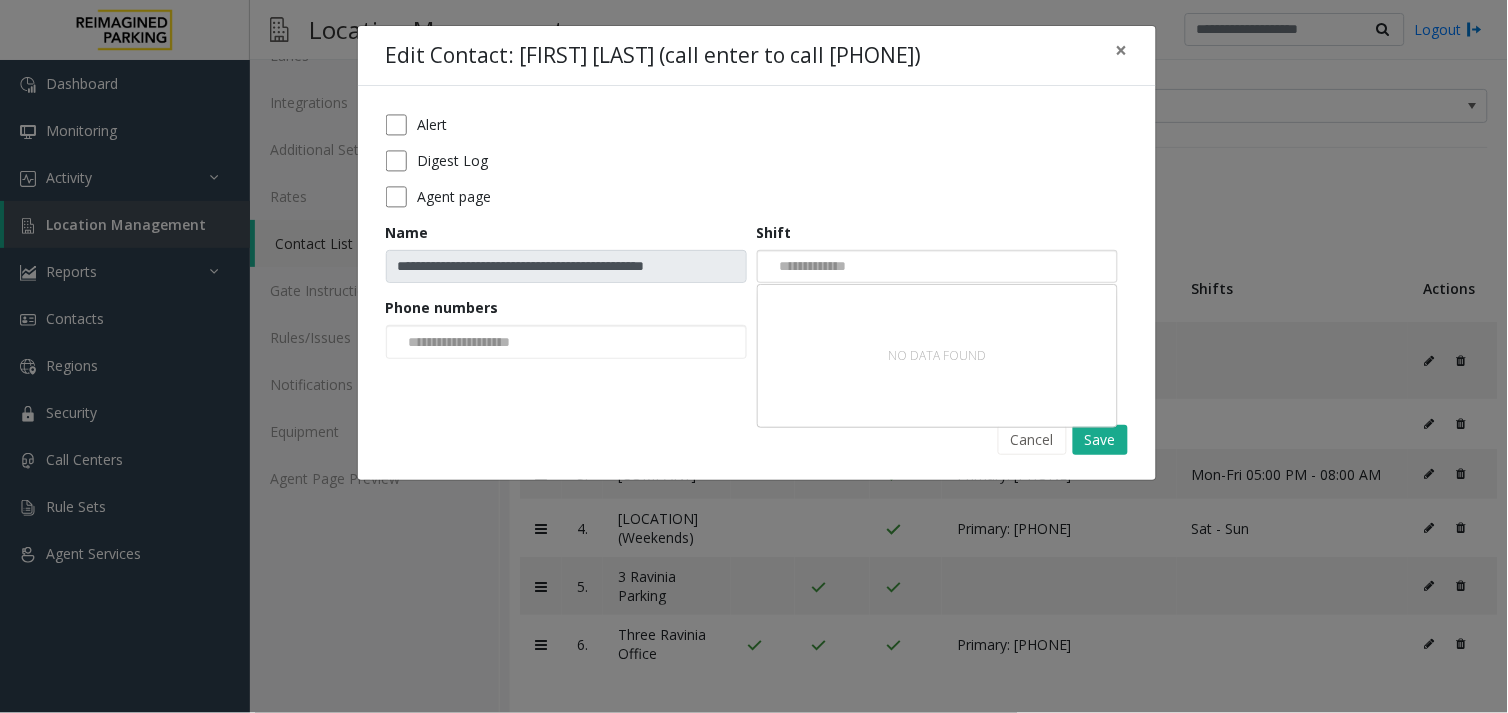 click at bounding box center [809, 267] 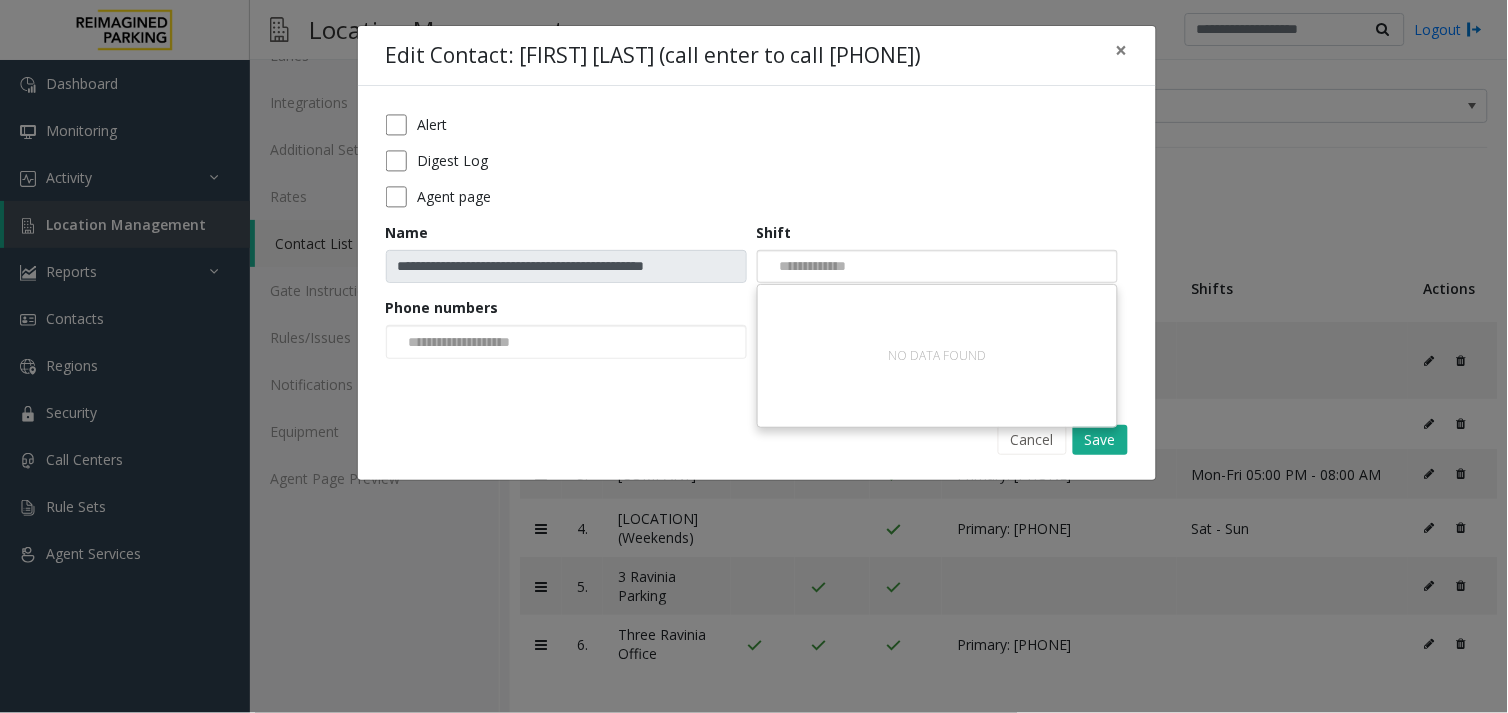 paste on "**********" 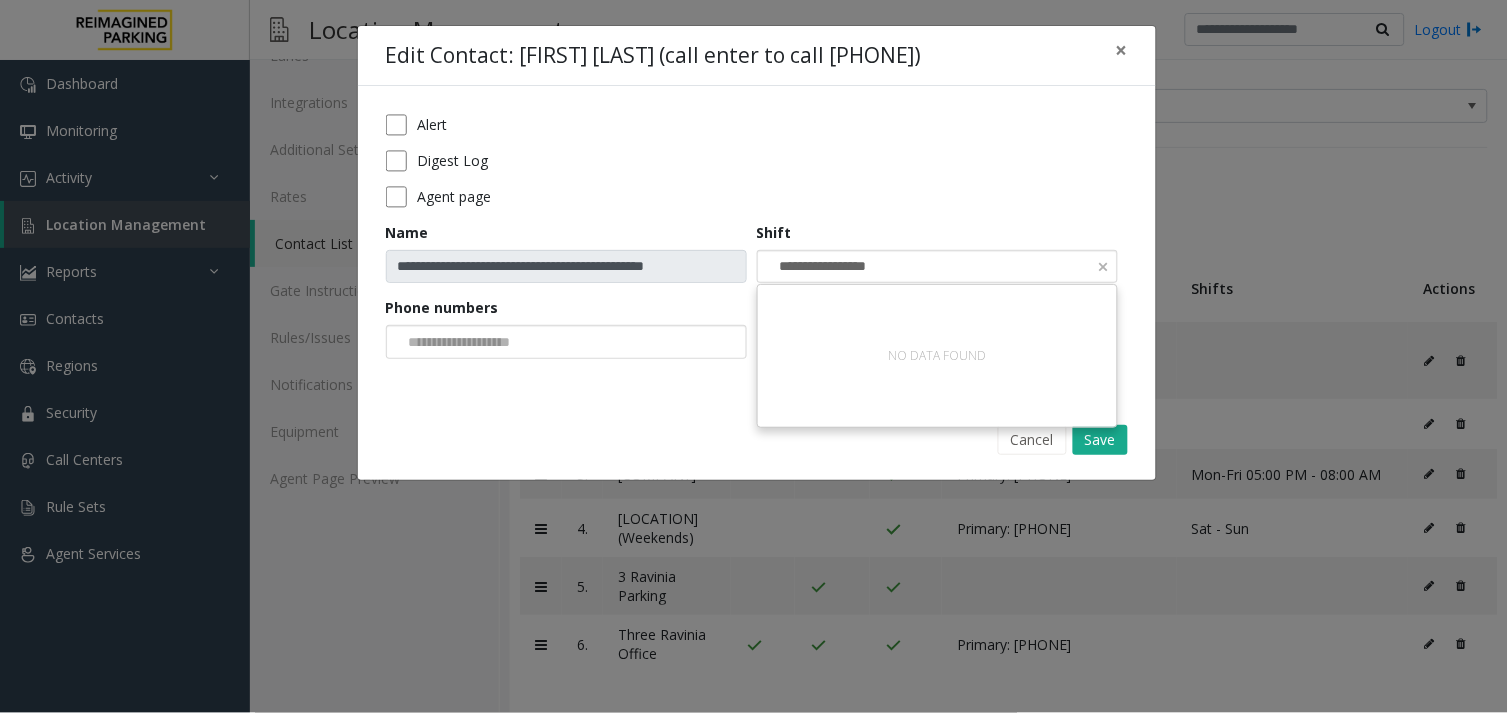 type on "**********" 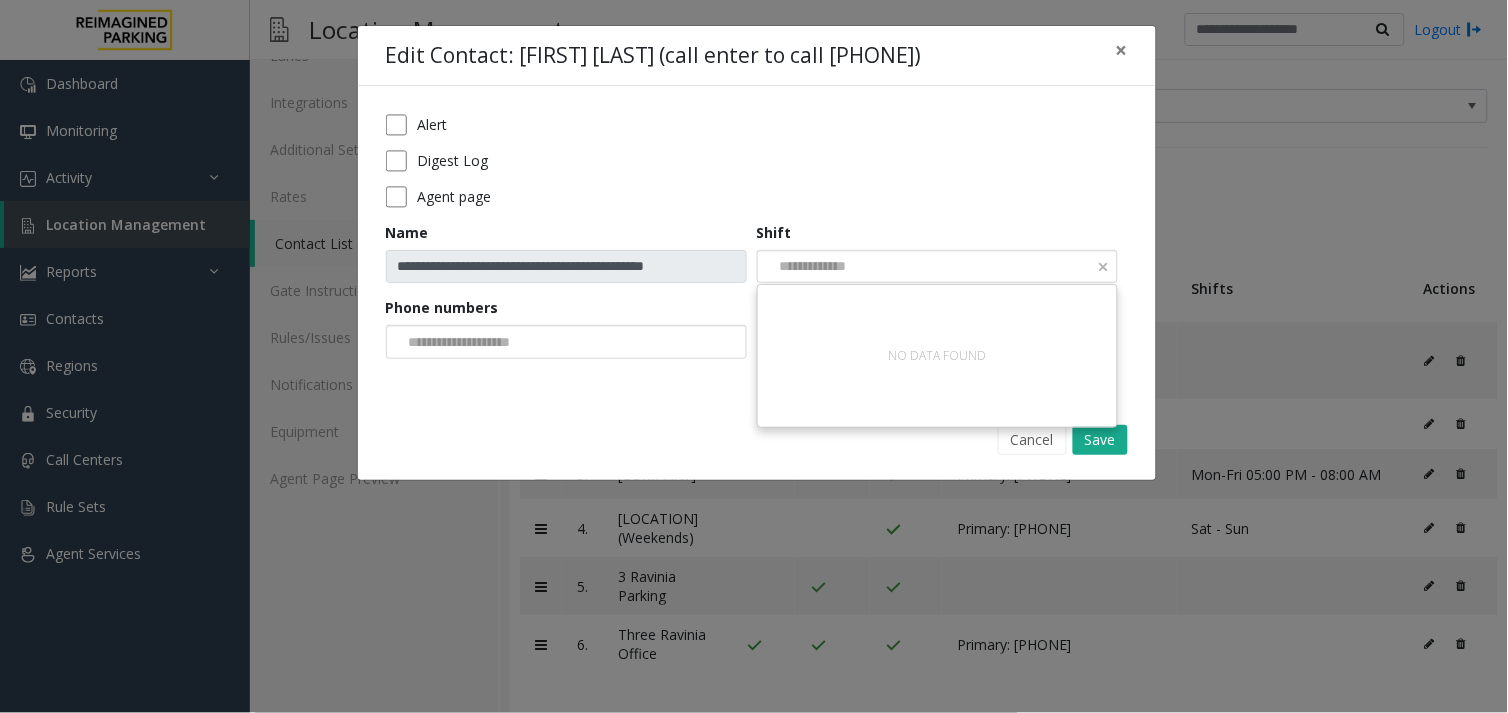 click 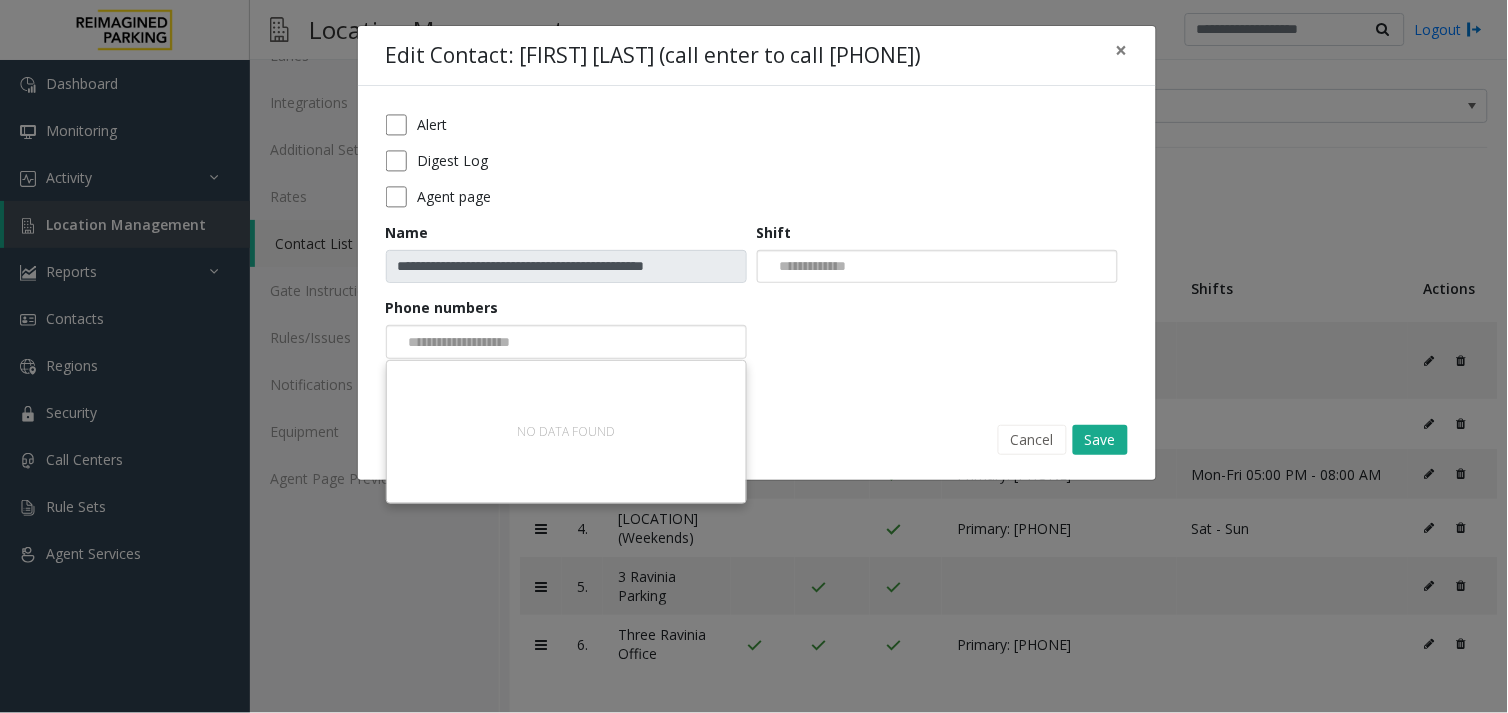 click 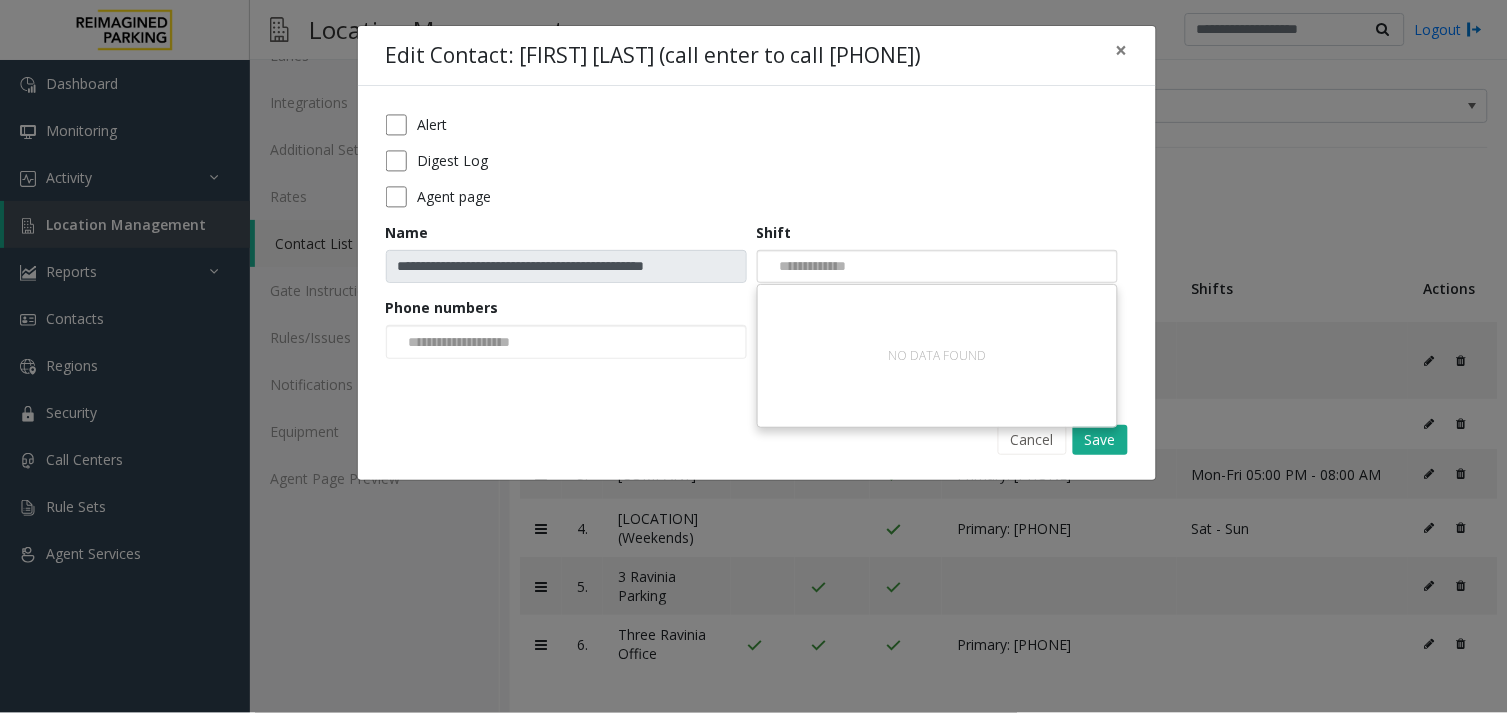 paste on "**********" 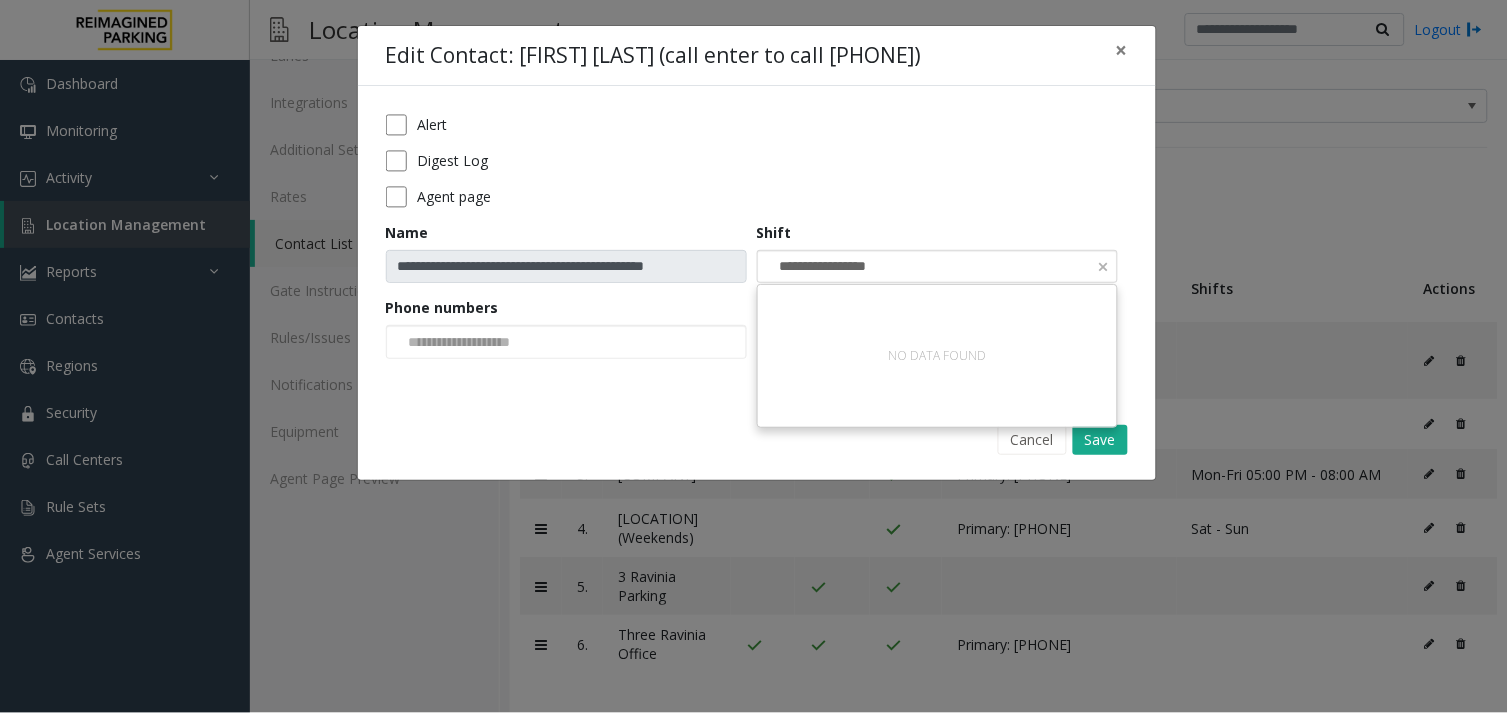 type on "**********" 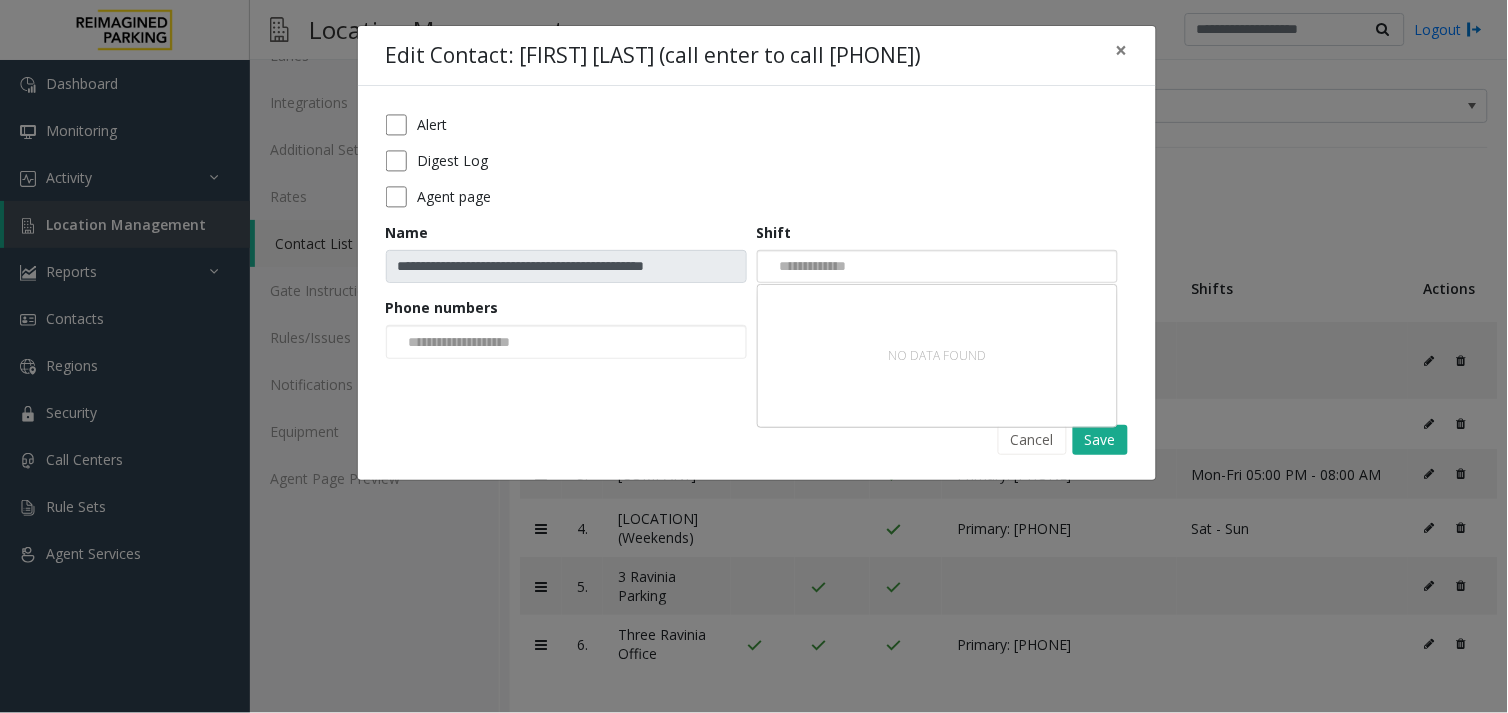 click at bounding box center (809, 267) 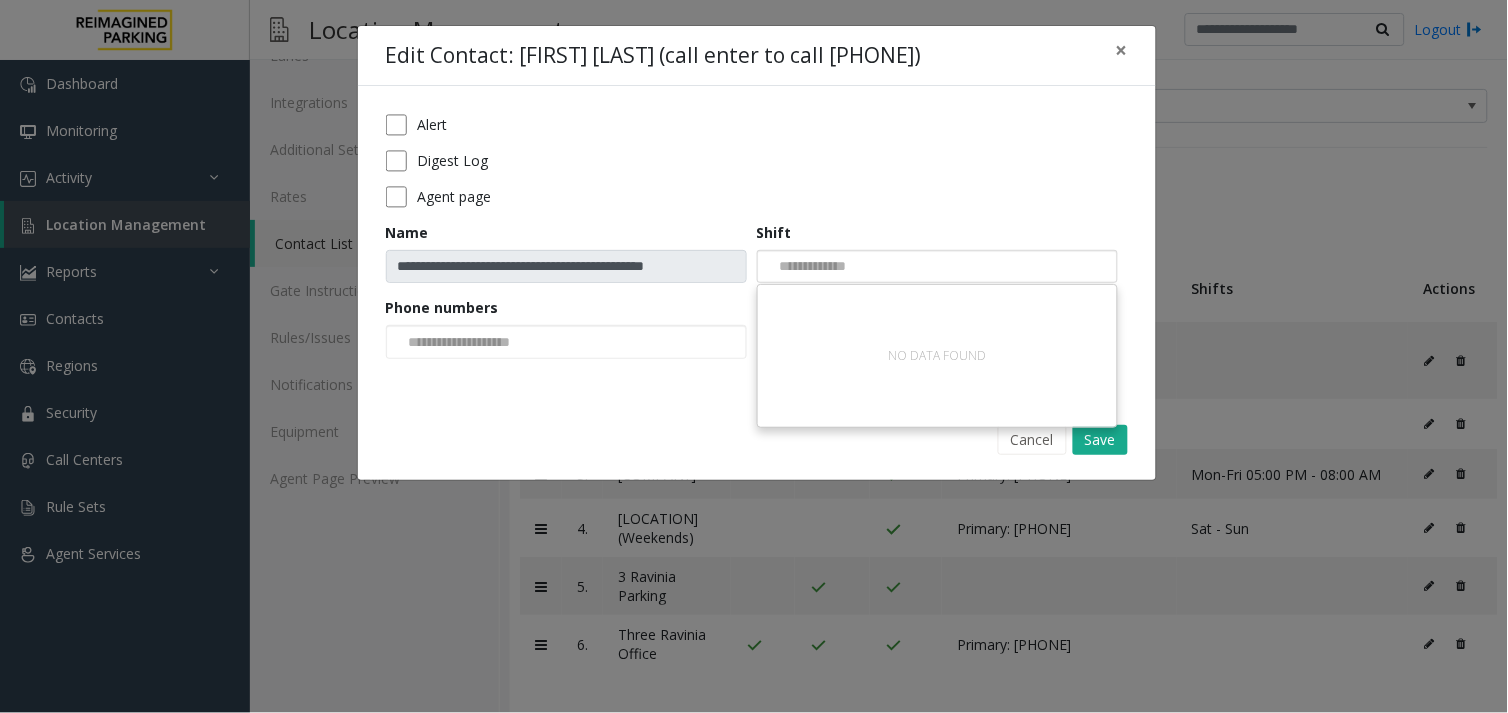 paste on "**********" 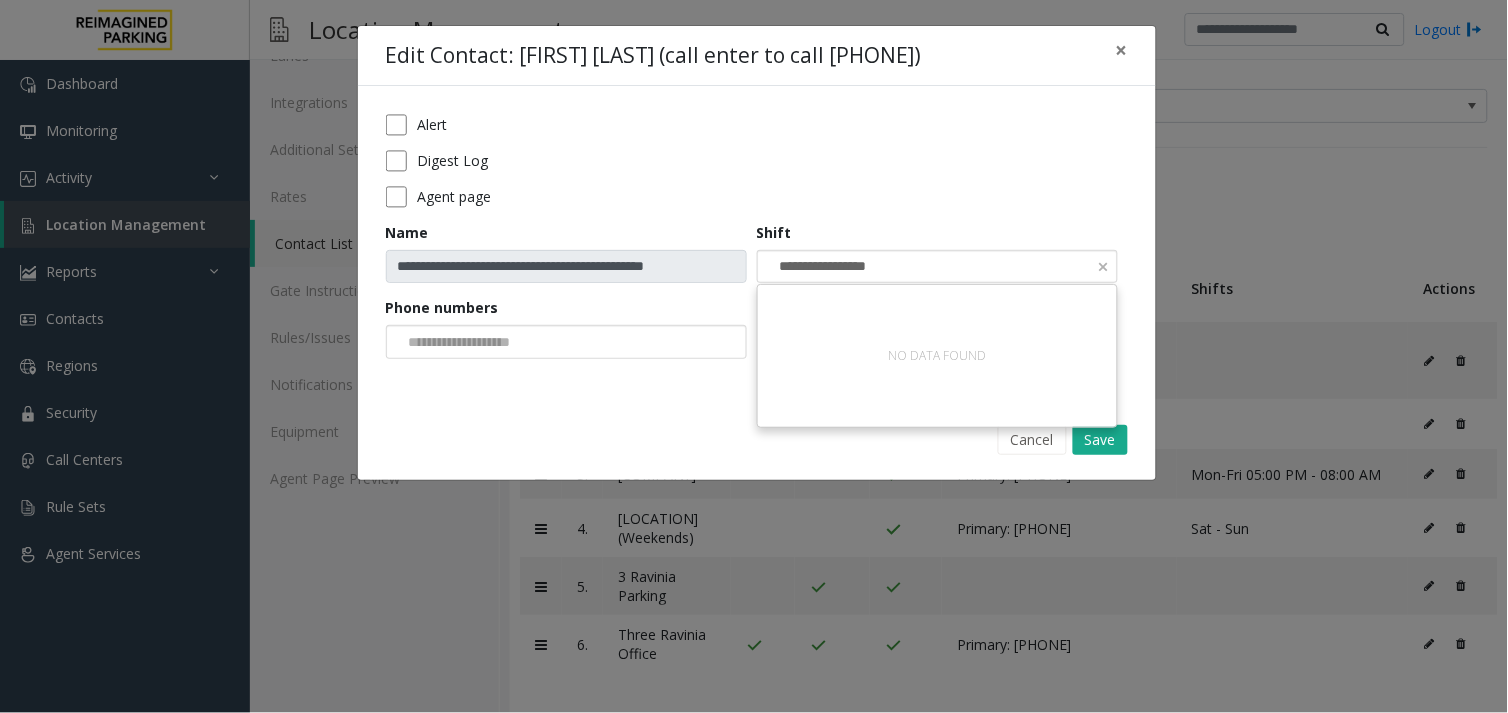 type on "**********" 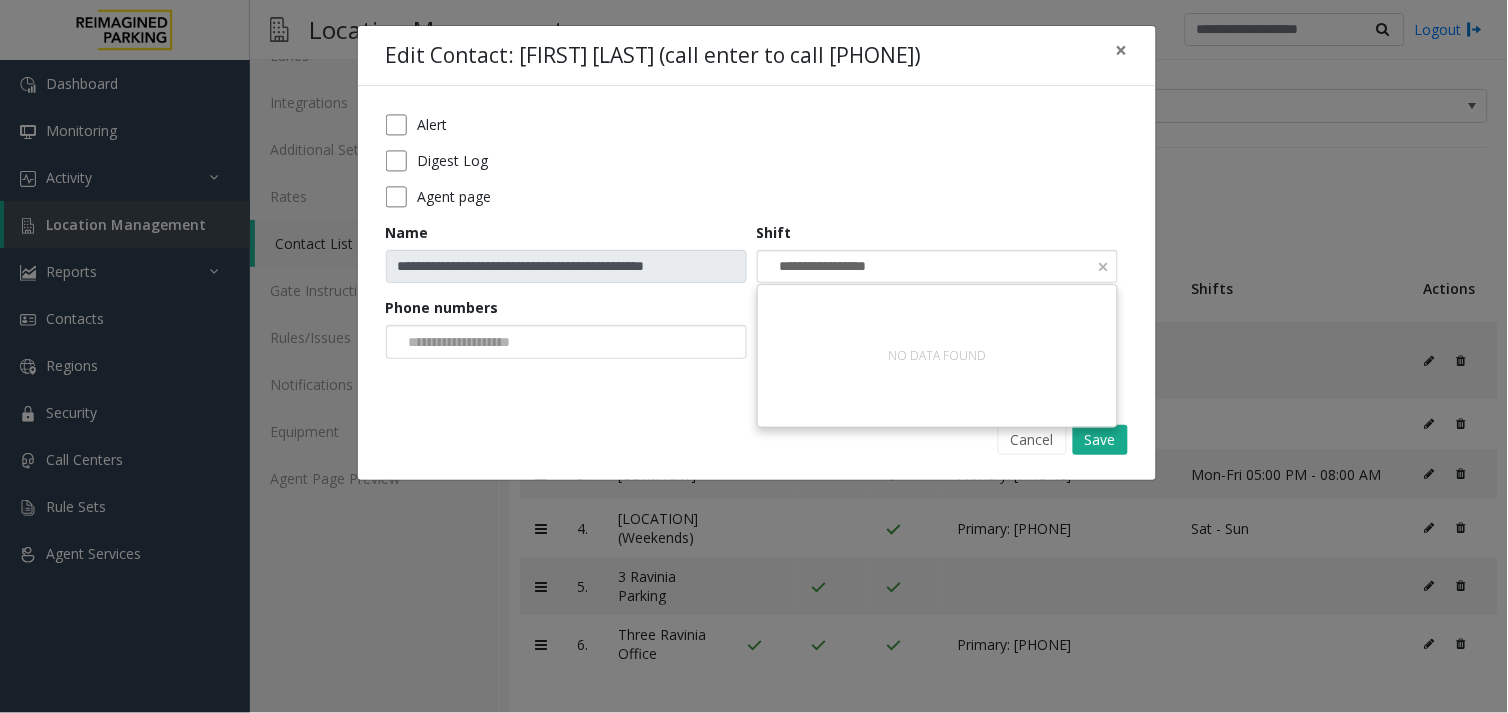 type 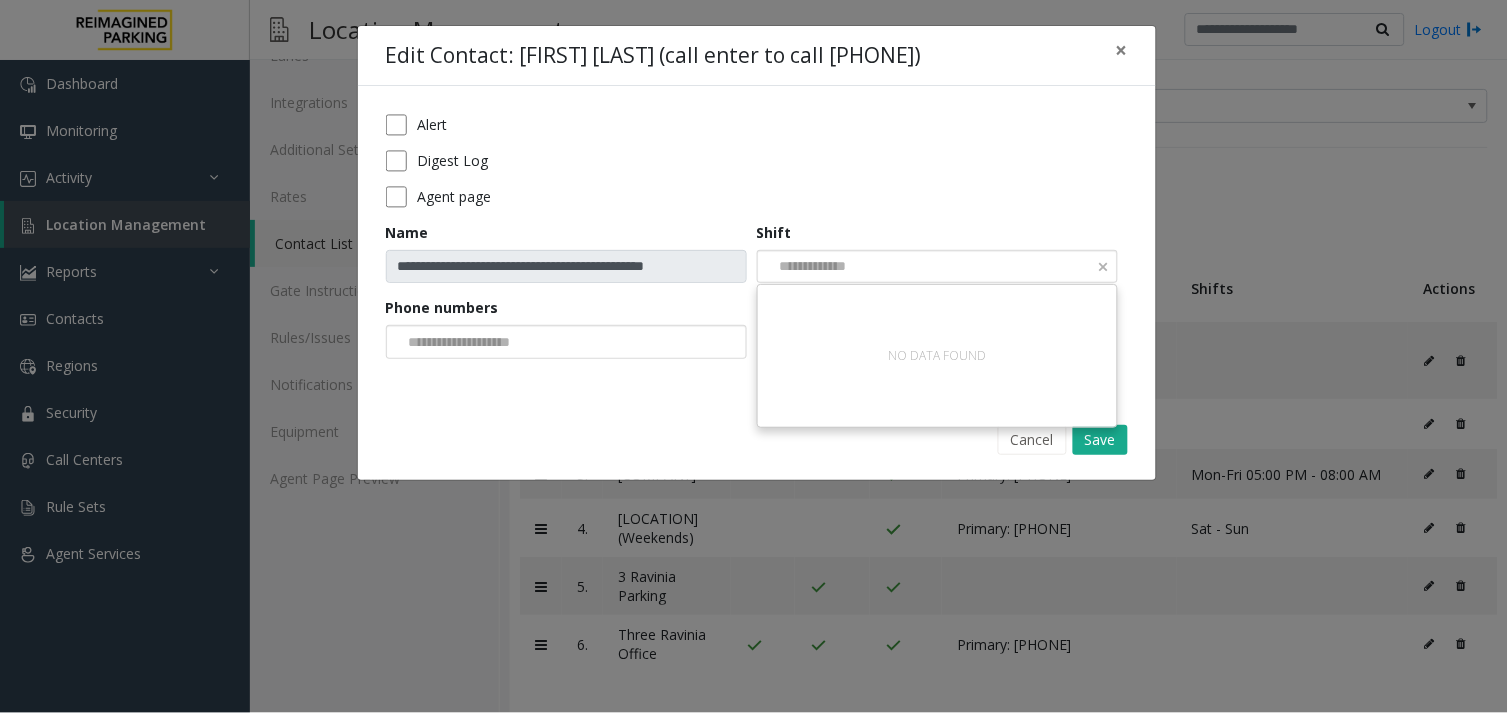 click 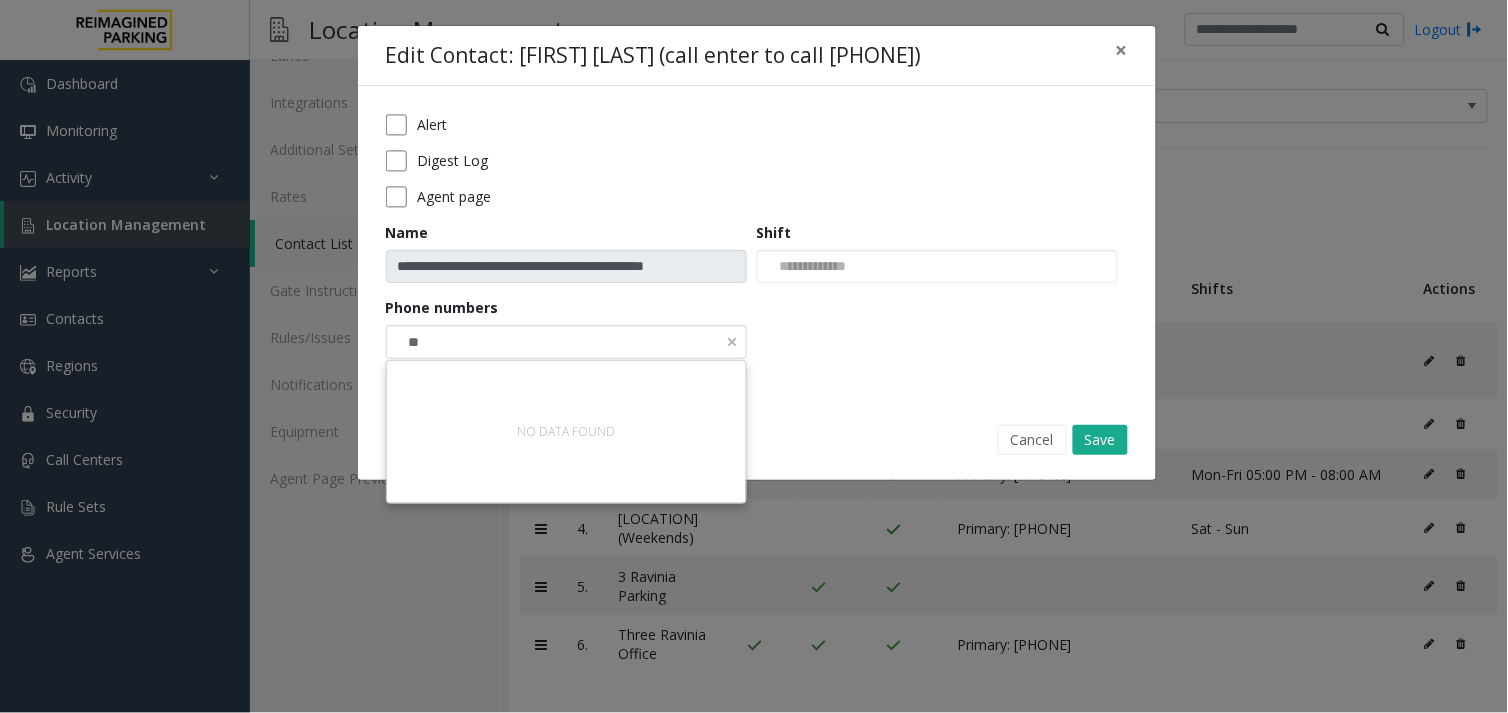 type on "**" 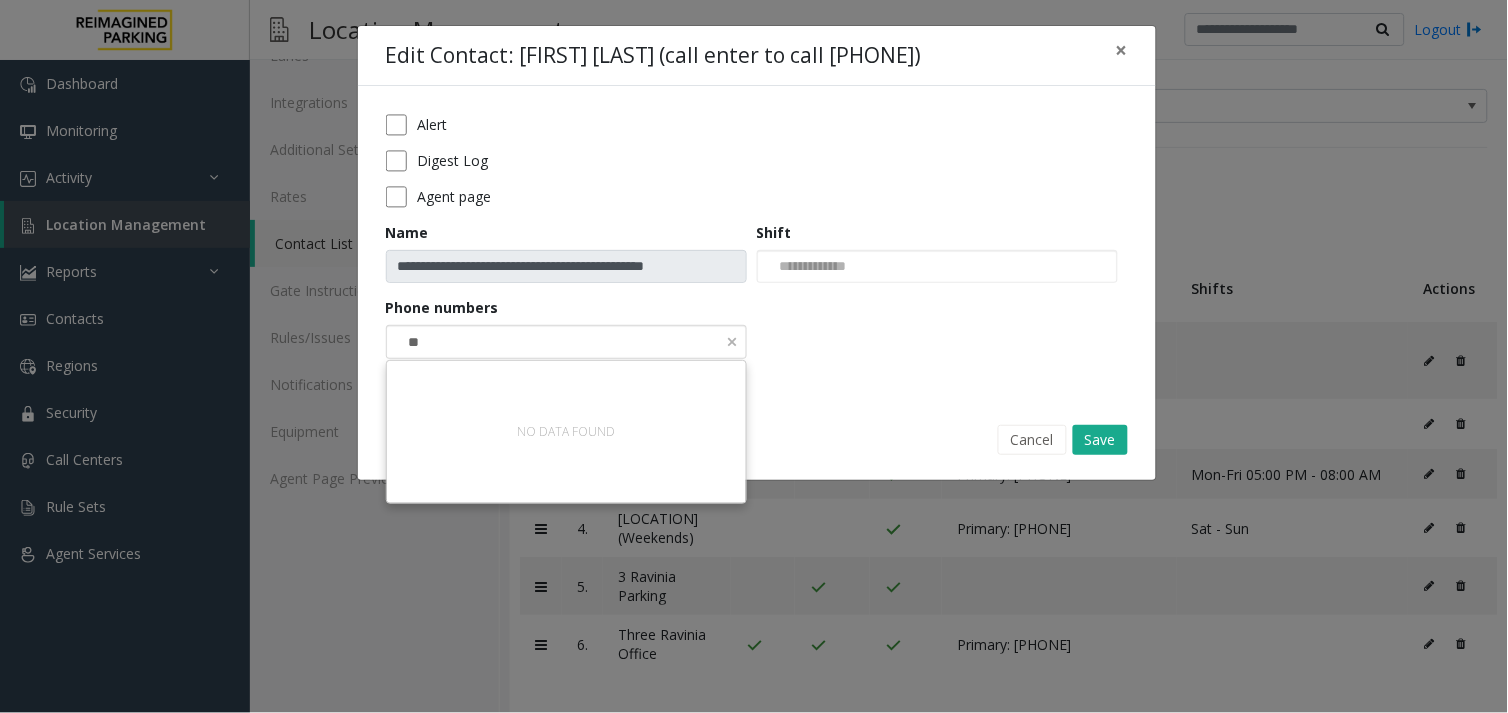 type 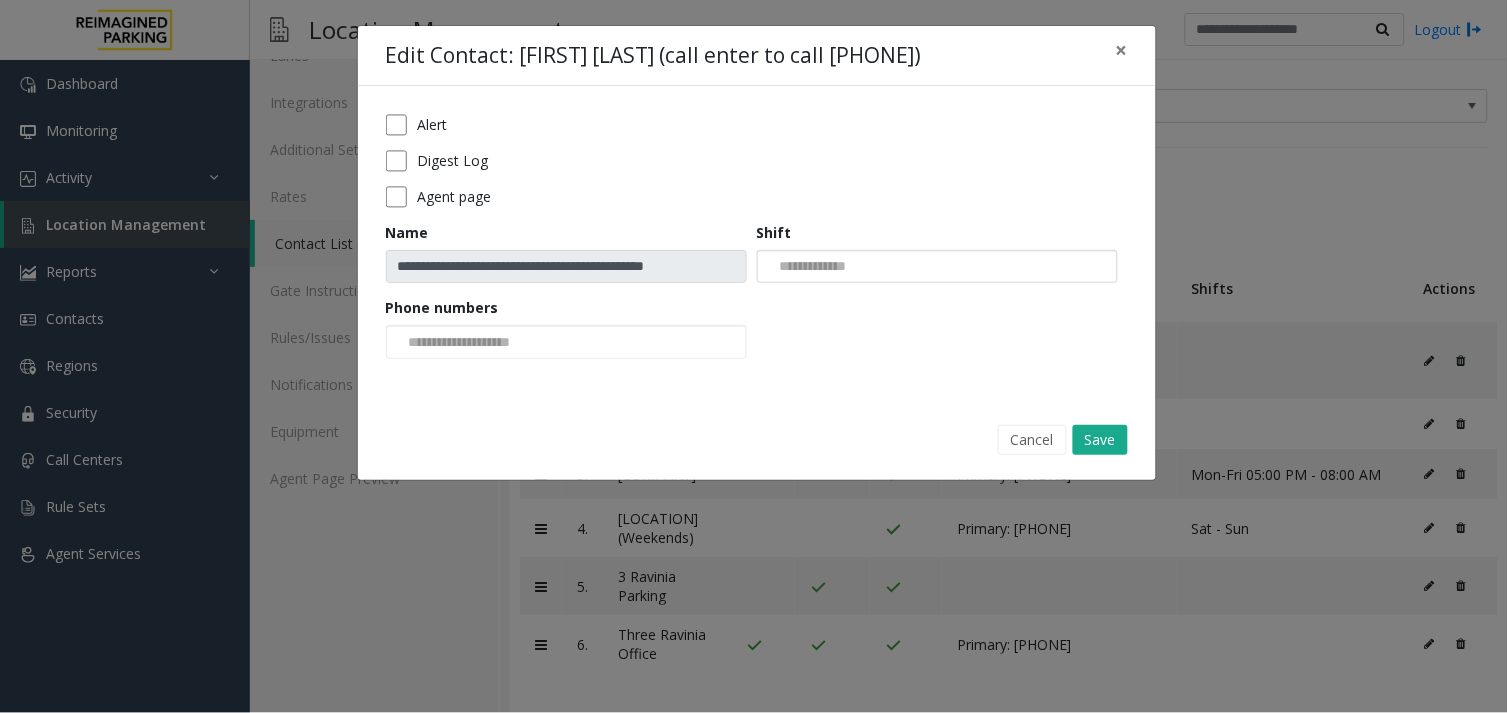 click 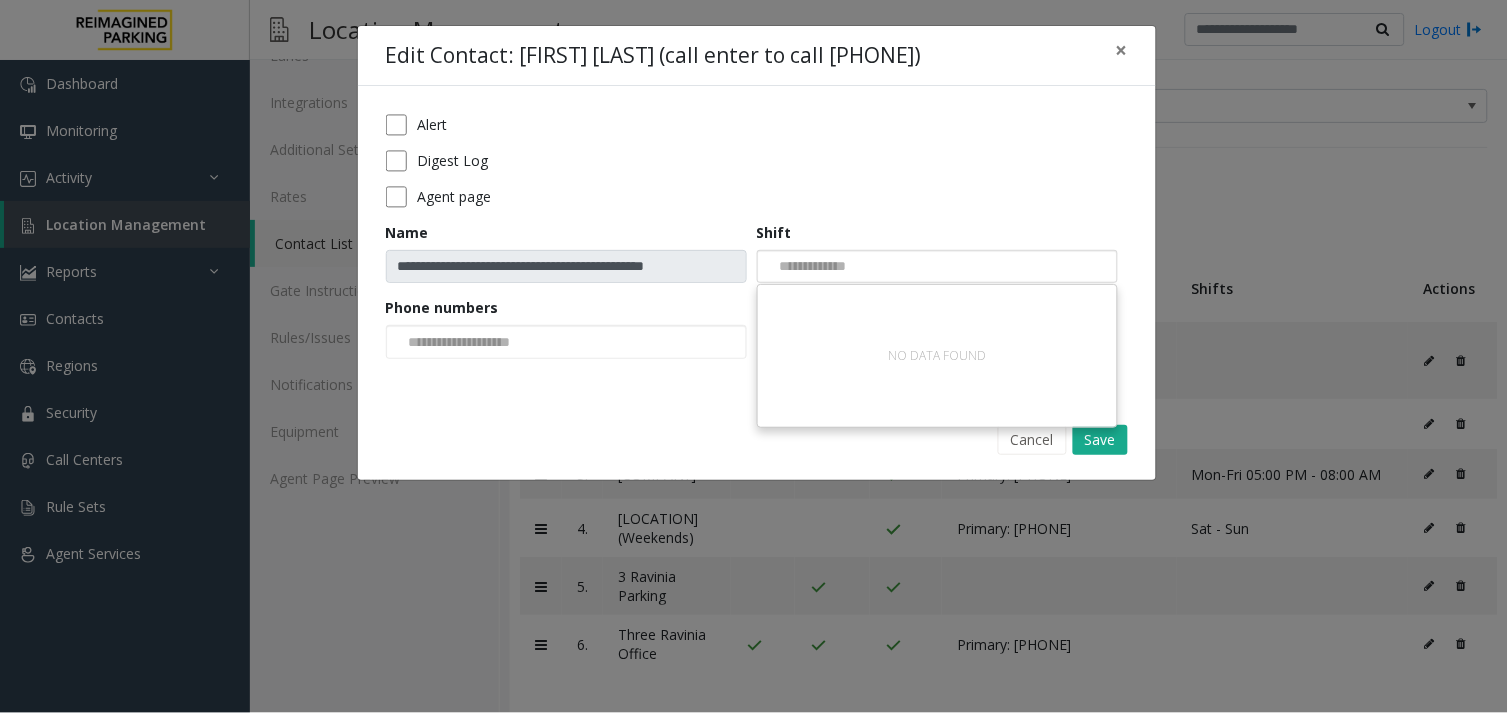 paste on "**********" 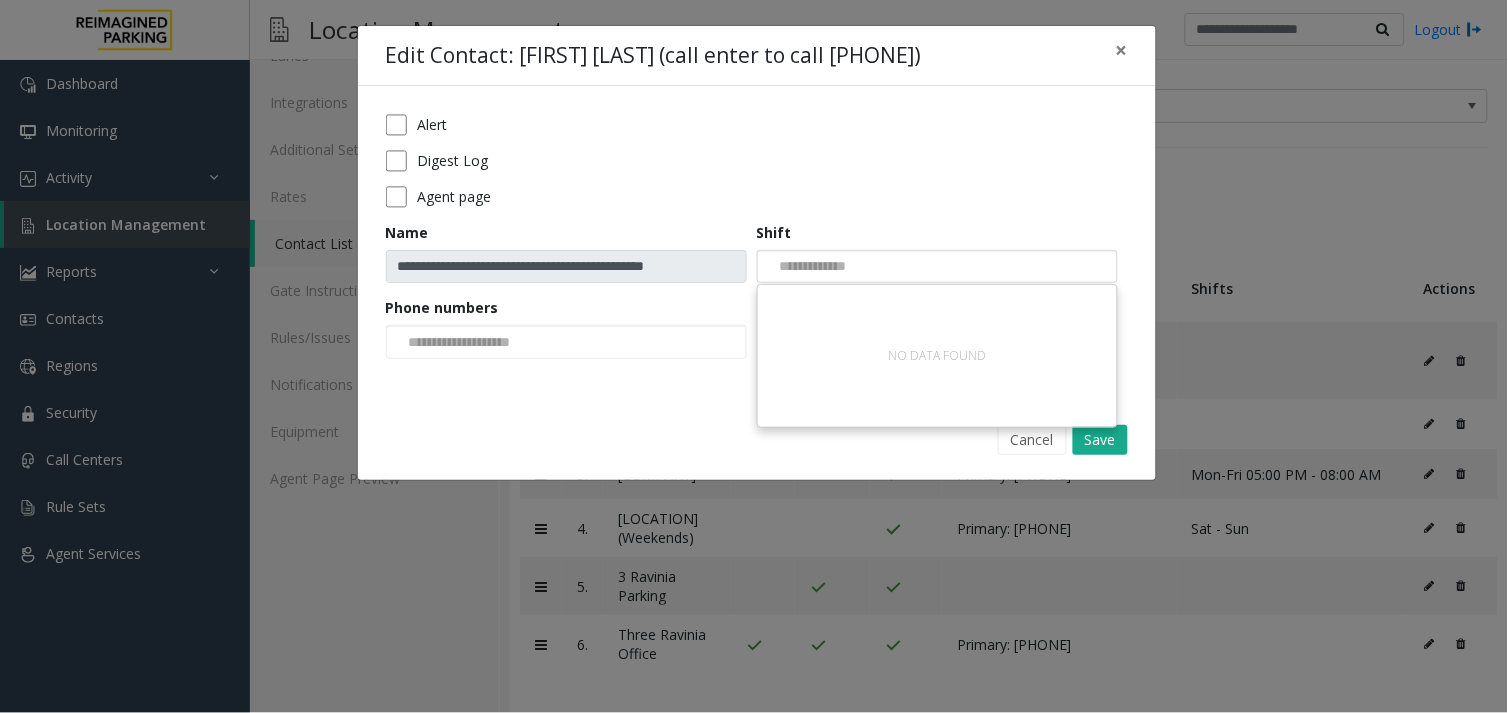 type on "**********" 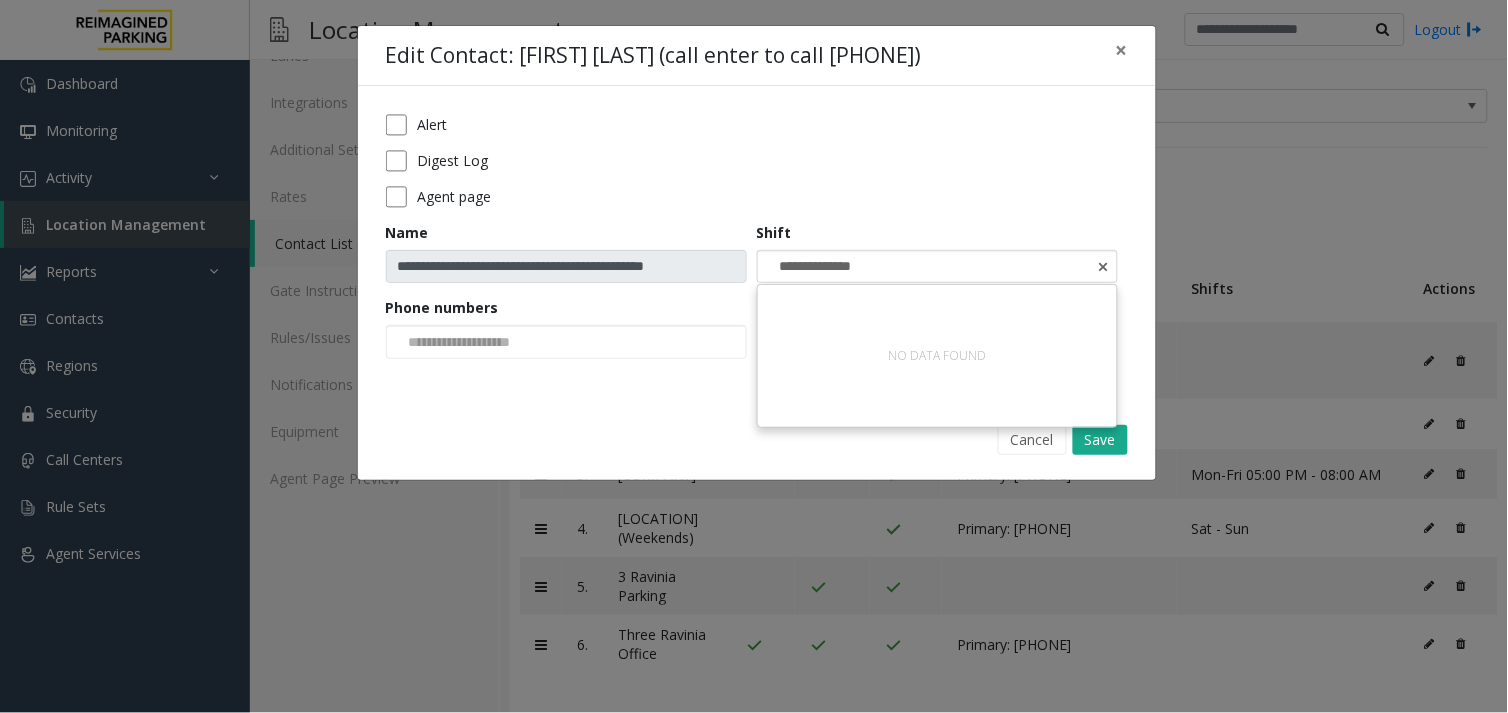 type 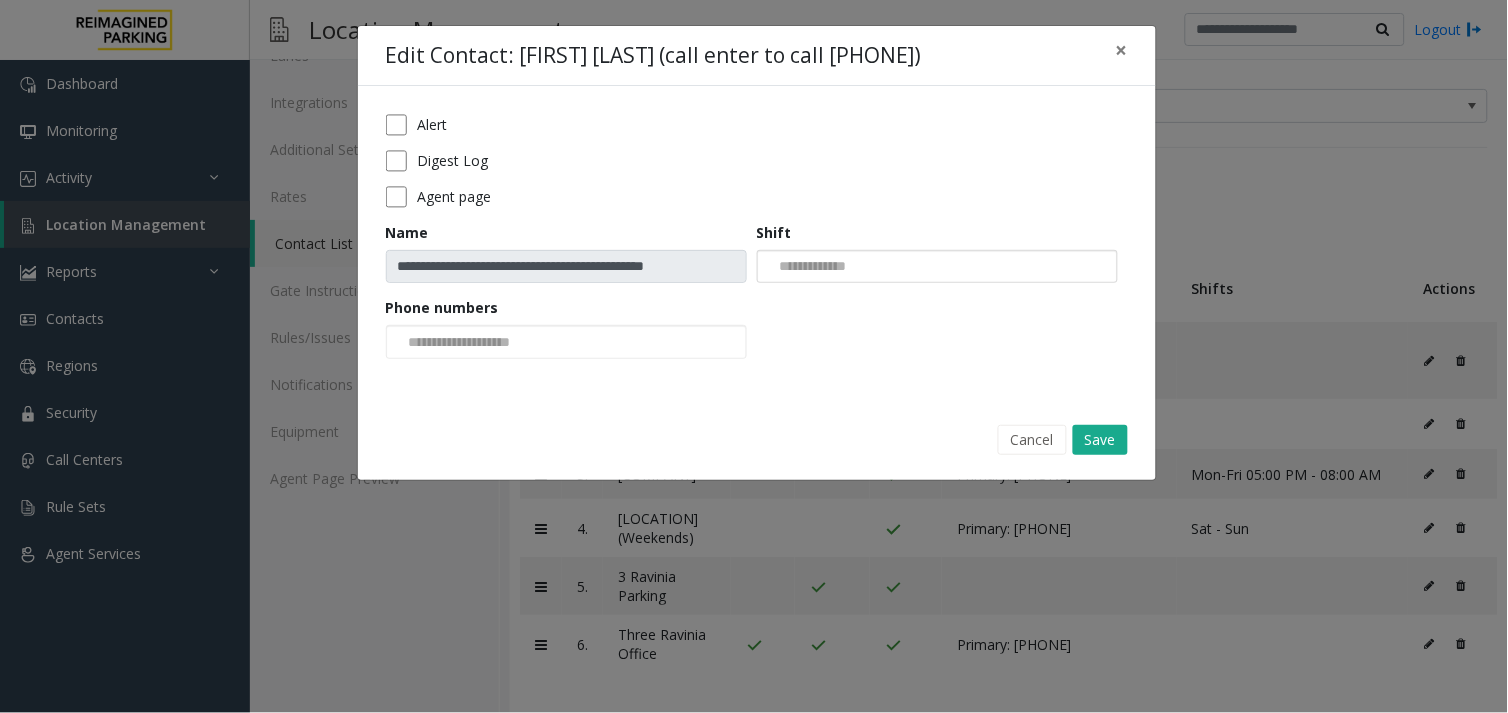 click on "**********" 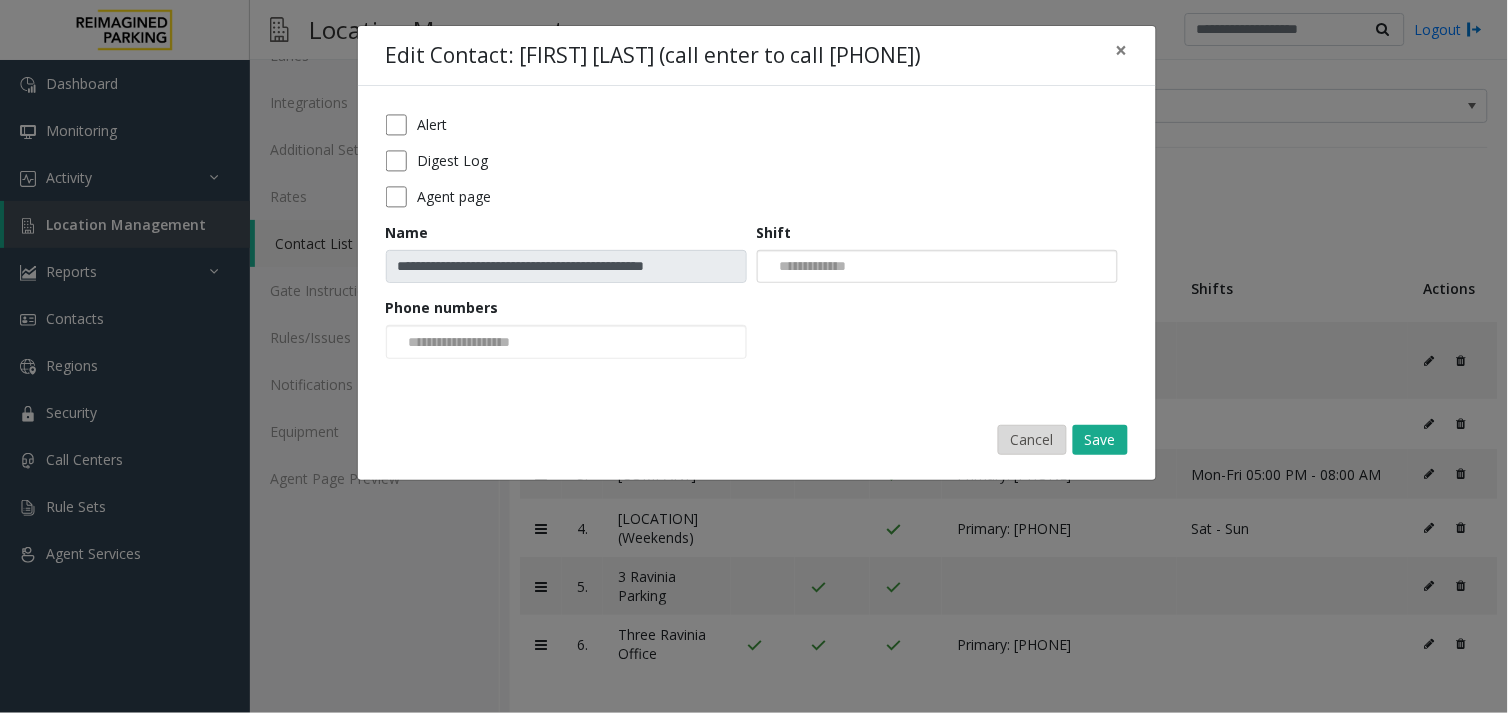 click on "Cancel" 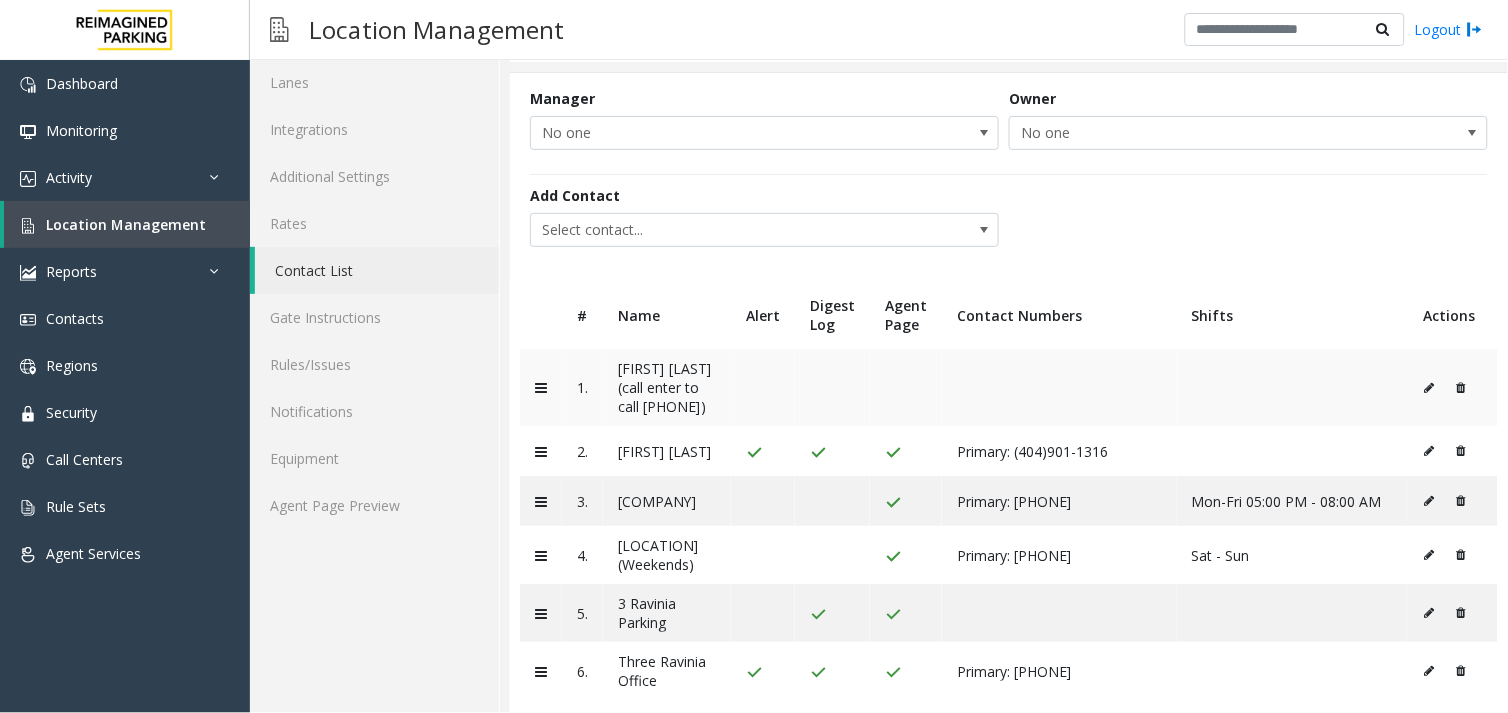 scroll, scrollTop: 76, scrollLeft: 0, axis: vertical 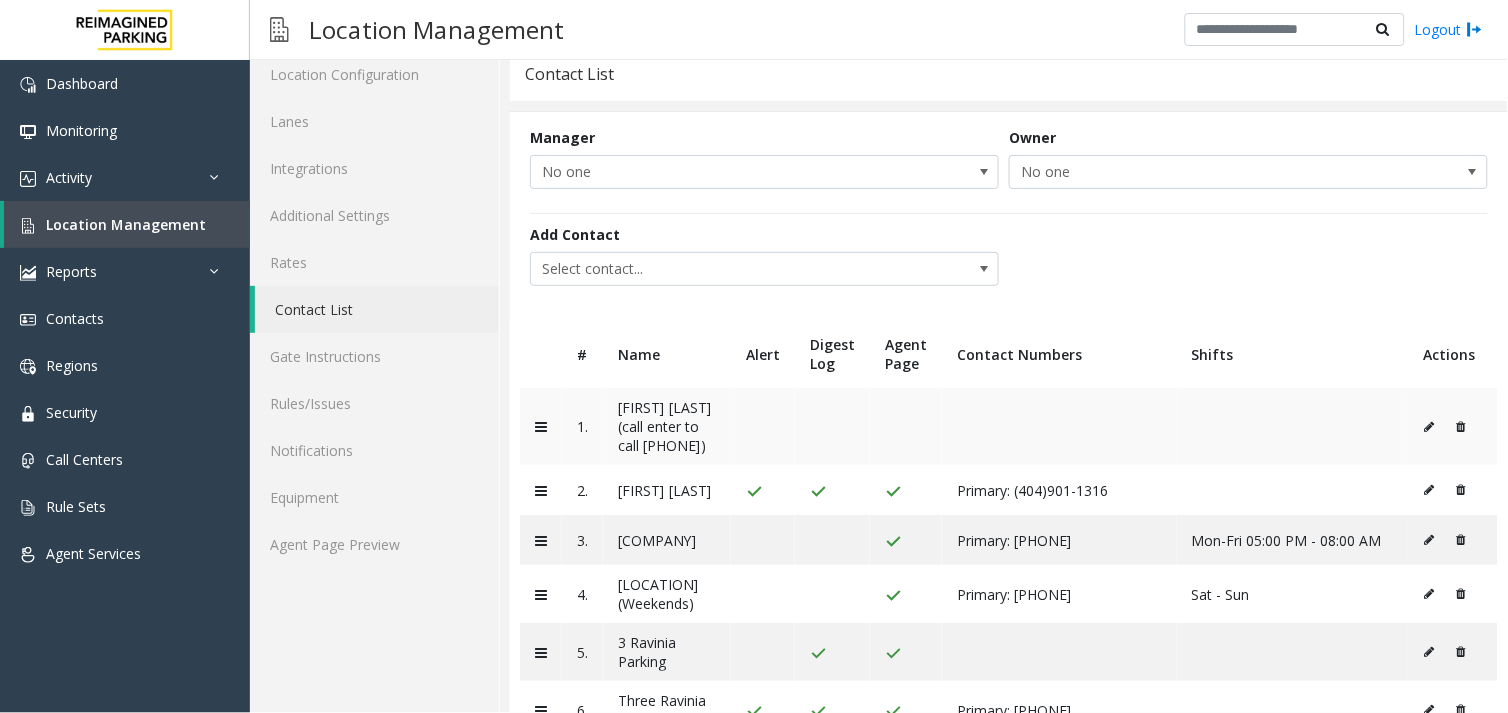 click at bounding box center [1429, 427] 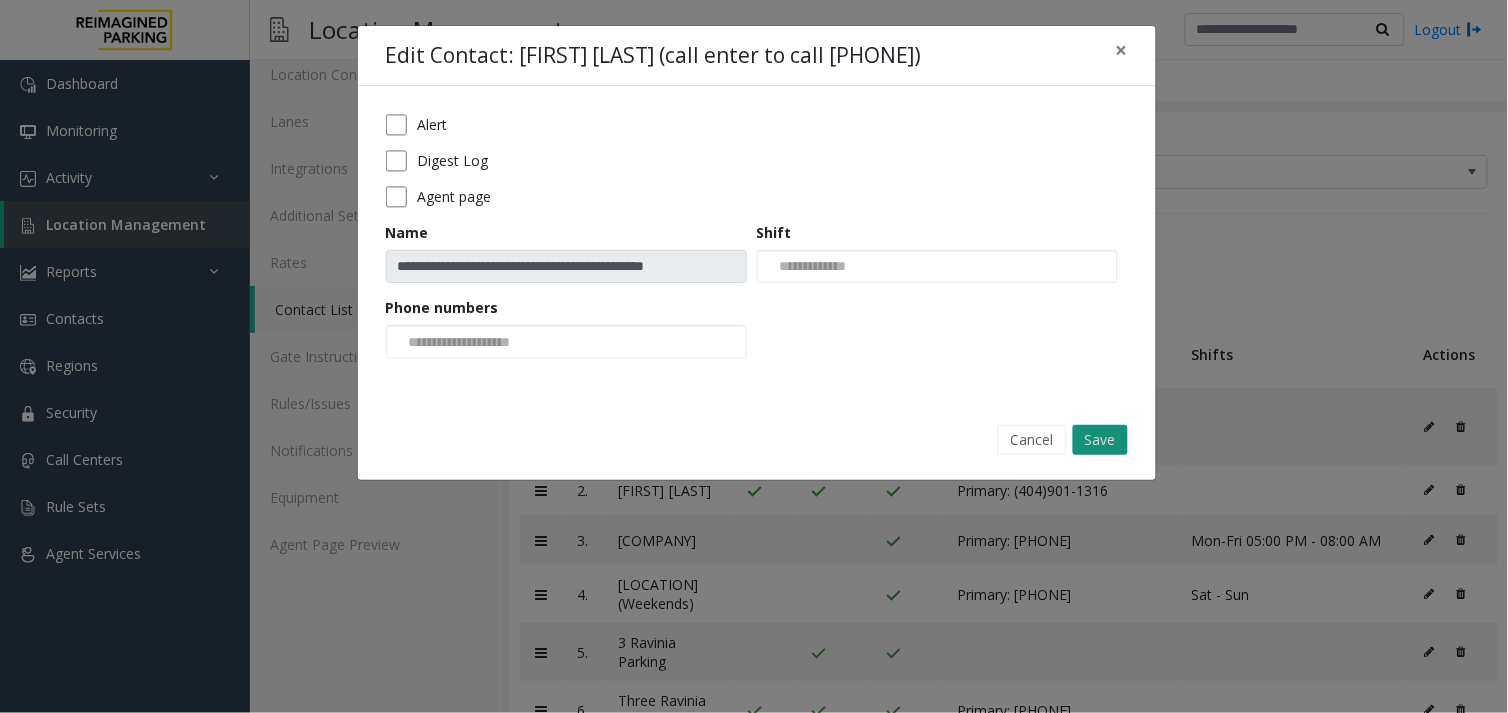 click on "Save" 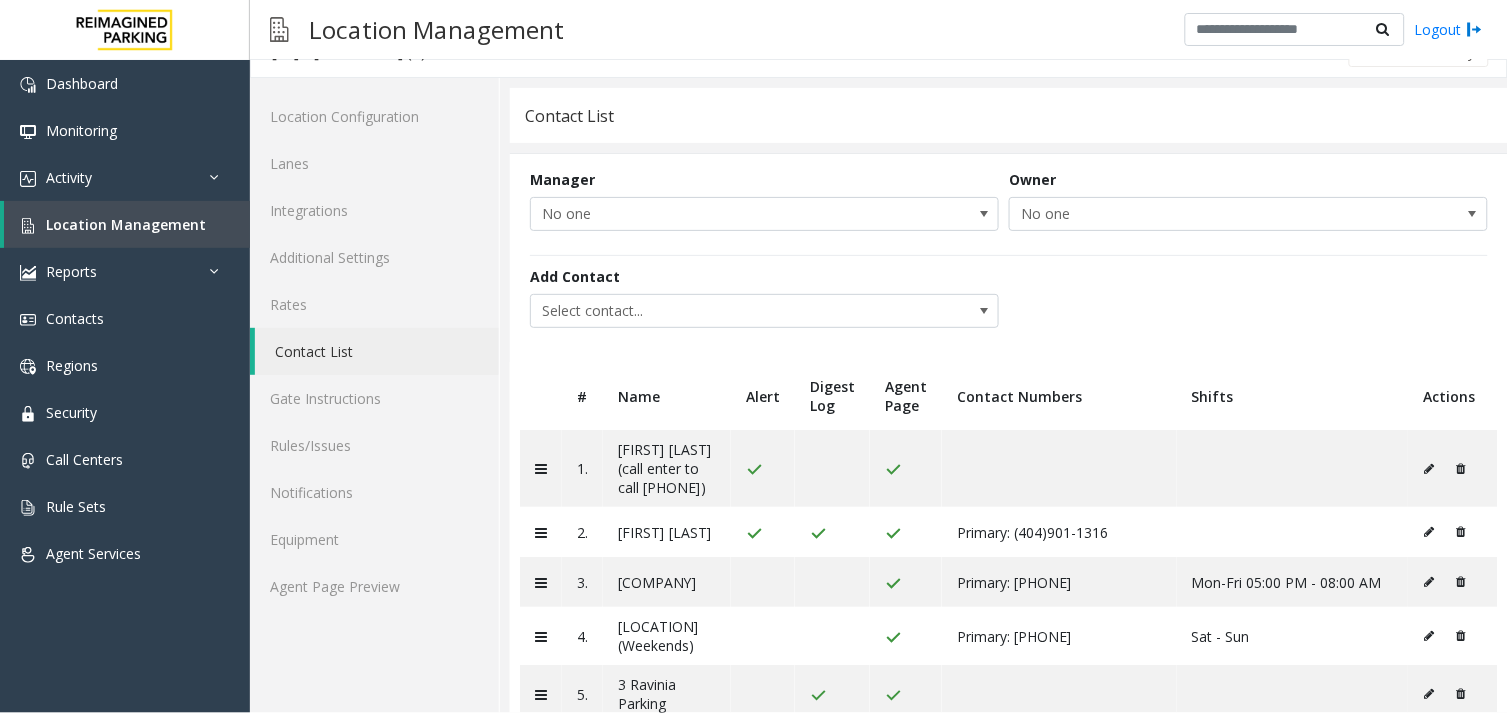 scroll, scrollTop: 0, scrollLeft: 0, axis: both 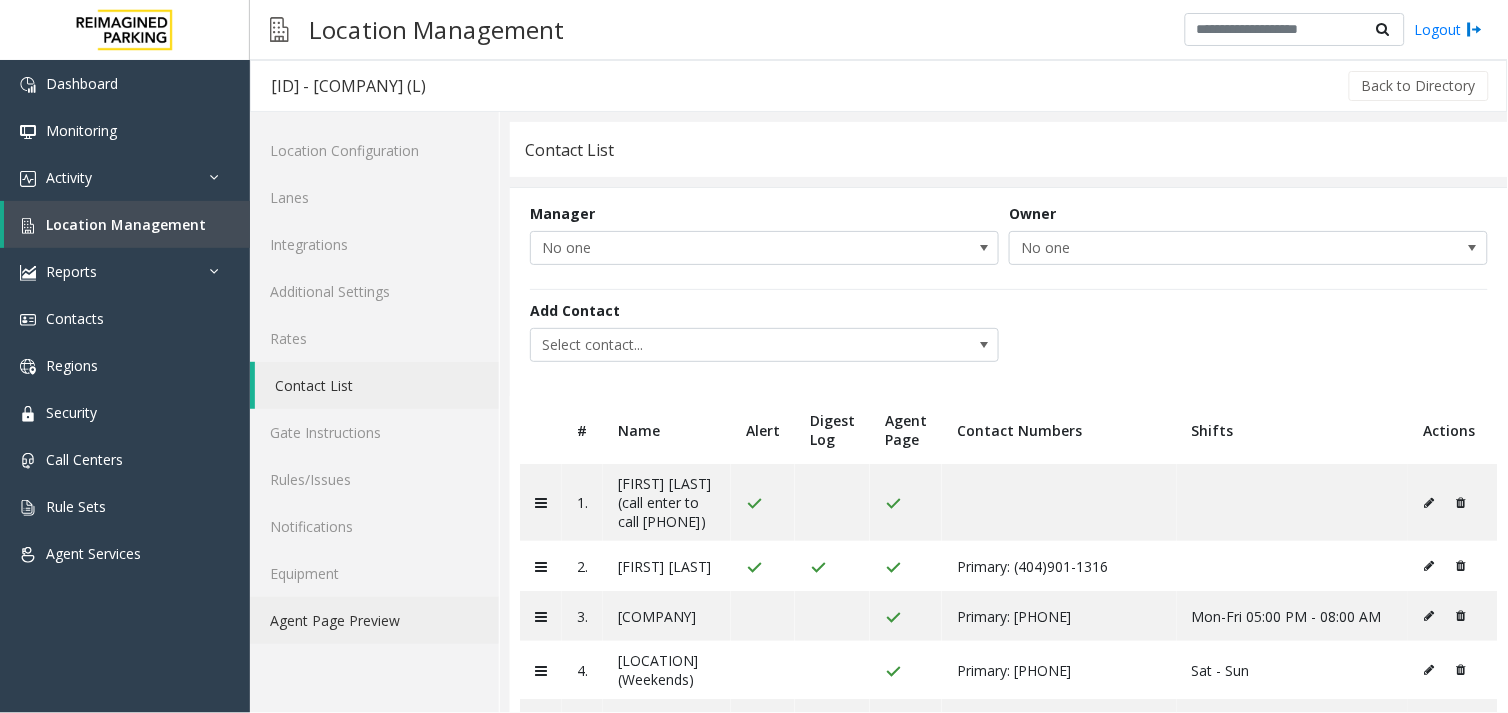 click on "Agent Page Preview" 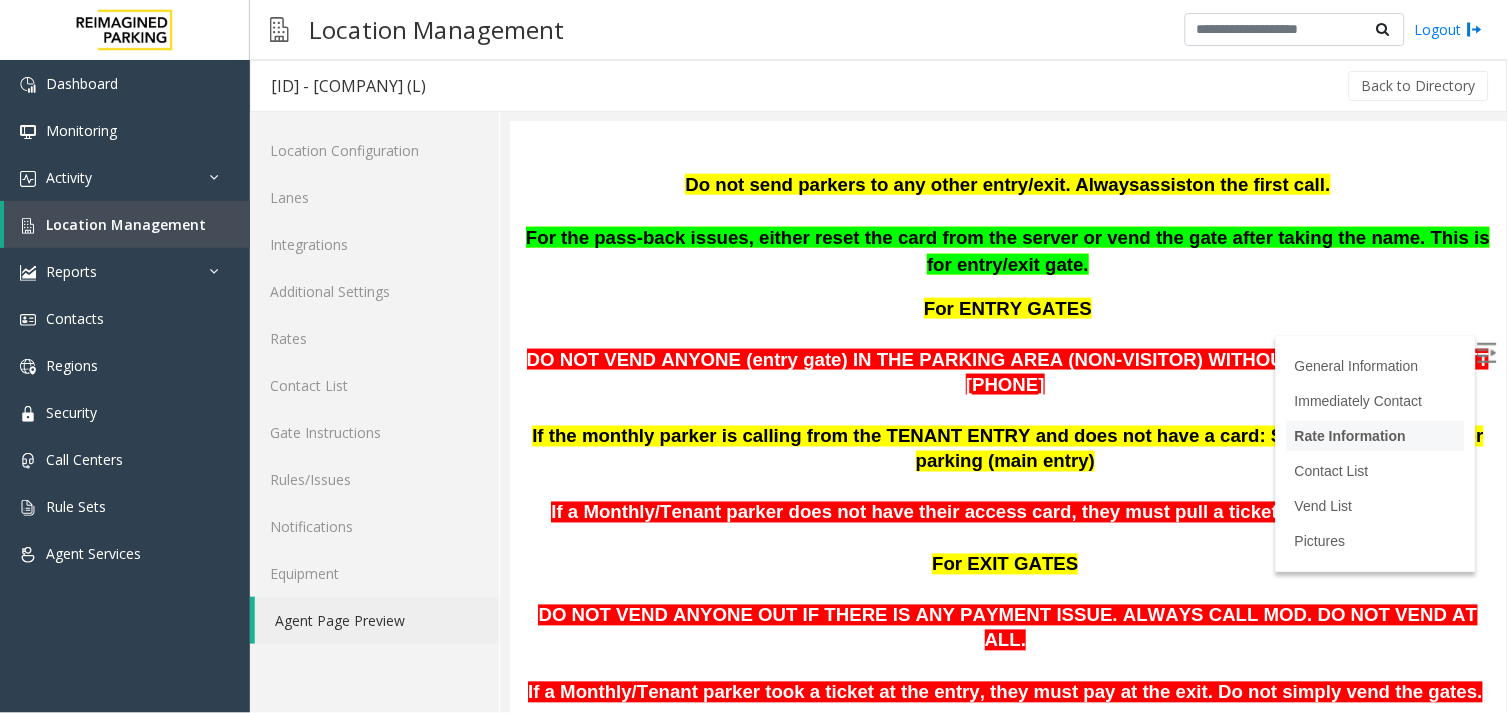scroll, scrollTop: 555, scrollLeft: 0, axis: vertical 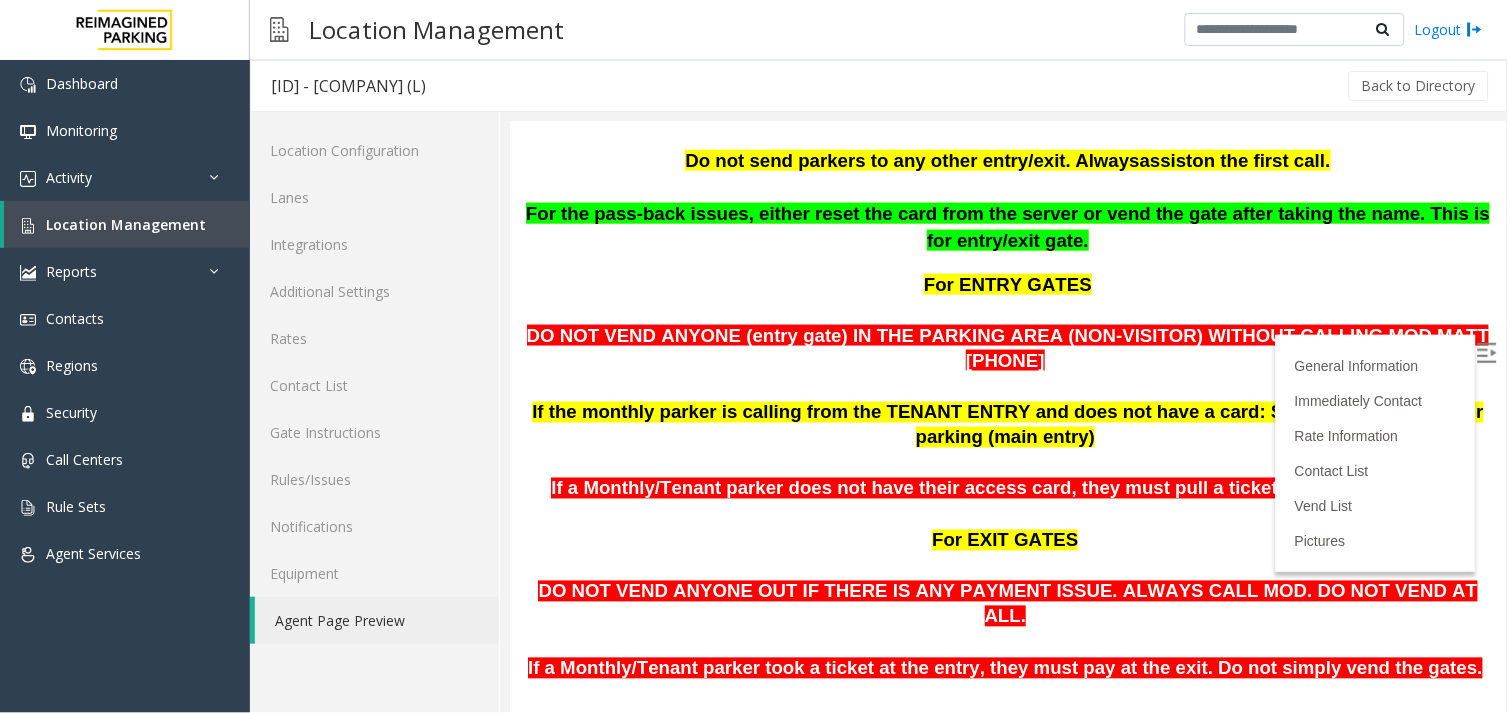 click at bounding box center [1486, 352] 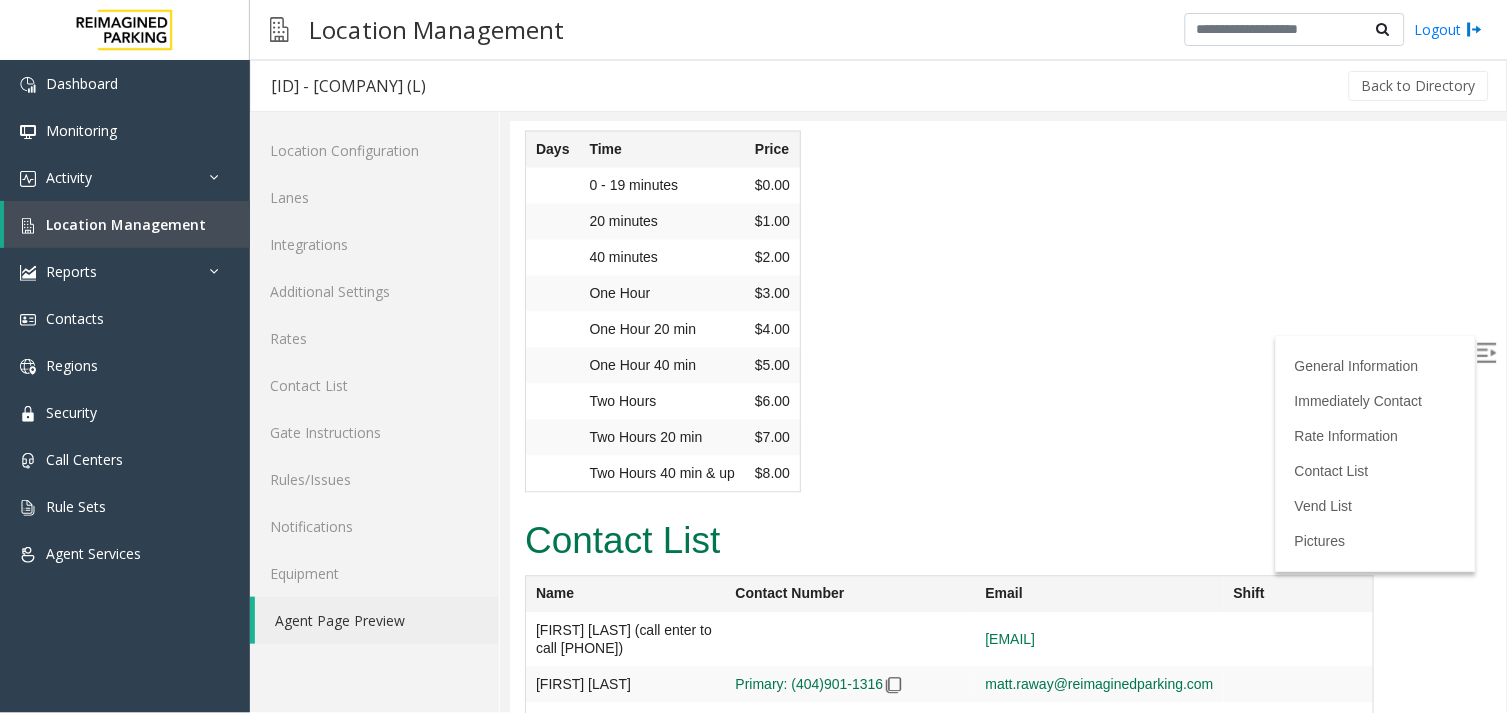scroll, scrollTop: 4220, scrollLeft: 0, axis: vertical 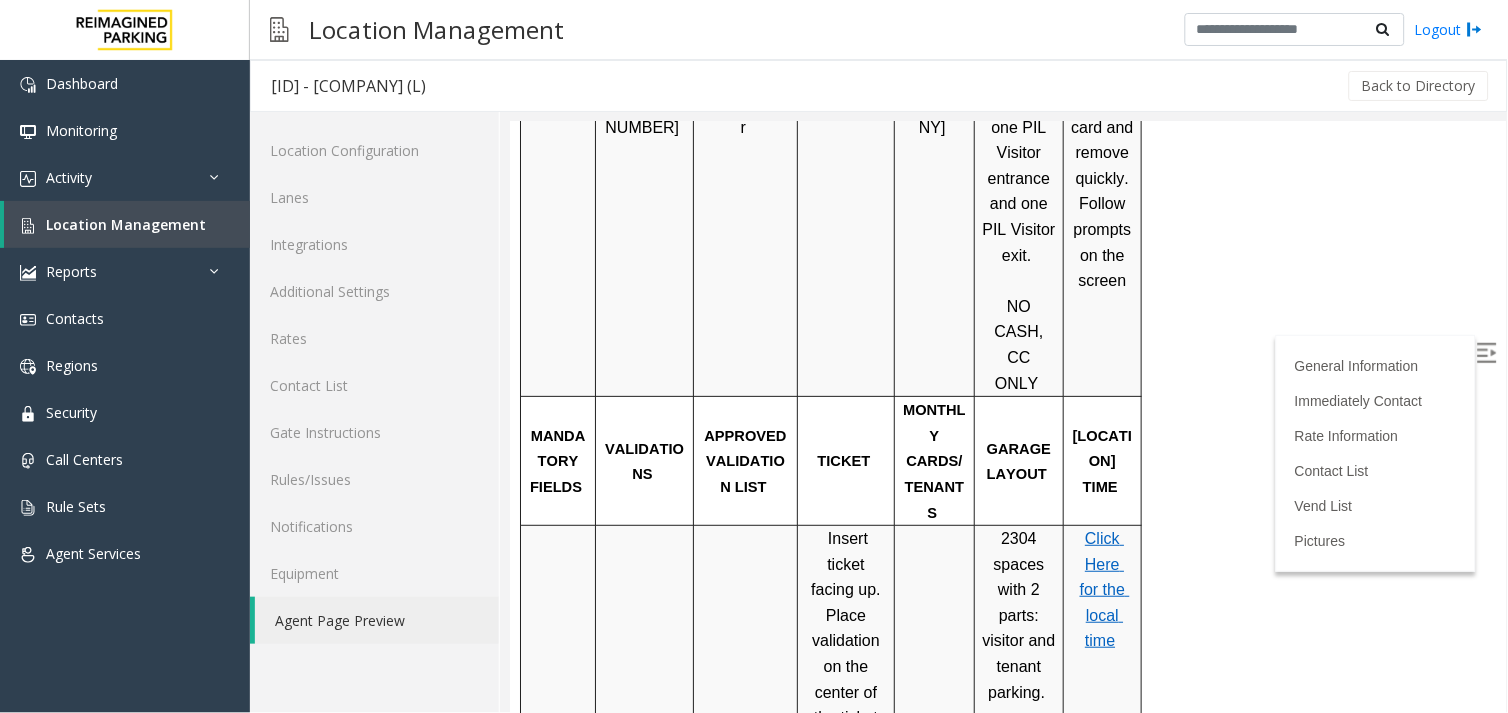click on "MONTHLY CARDS/TENANTS" at bounding box center (933, 460) 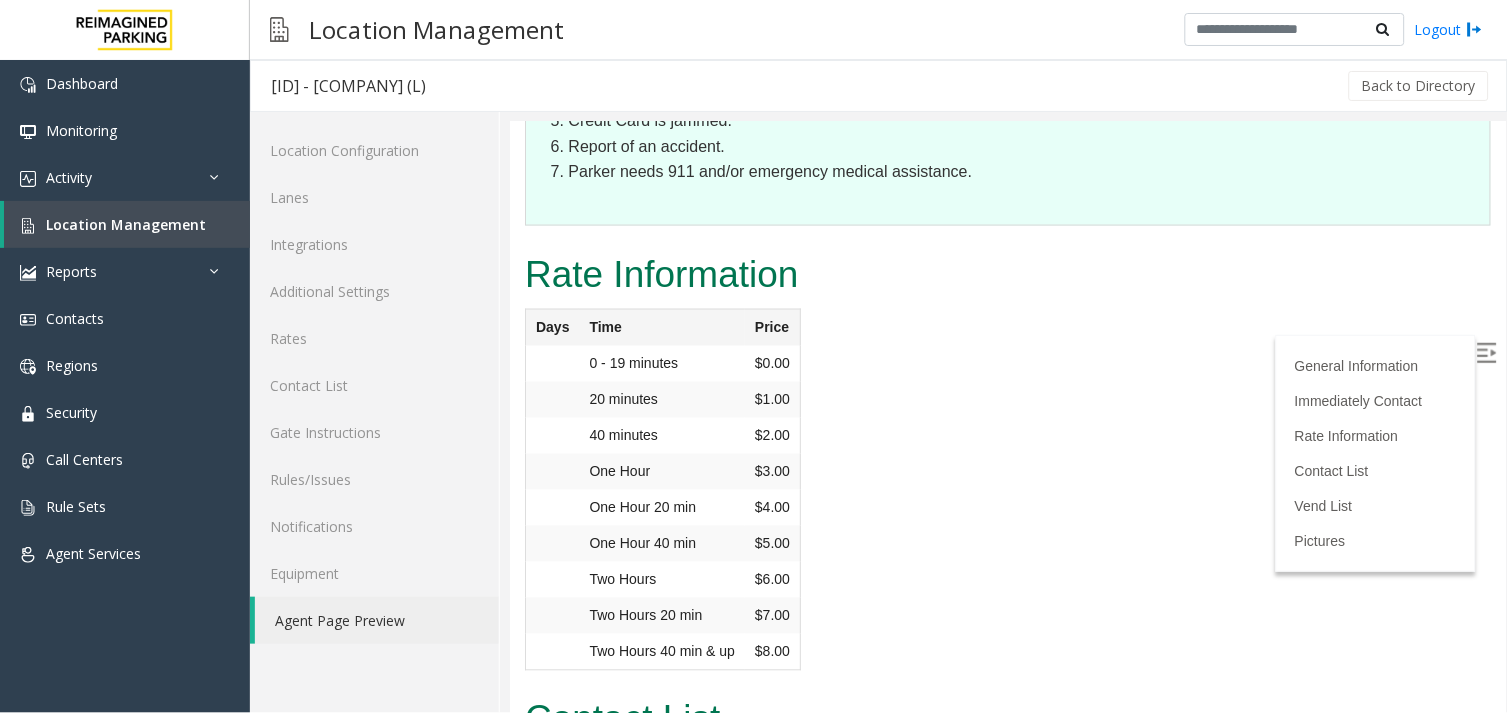 scroll, scrollTop: 4331, scrollLeft: 0, axis: vertical 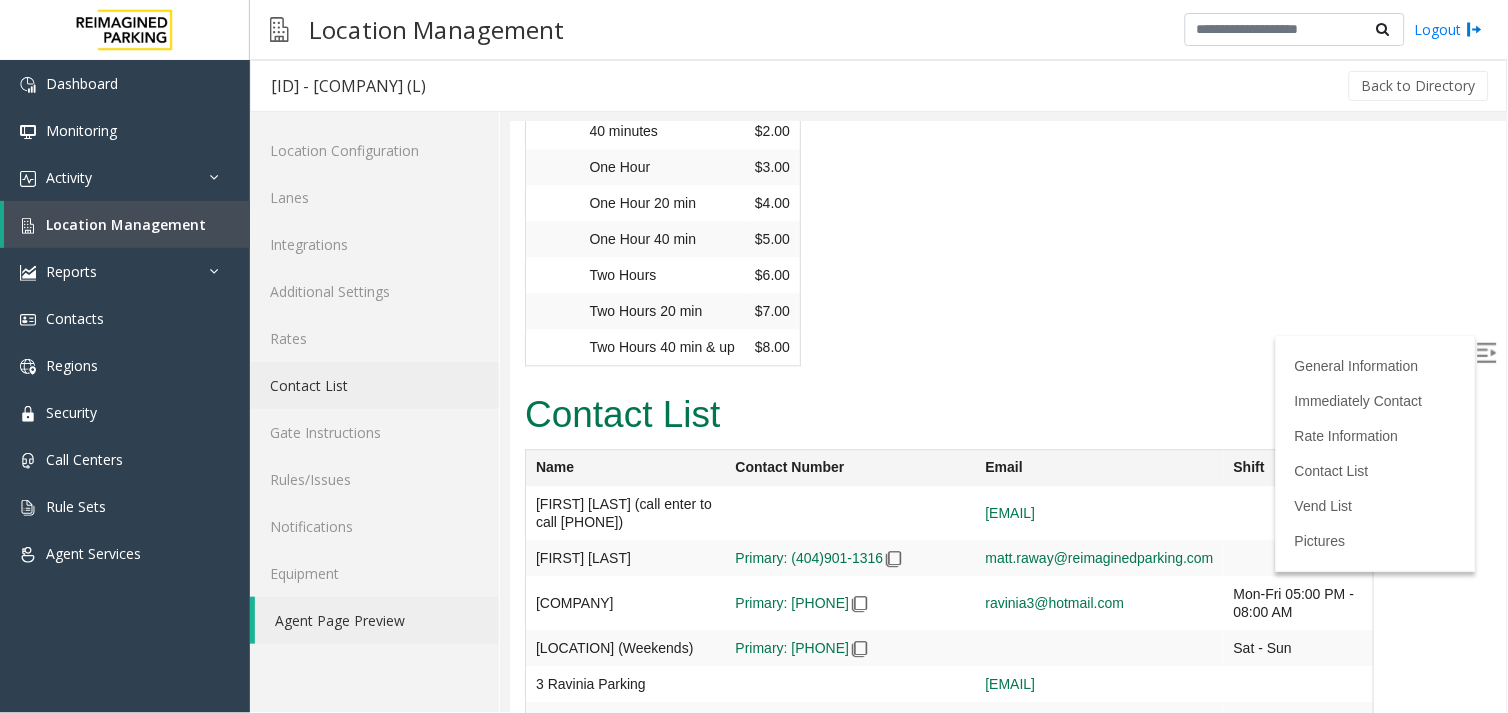 click on "Contact List" 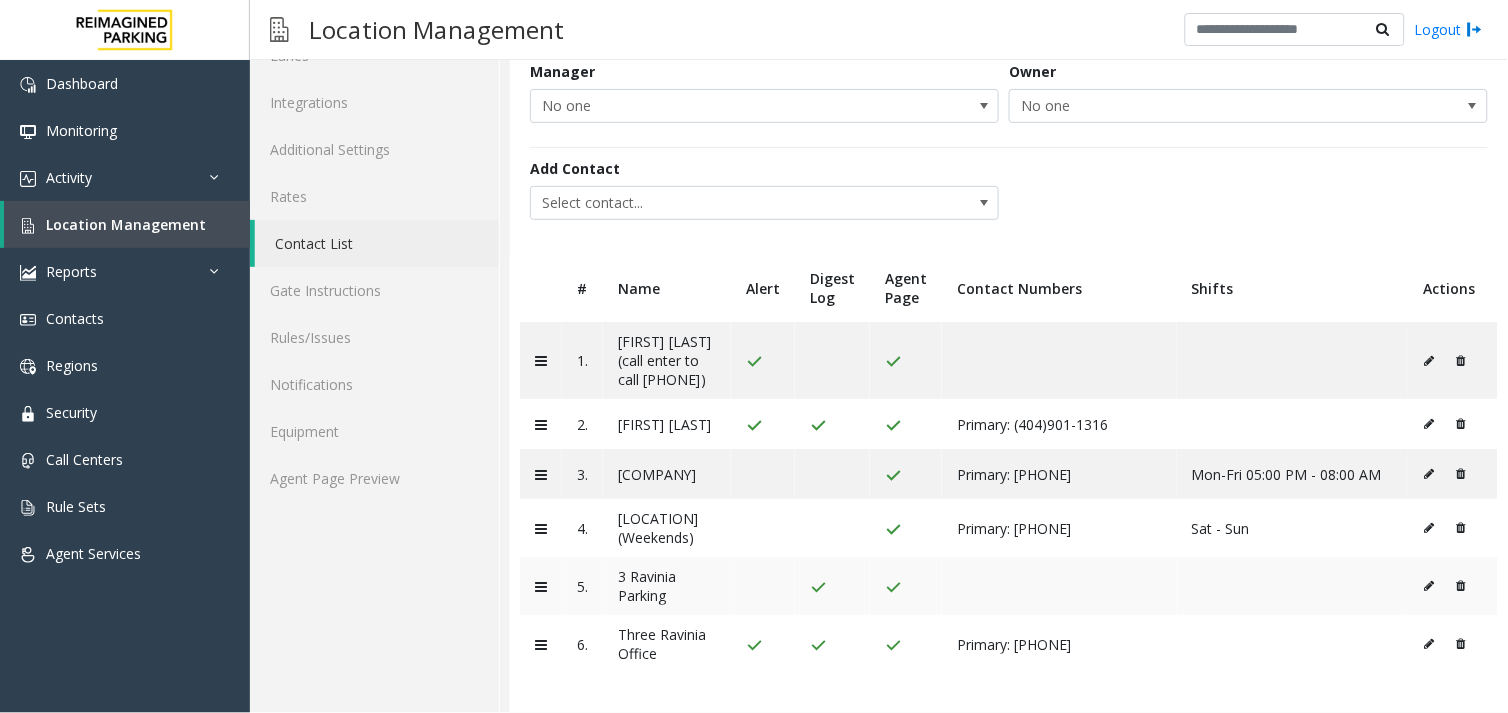scroll, scrollTop: 187, scrollLeft: 0, axis: vertical 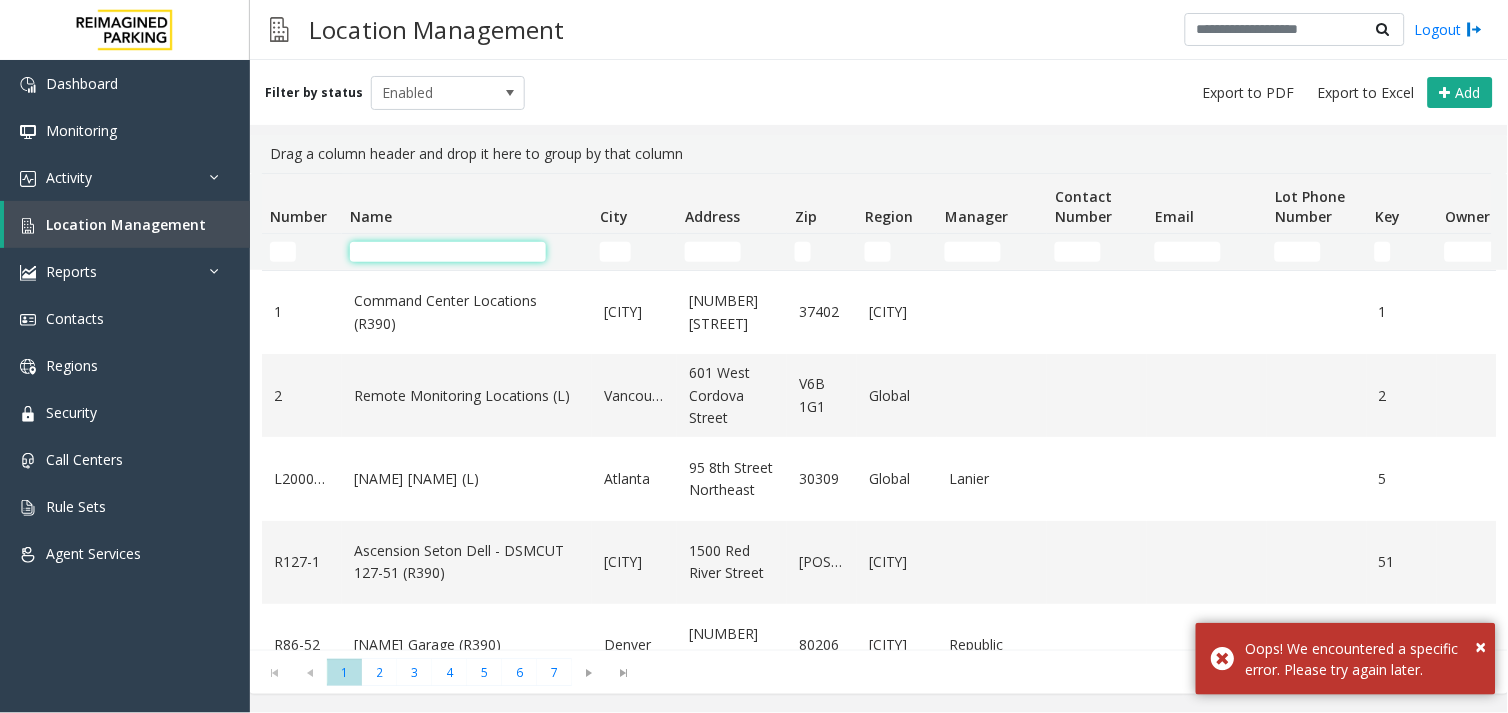 click 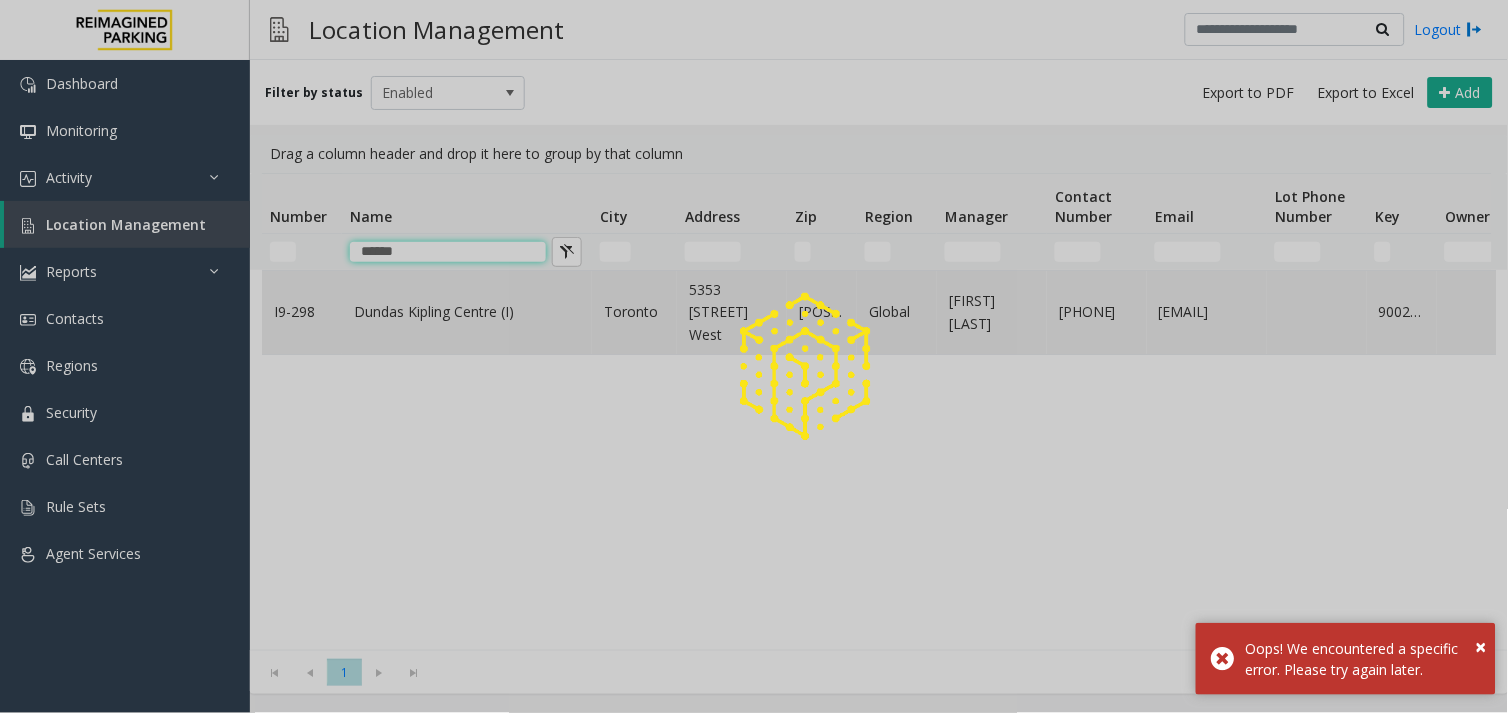 type on "******" 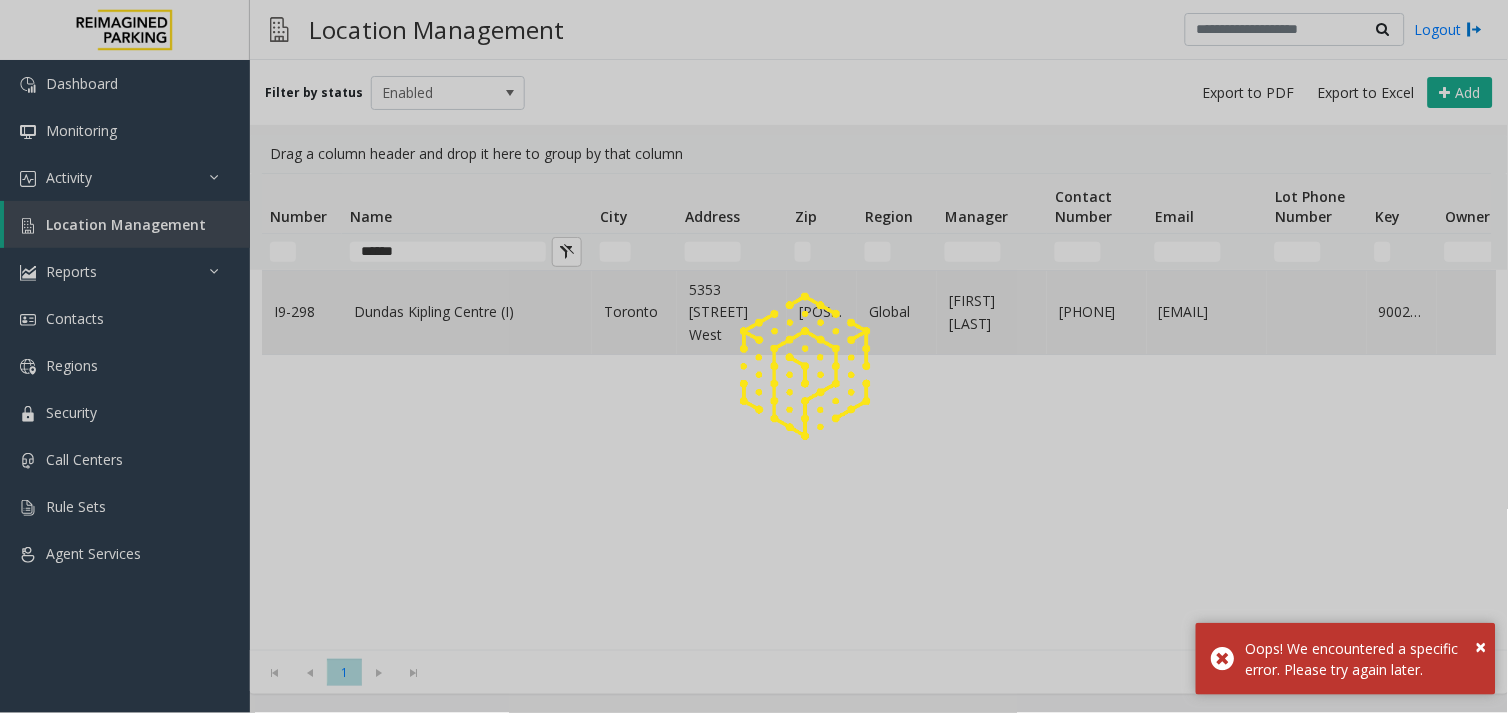 click on "Dundas Kipling Centre (I)" 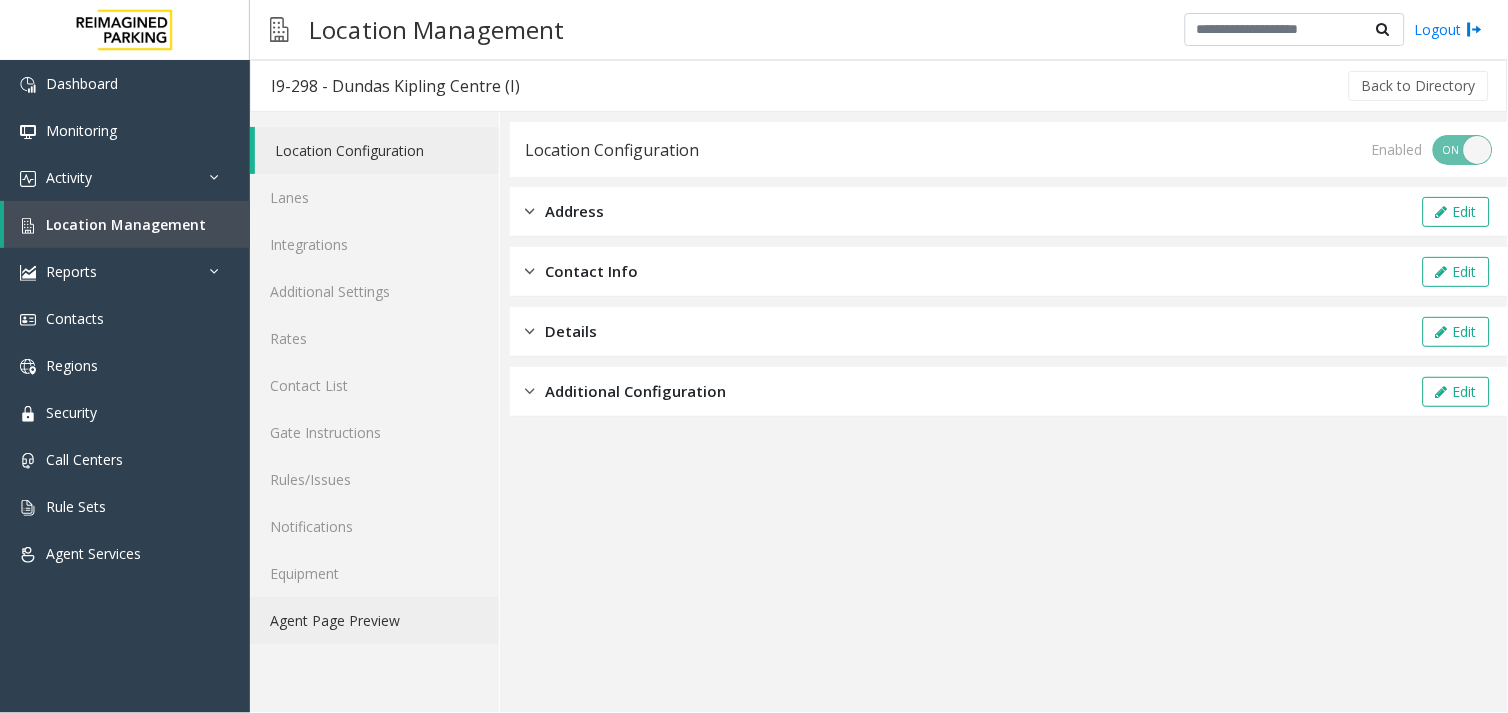 click on "Agent Page Preview" 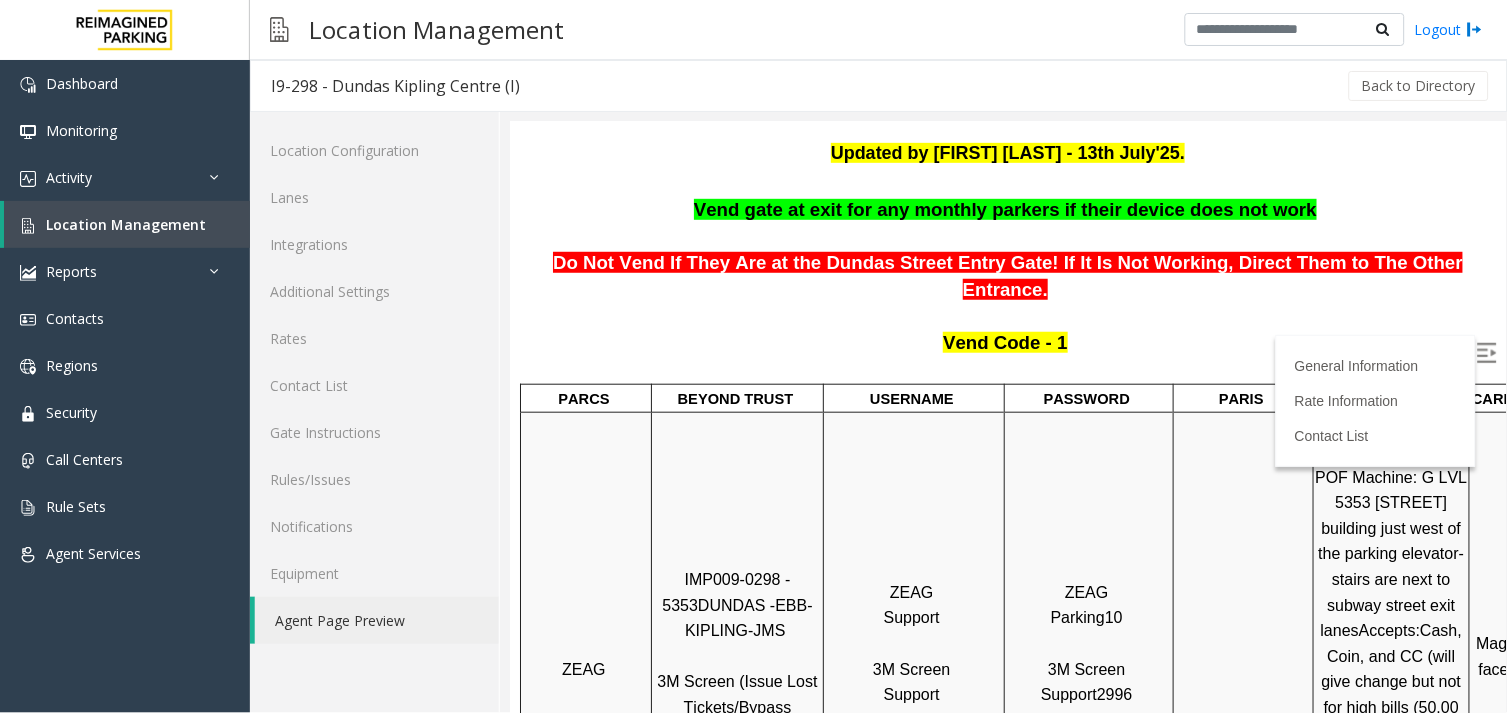 scroll, scrollTop: 444, scrollLeft: 0, axis: vertical 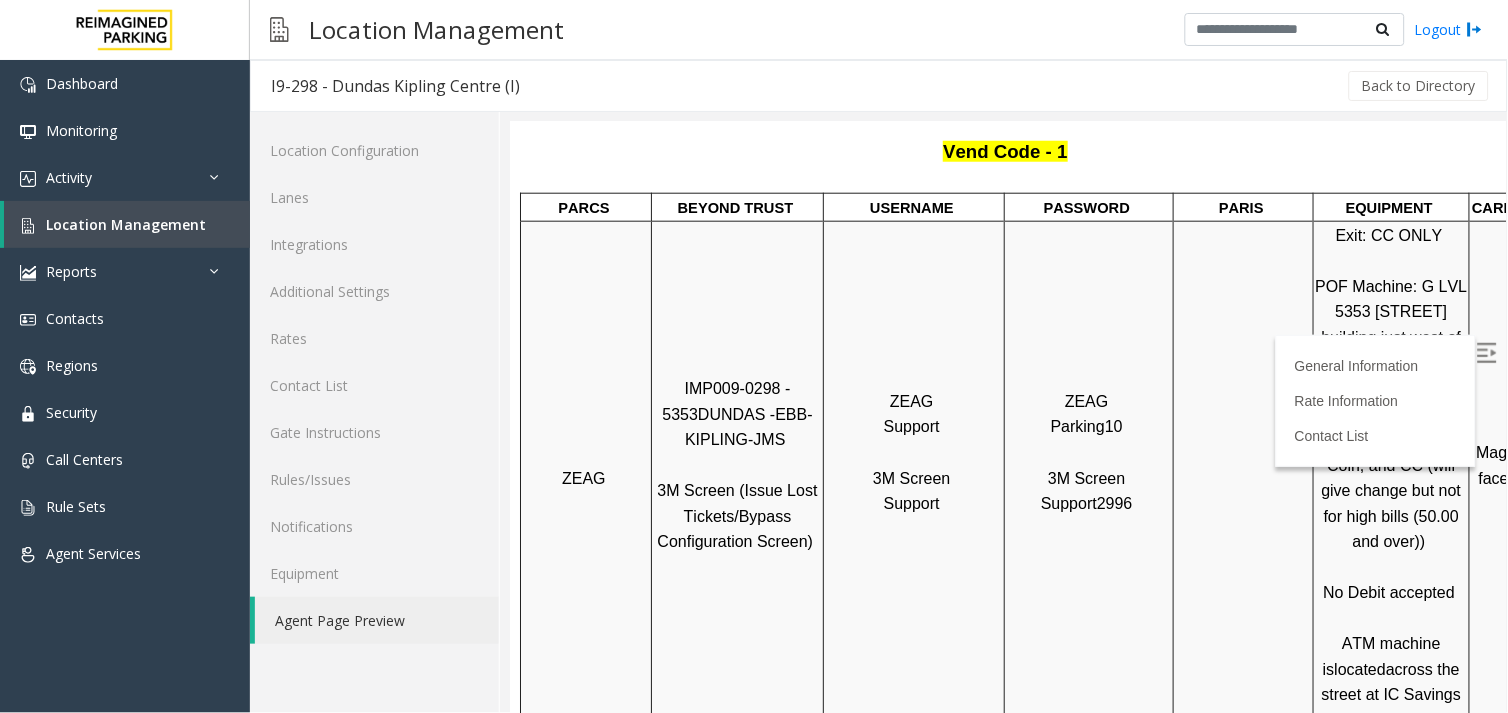 click at bounding box center (1486, 352) 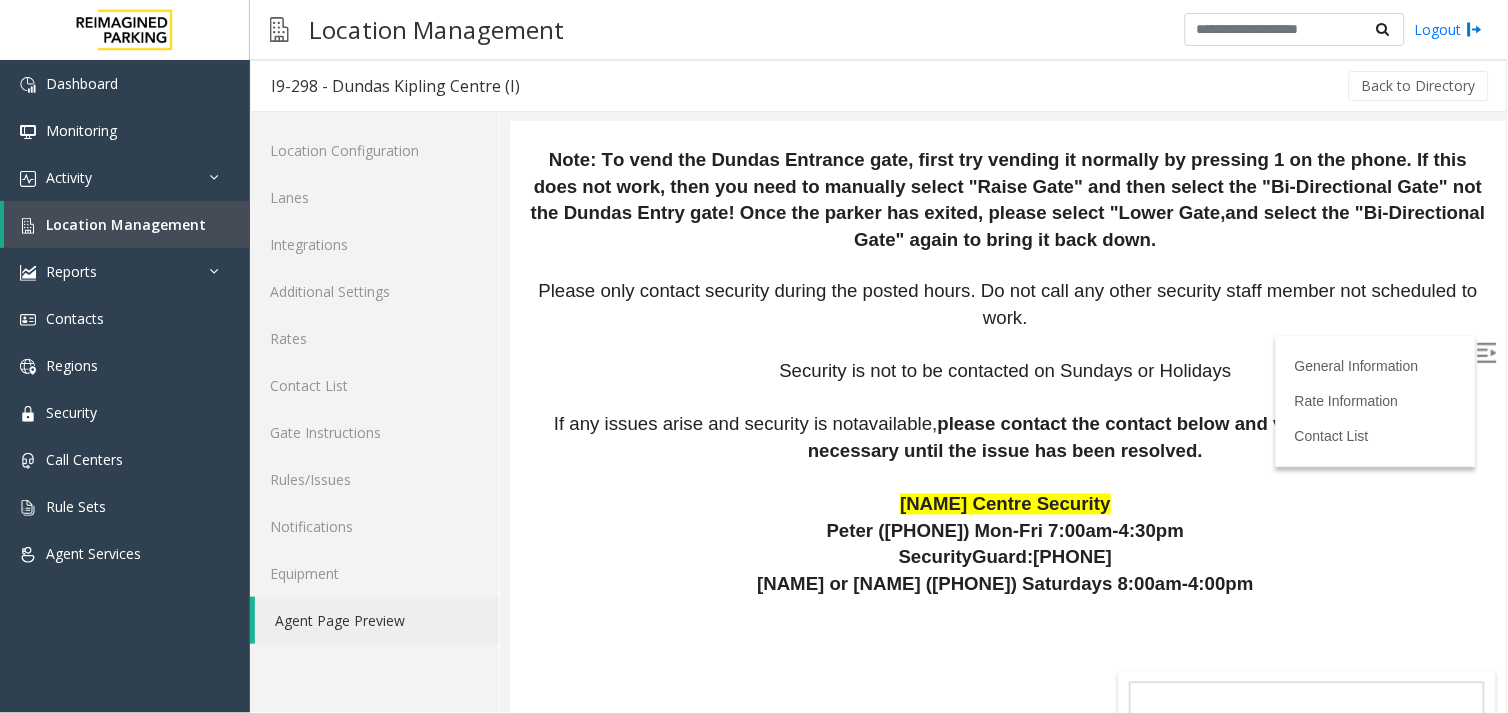 scroll, scrollTop: 2932, scrollLeft: 0, axis: vertical 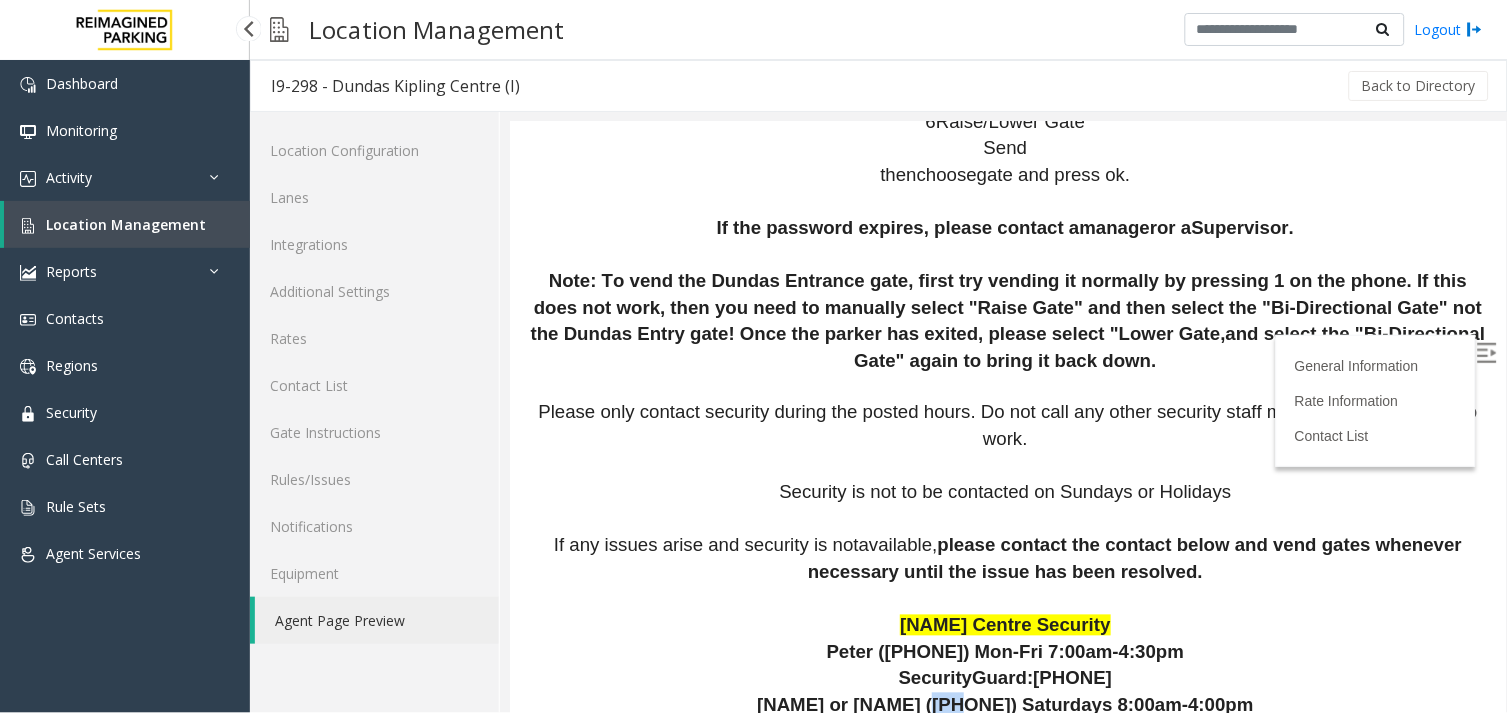 drag, startPoint x: 916, startPoint y: 528, endPoint x: 941, endPoint y: 523, distance: 25.495098 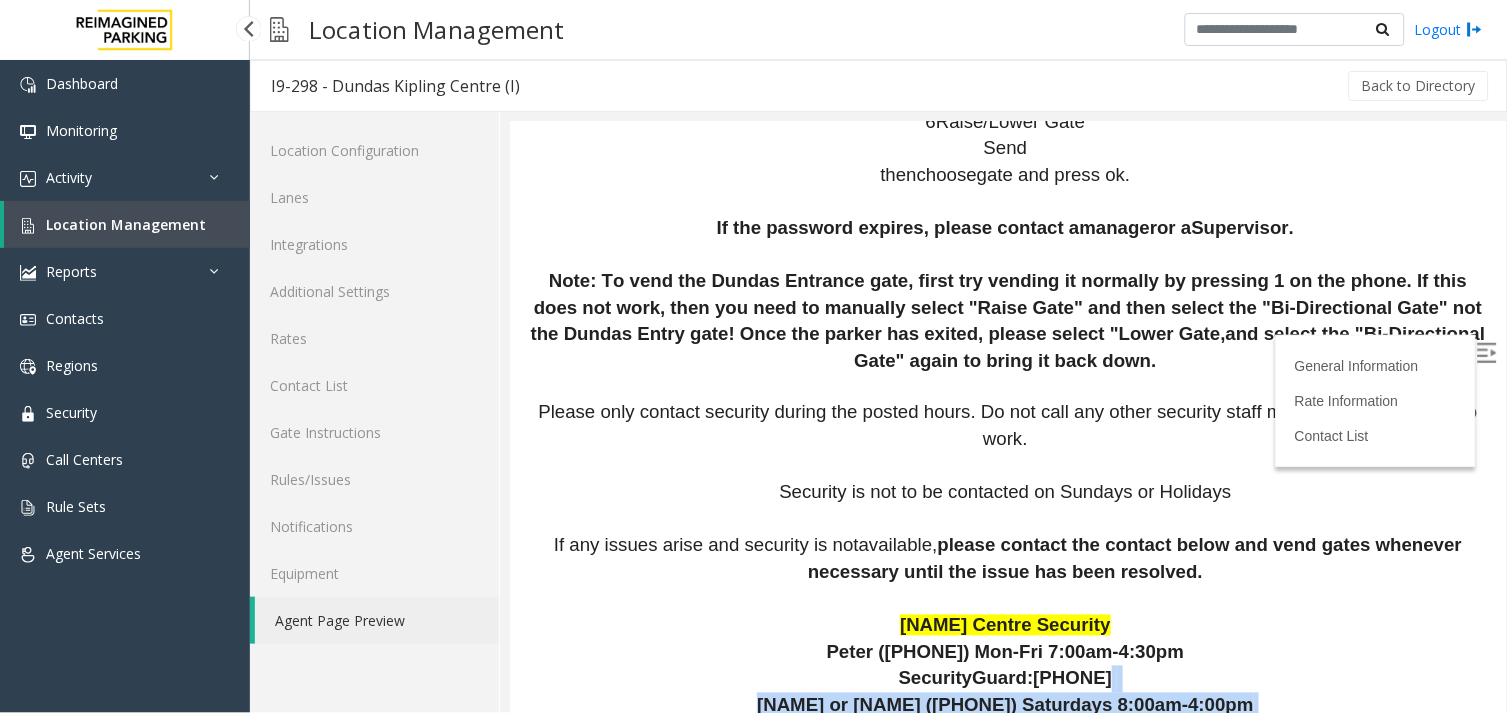 drag, startPoint x: 1254, startPoint y: 525, endPoint x: 1117, endPoint y: 511, distance: 137.71347 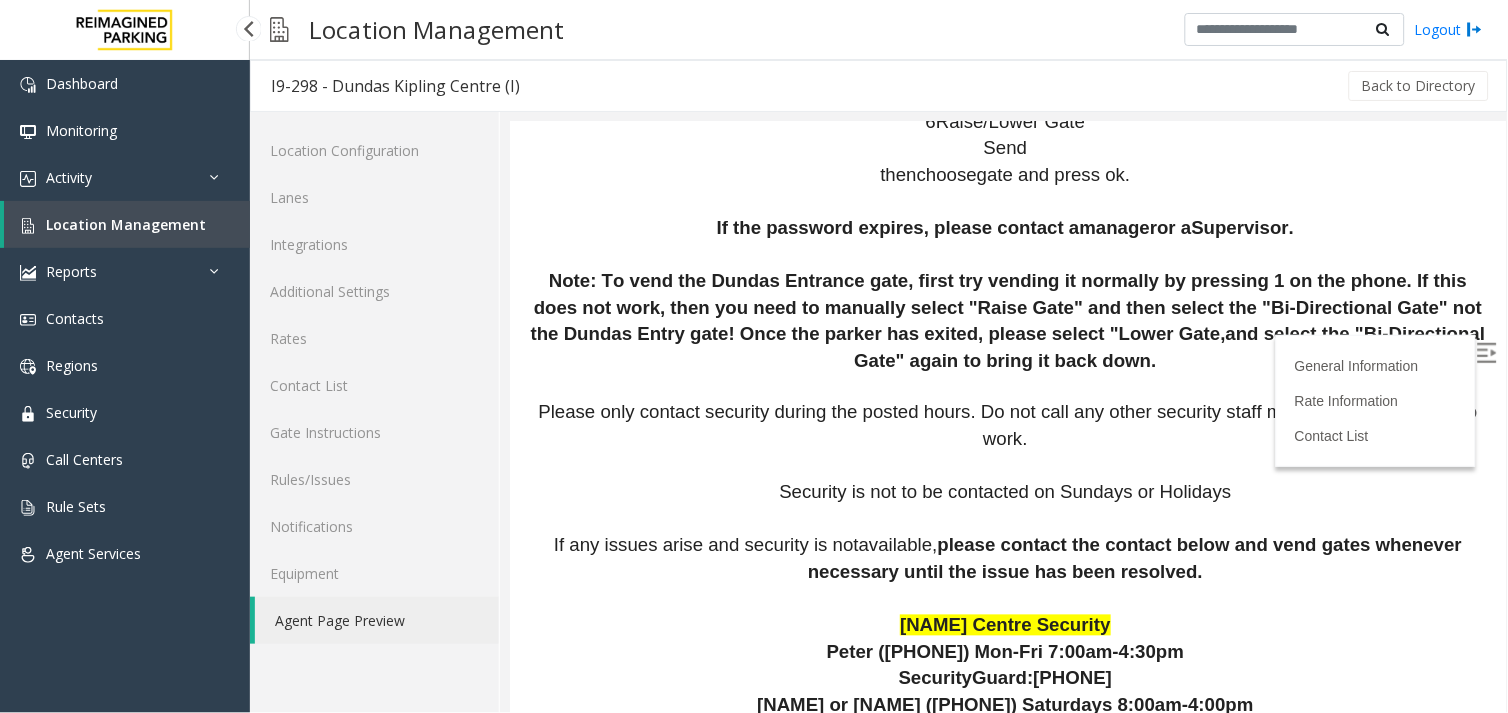 drag, startPoint x: 1117, startPoint y: 511, endPoint x: 991, endPoint y: 546, distance: 130.7708 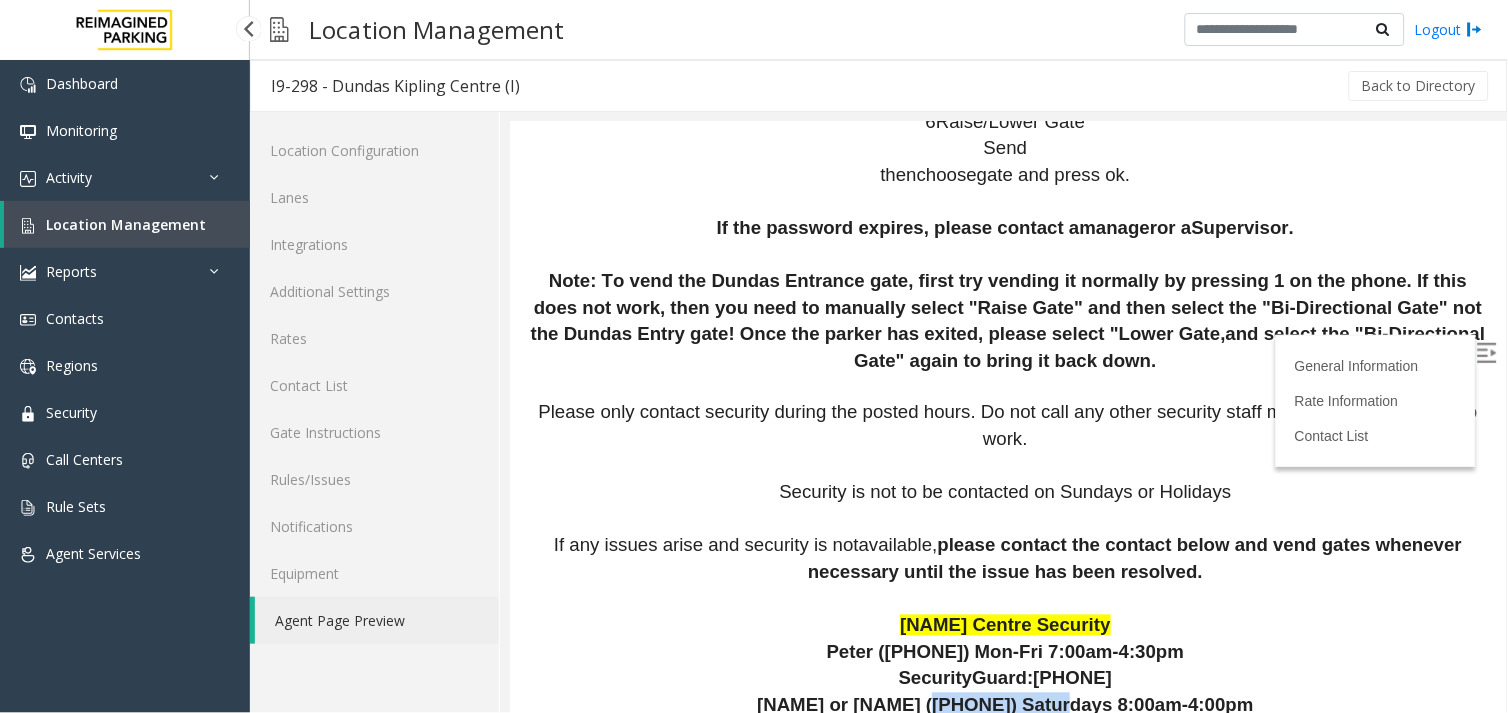 drag, startPoint x: 915, startPoint y: 519, endPoint x: 1034, endPoint y: 527, distance: 119.26861 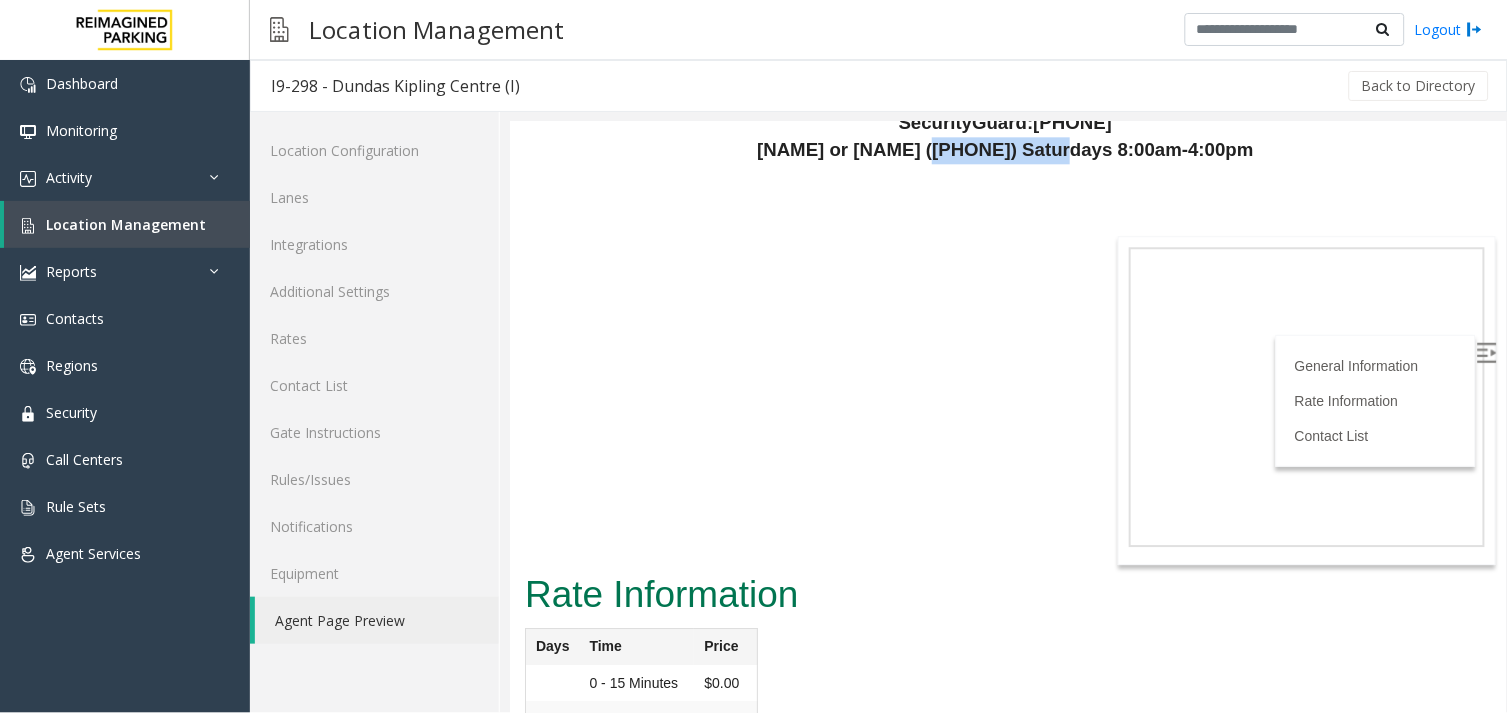 scroll, scrollTop: 2932, scrollLeft: 0, axis: vertical 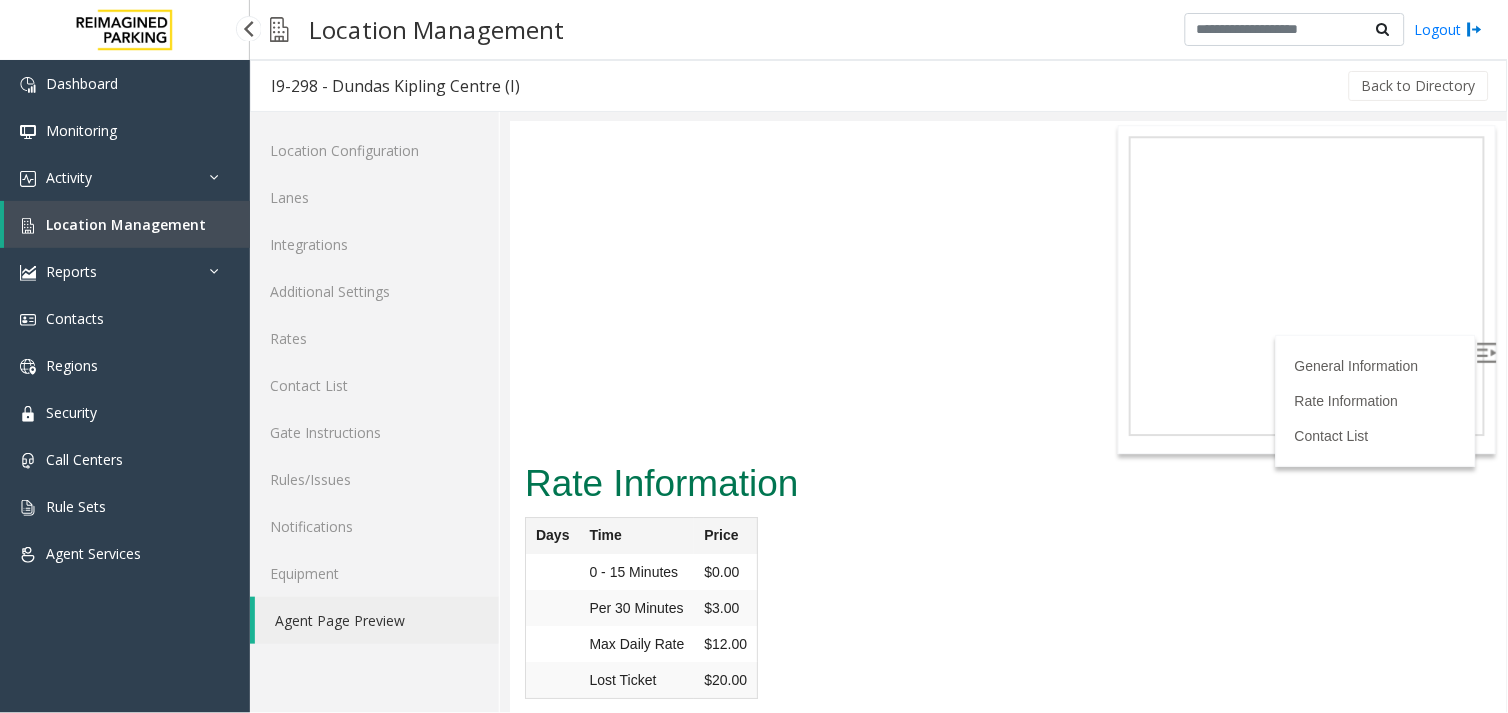 click on "Location Management" at bounding box center (126, 224) 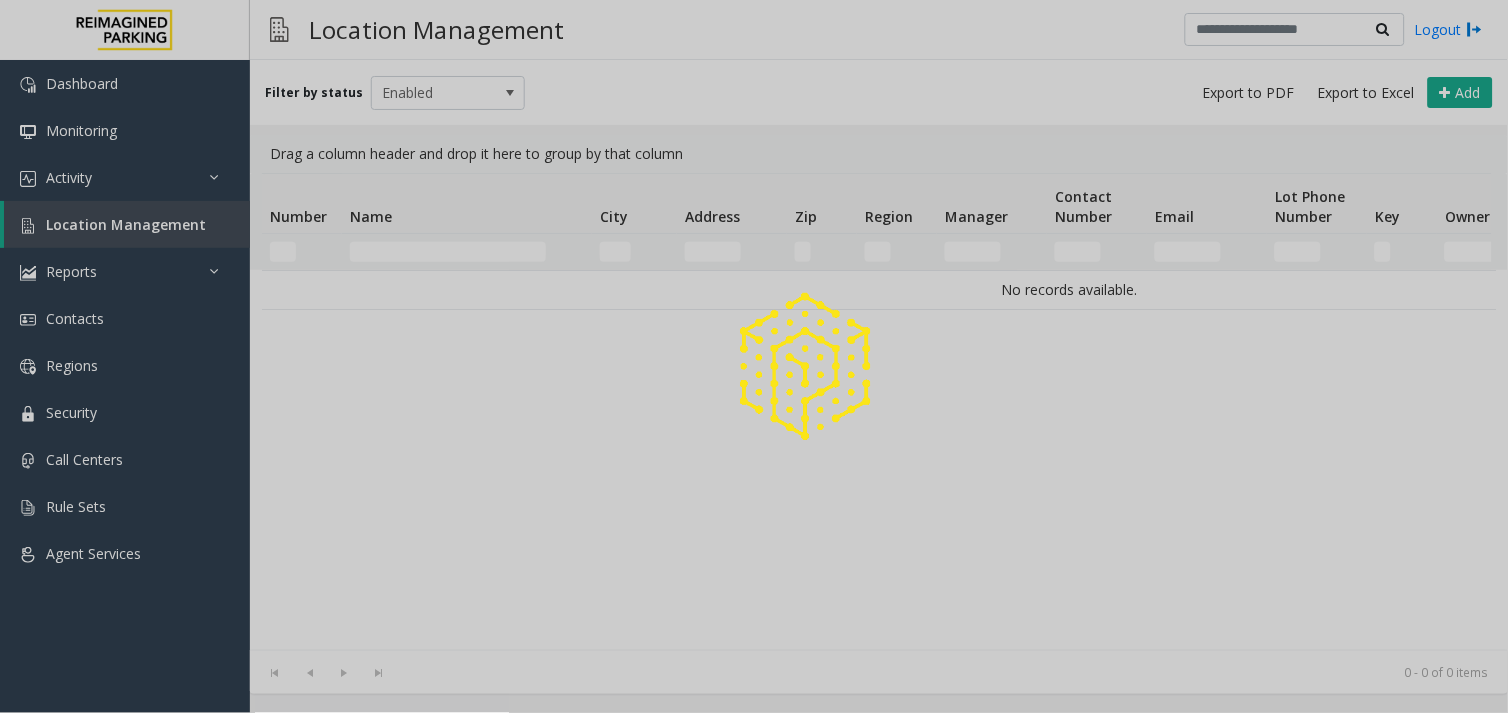 click 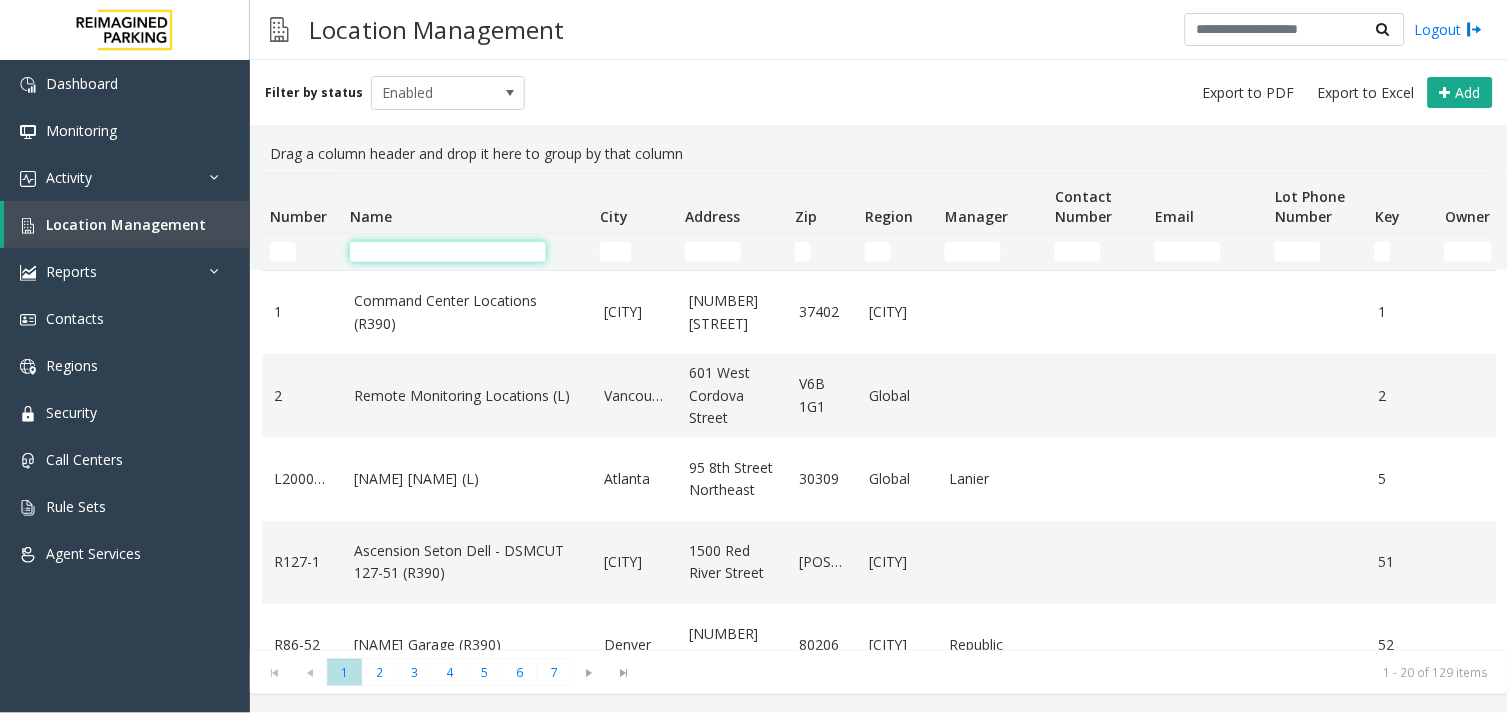 click 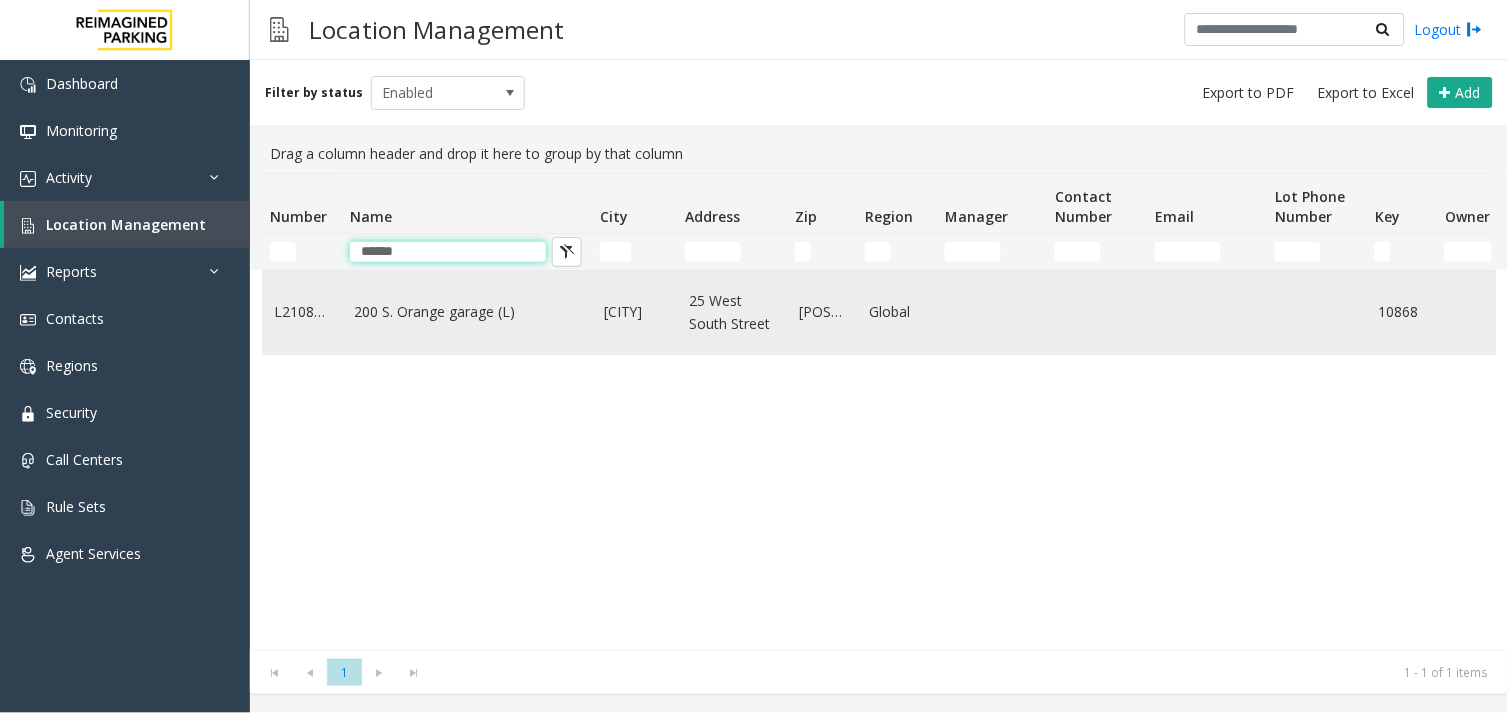 type on "******" 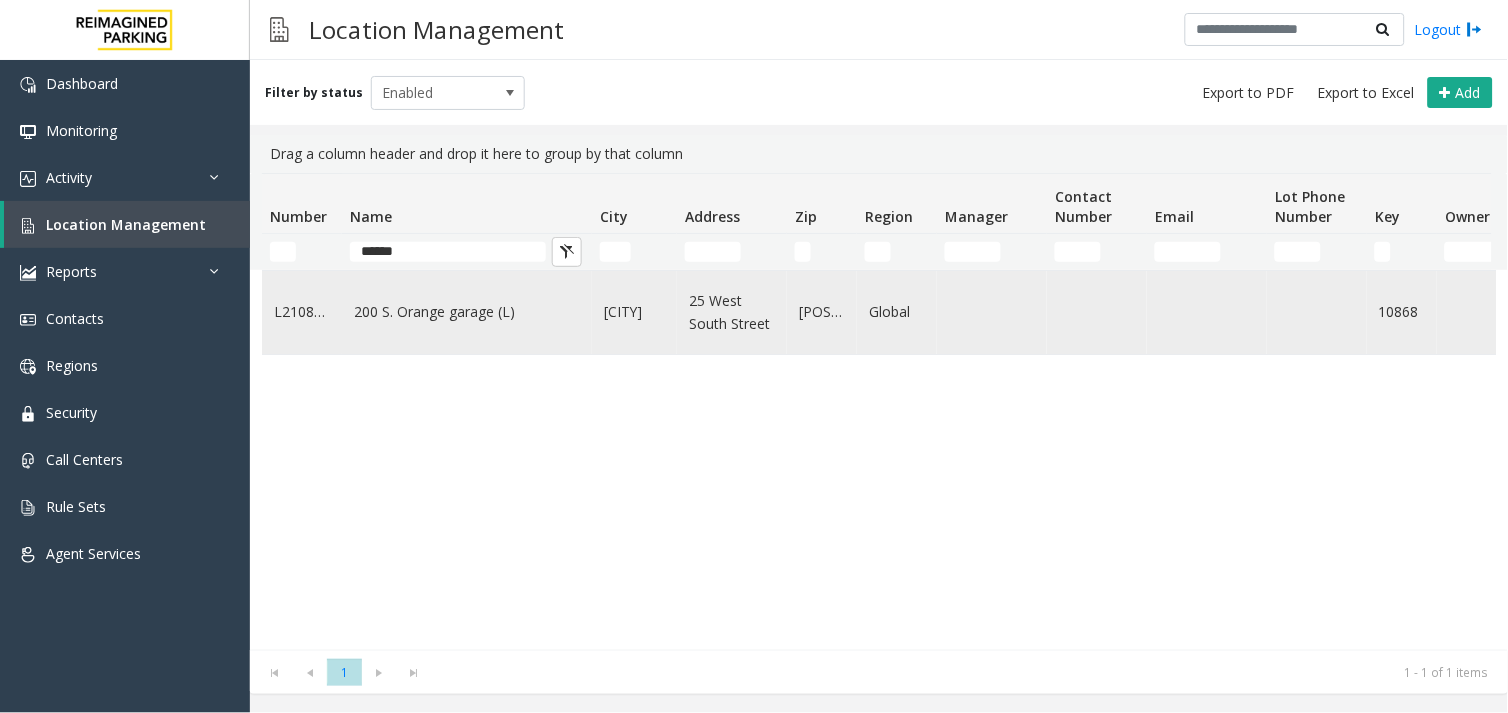 click on "200 S. Orange garage (L)" 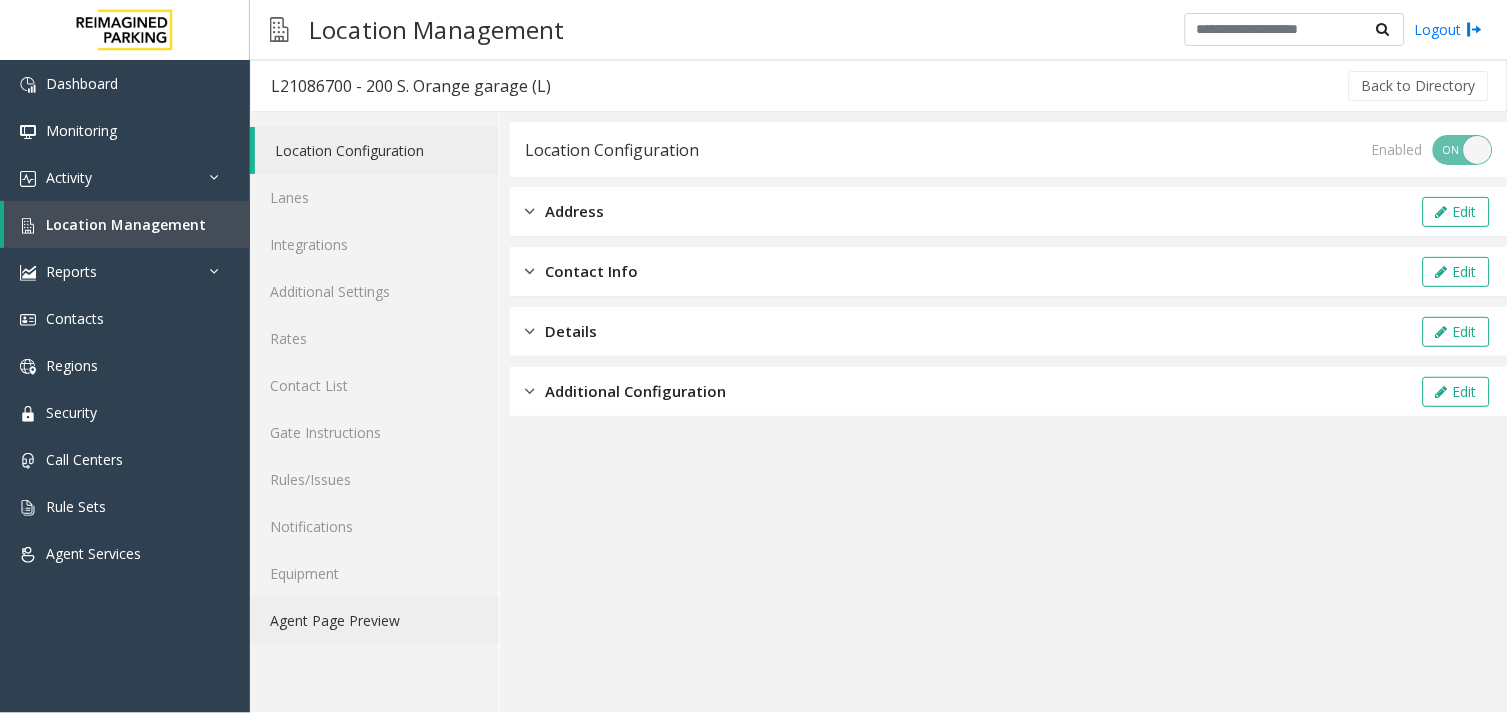 click on "Agent Page Preview" 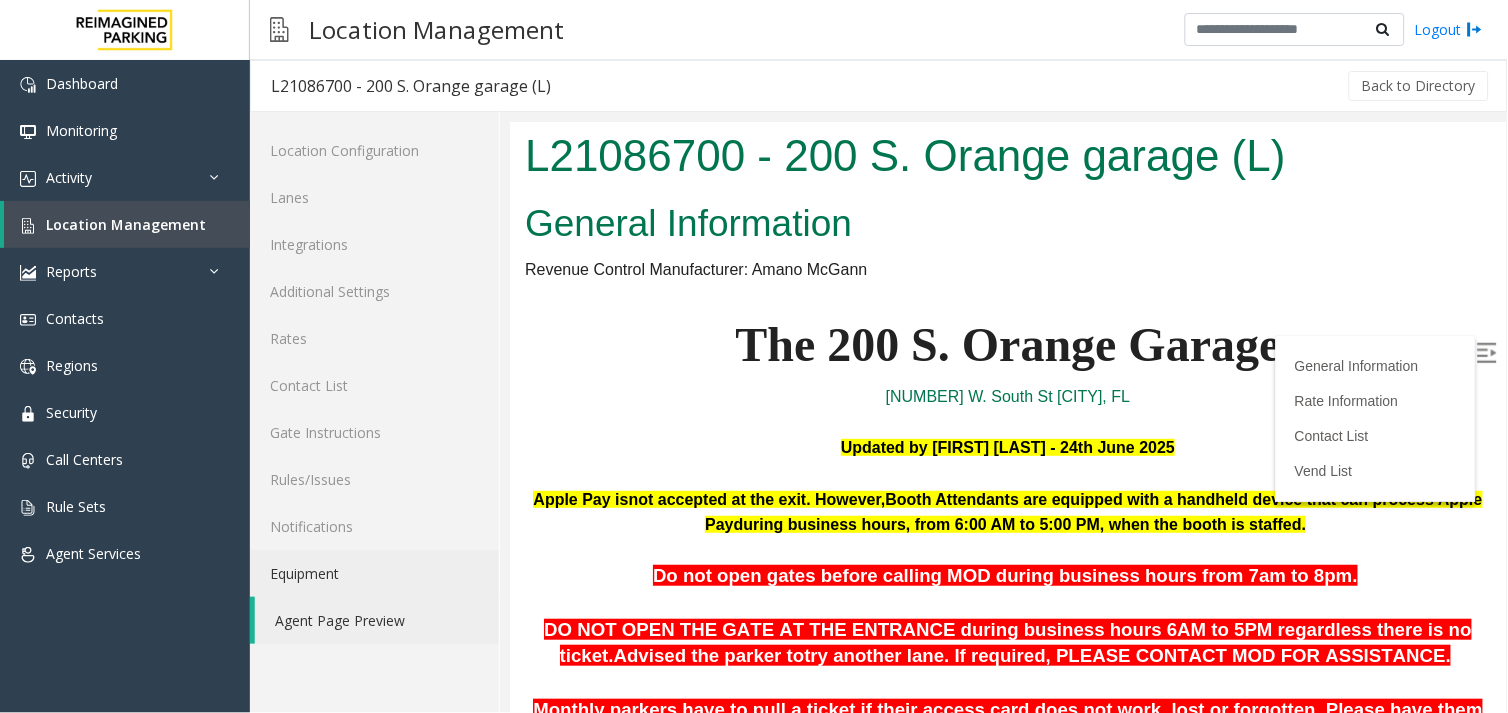 scroll, scrollTop: 0, scrollLeft: 0, axis: both 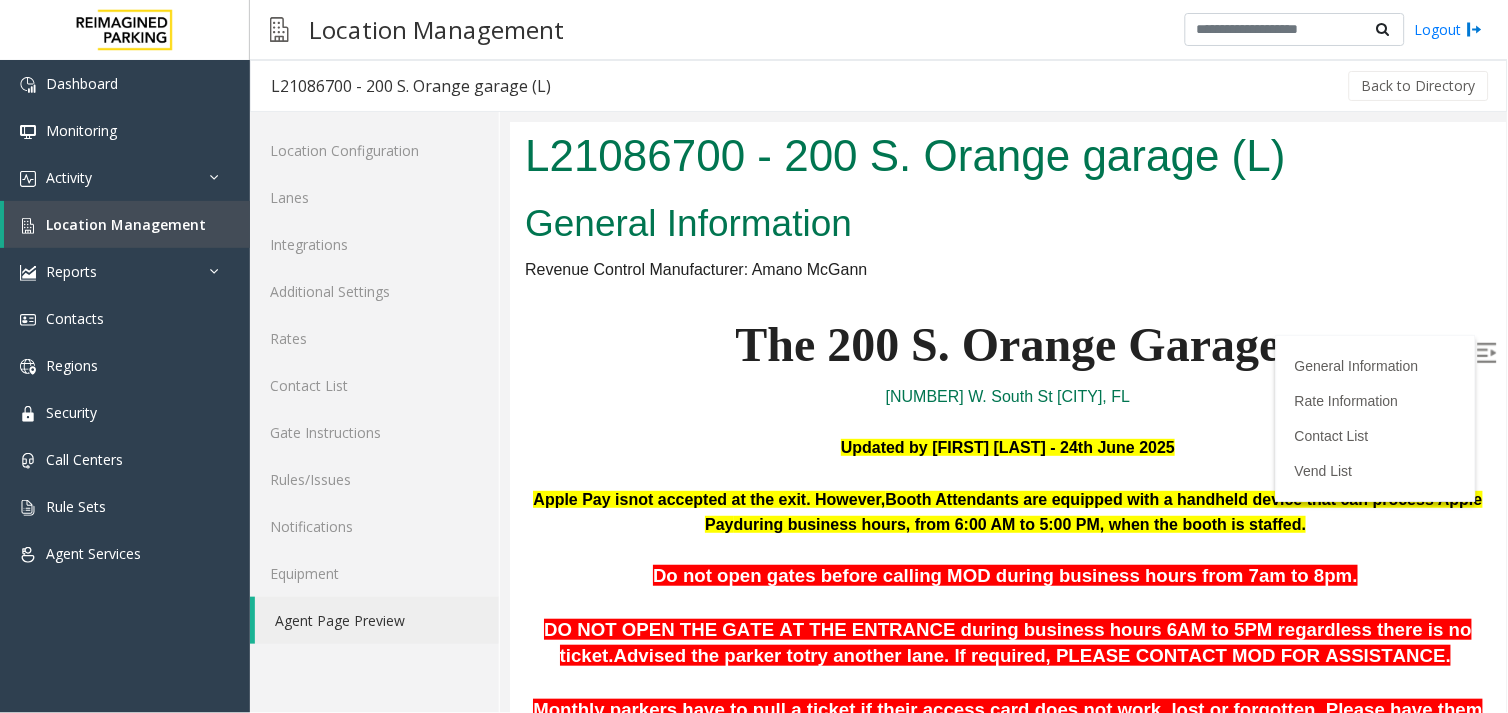 click at bounding box center (1488, 355) 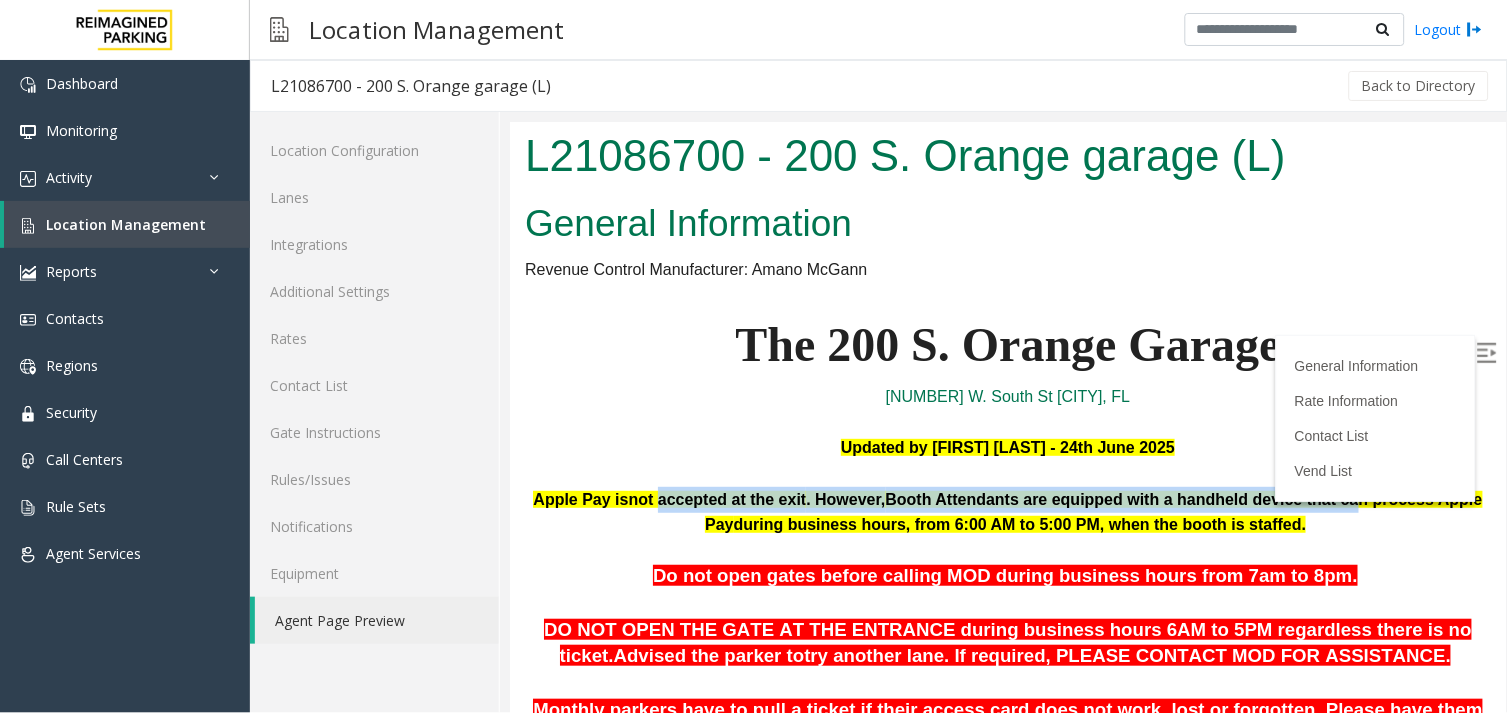 drag, startPoint x: 676, startPoint y: 494, endPoint x: 1373, endPoint y: 502, distance: 697.0459 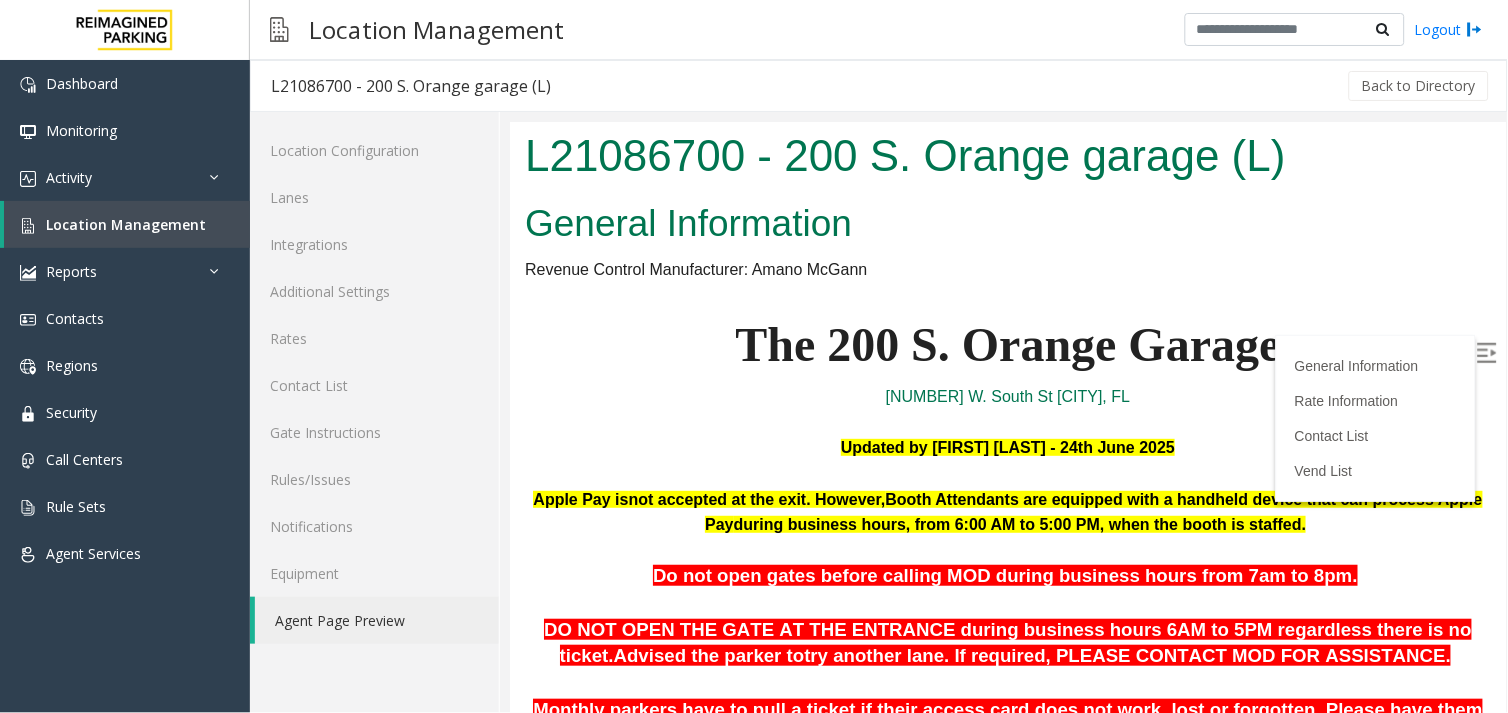 drag, startPoint x: 1373, startPoint y: 502, endPoint x: 1263, endPoint y: 532, distance: 114.01754 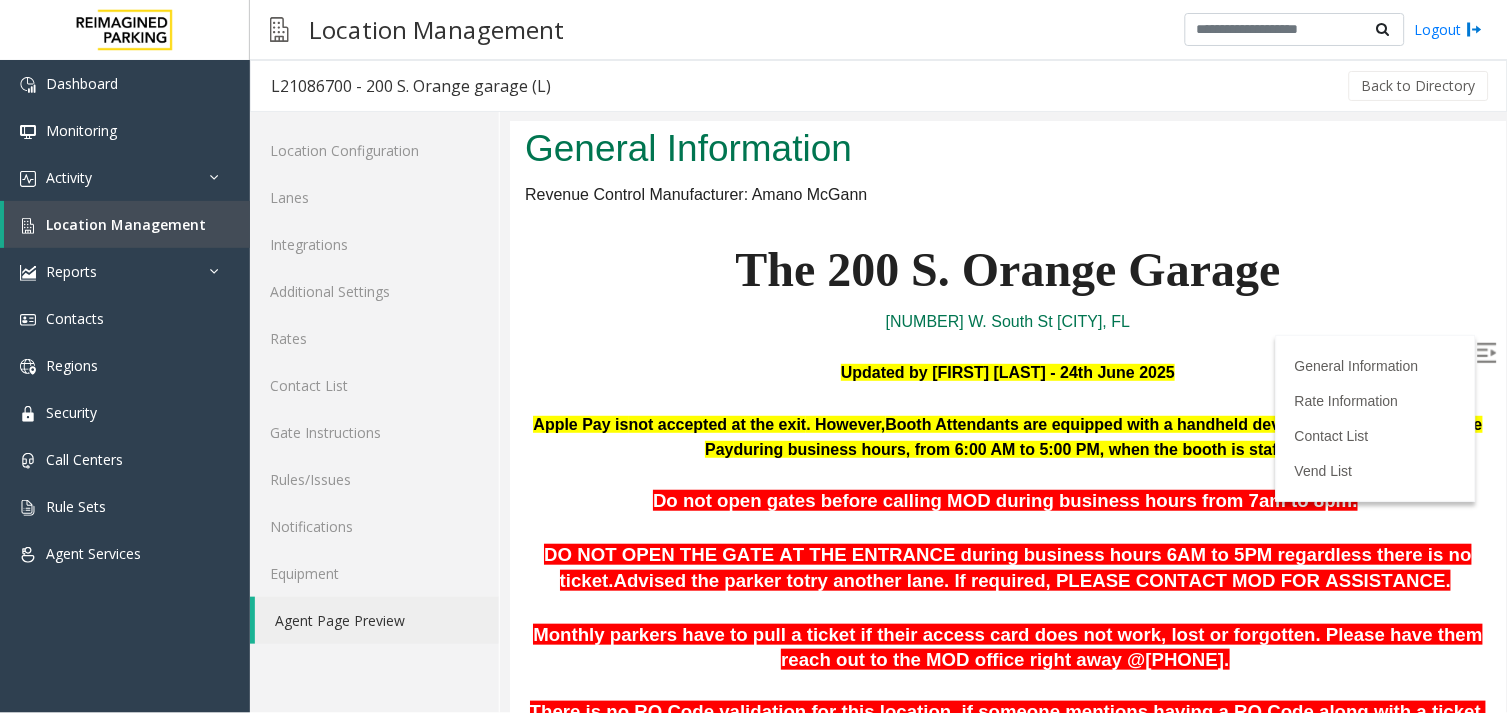 scroll, scrollTop: 111, scrollLeft: 0, axis: vertical 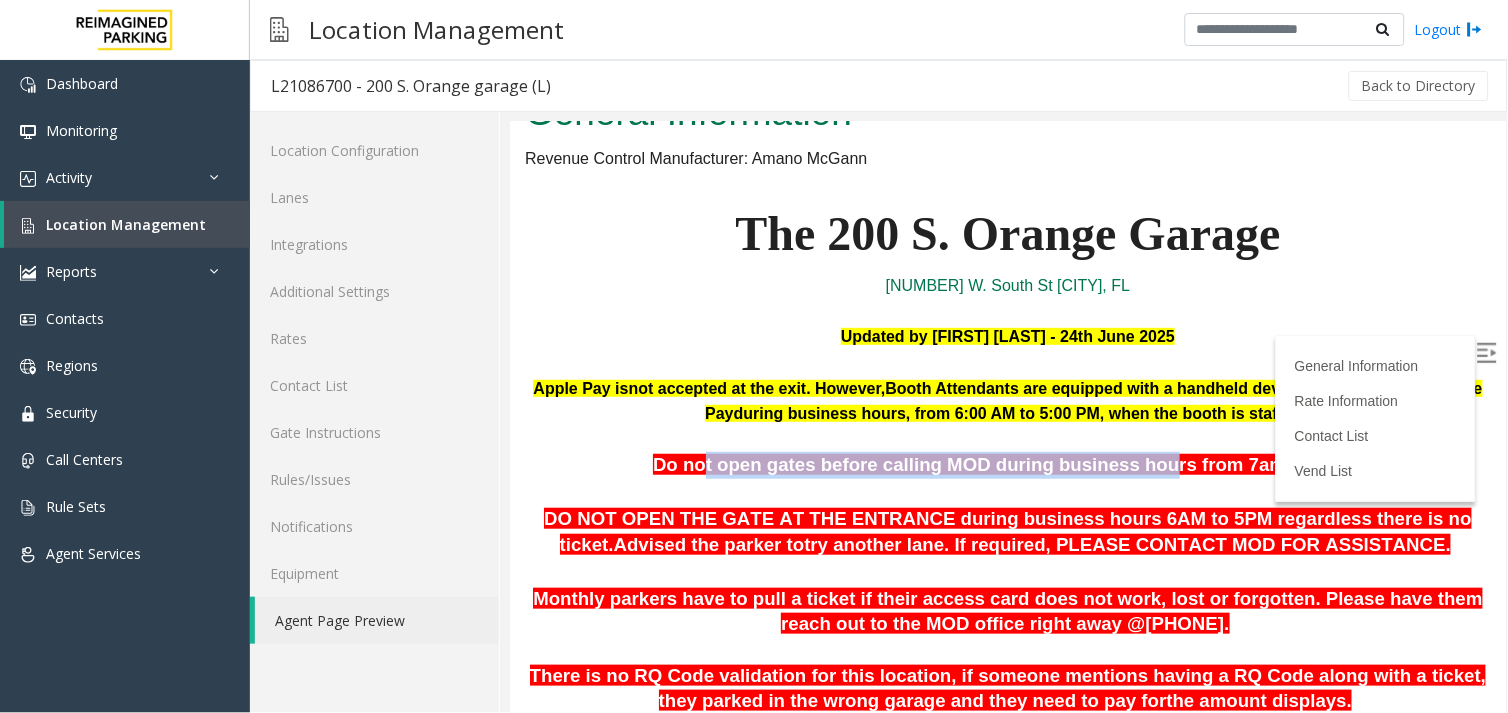drag, startPoint x: 739, startPoint y: 456, endPoint x: 1144, endPoint y: 457, distance: 405.00122 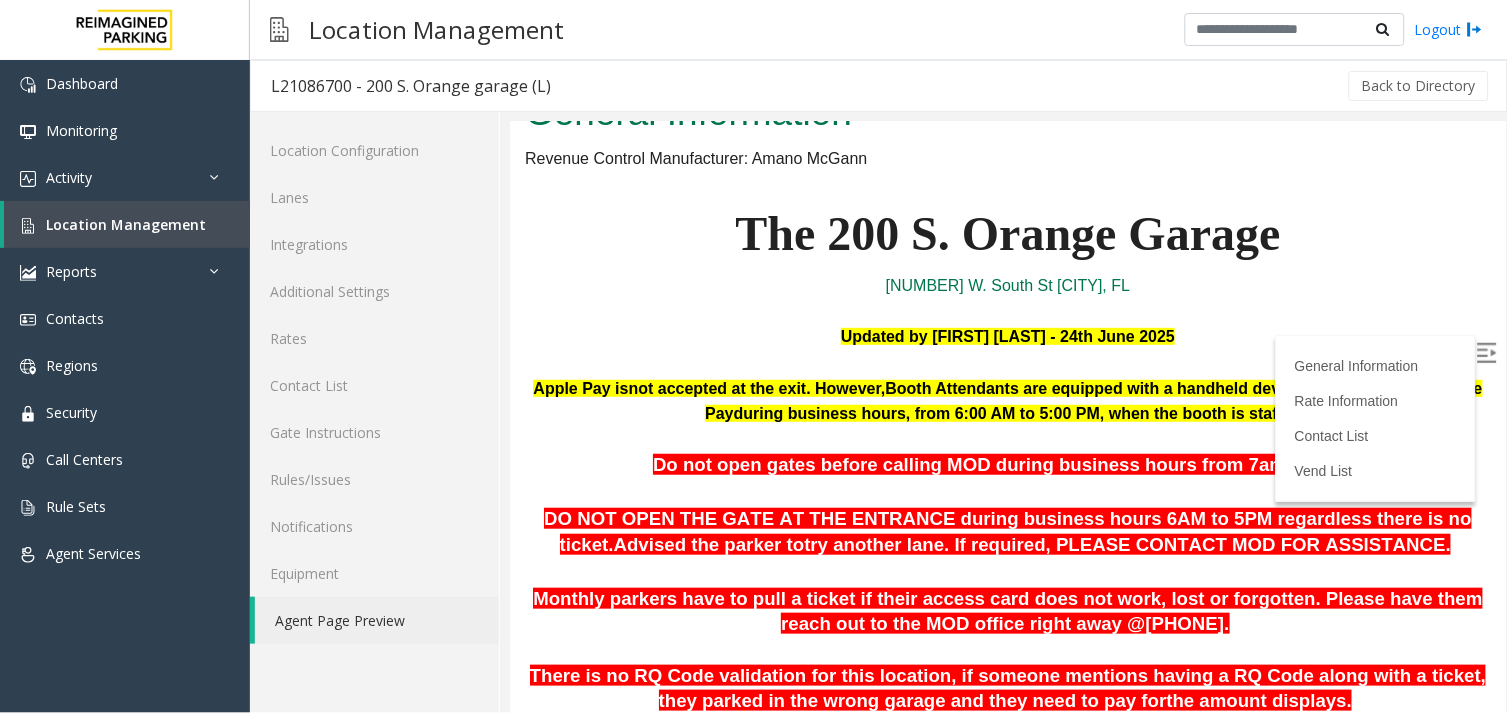 drag, startPoint x: 1144, startPoint y: 457, endPoint x: 843, endPoint y: 509, distance: 305.45868 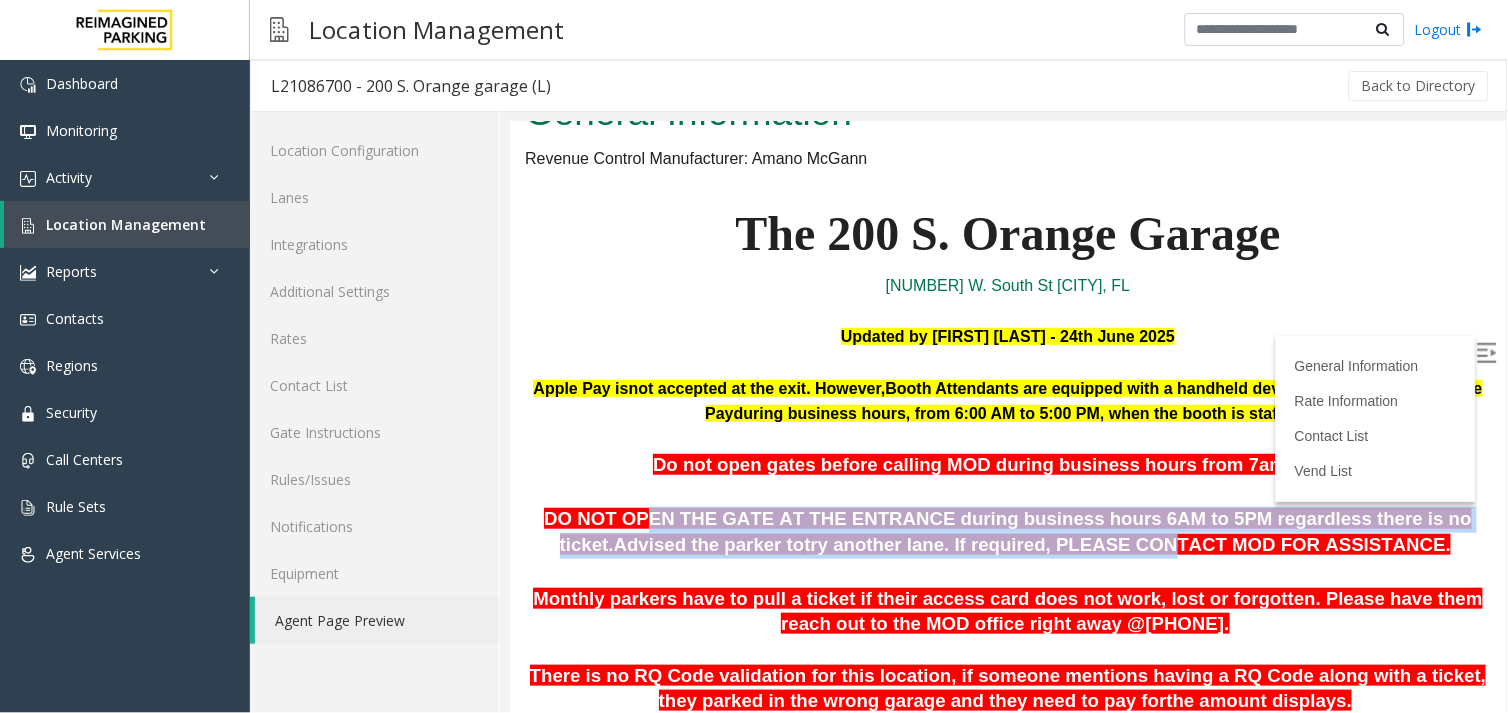 drag, startPoint x: 620, startPoint y: 511, endPoint x: 1074, endPoint y: 535, distance: 454.6339 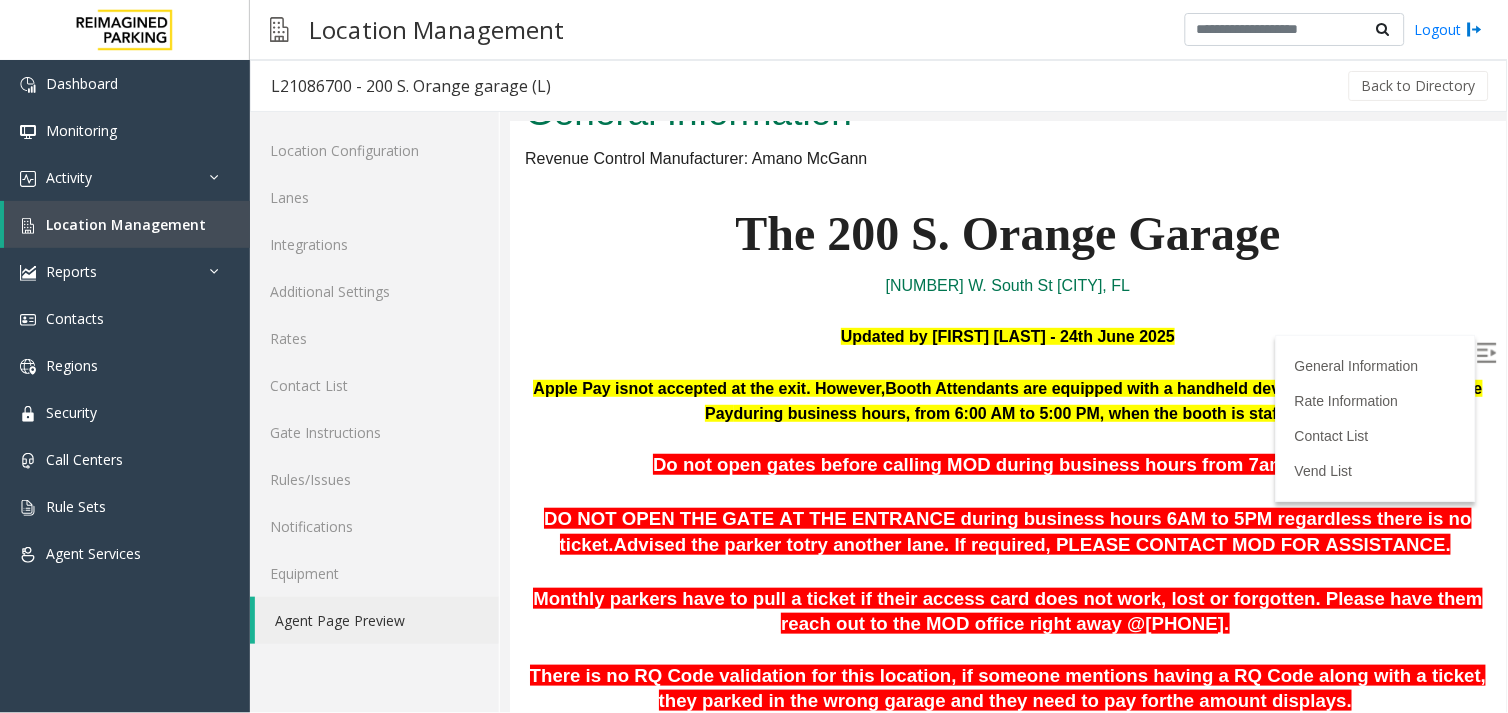 drag, startPoint x: 1074, startPoint y: 535, endPoint x: 767, endPoint y: 599, distance: 313.60007 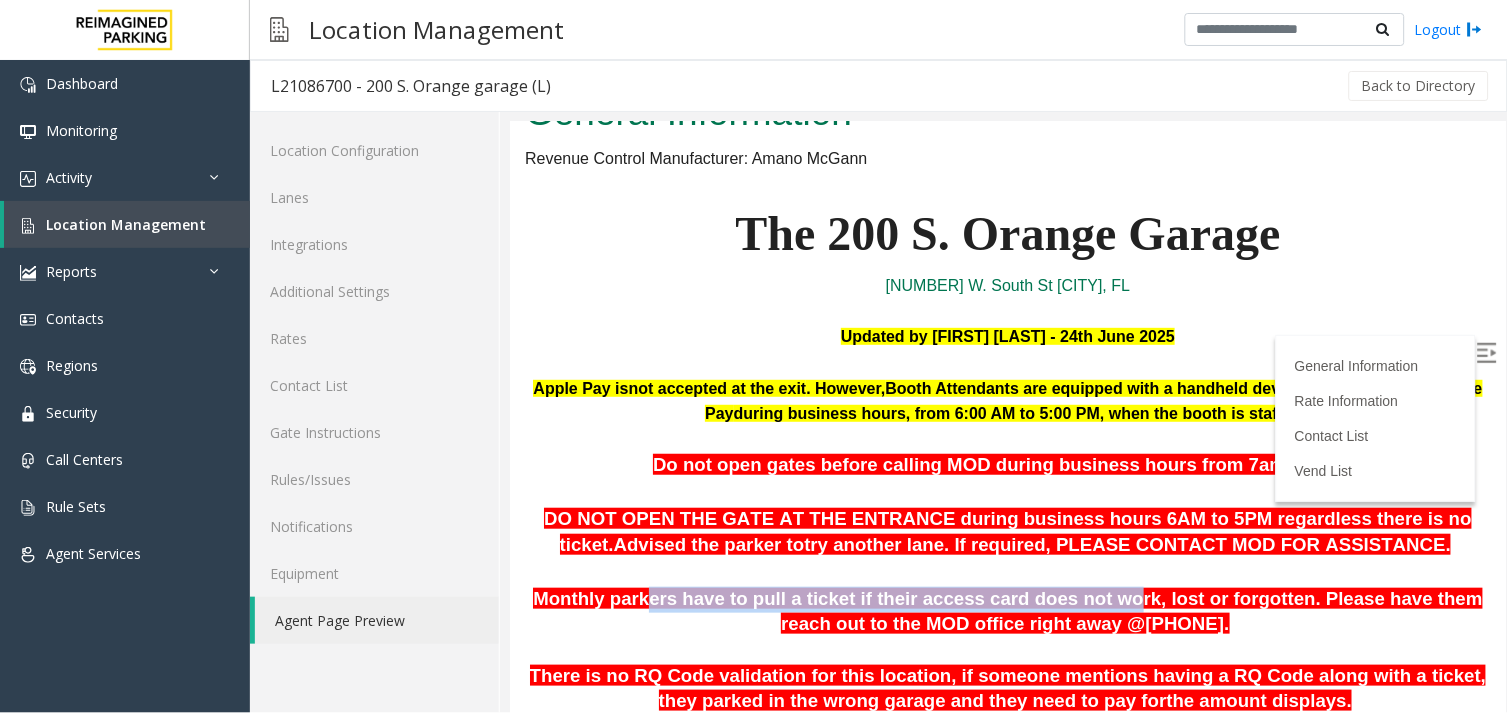 drag, startPoint x: 636, startPoint y: 596, endPoint x: 1070, endPoint y: 595, distance: 434.00116 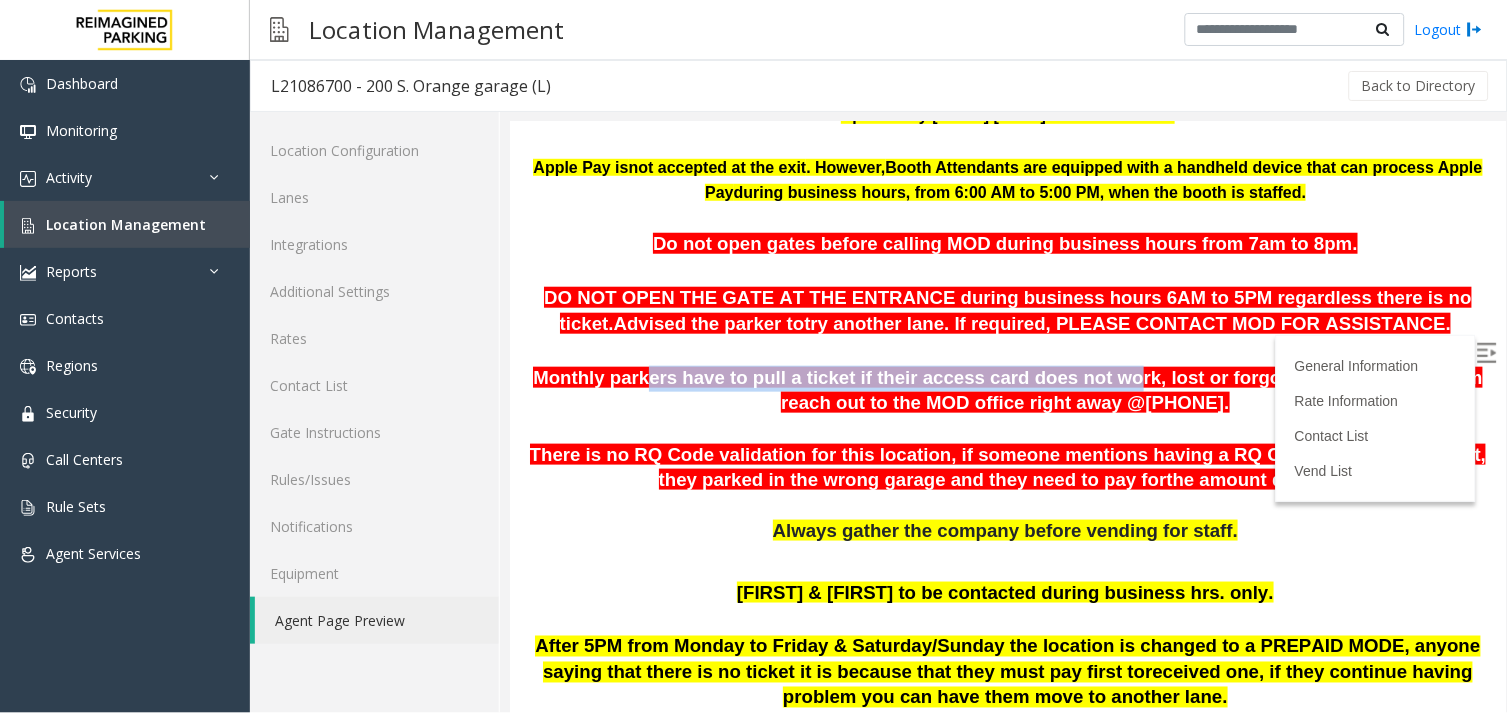 scroll, scrollTop: 333, scrollLeft: 0, axis: vertical 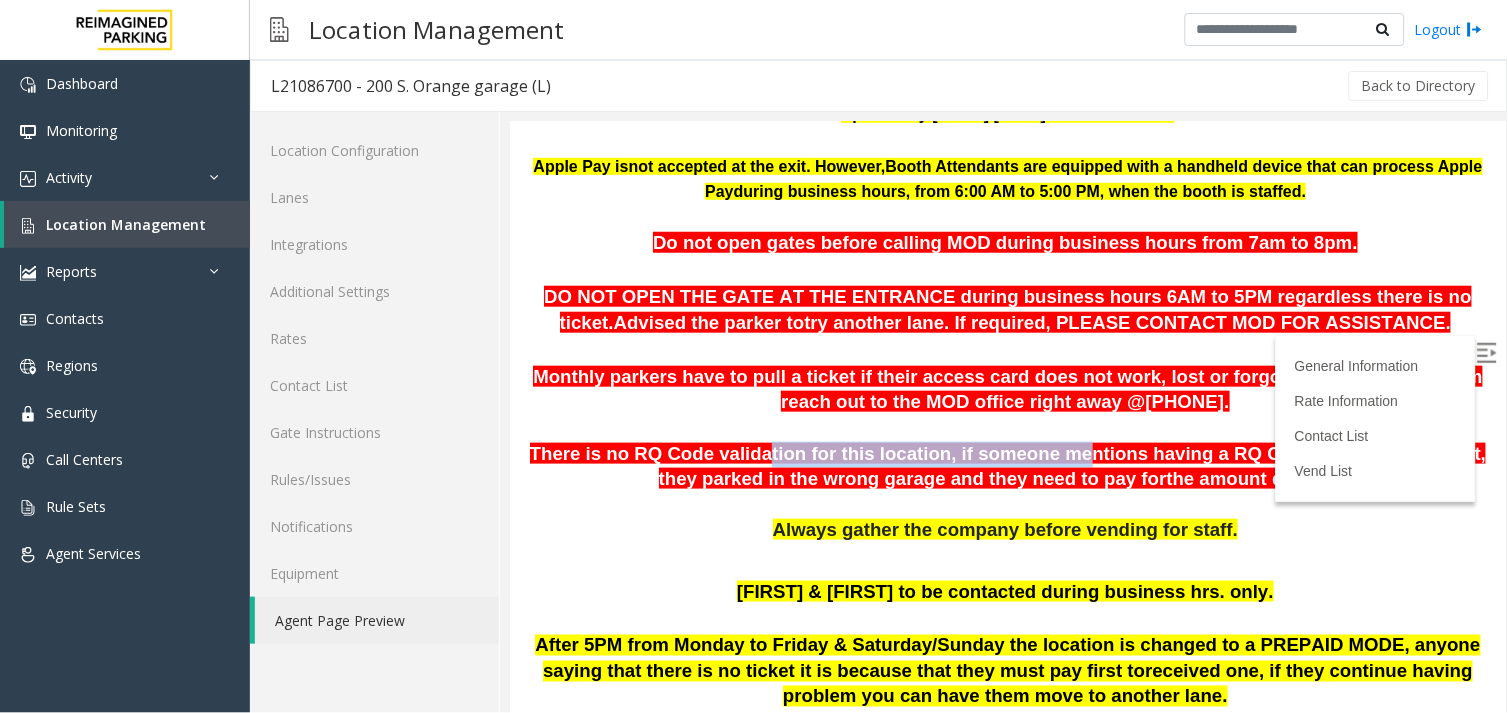 drag, startPoint x: 724, startPoint y: 465, endPoint x: 1004, endPoint y: 464, distance: 280.0018 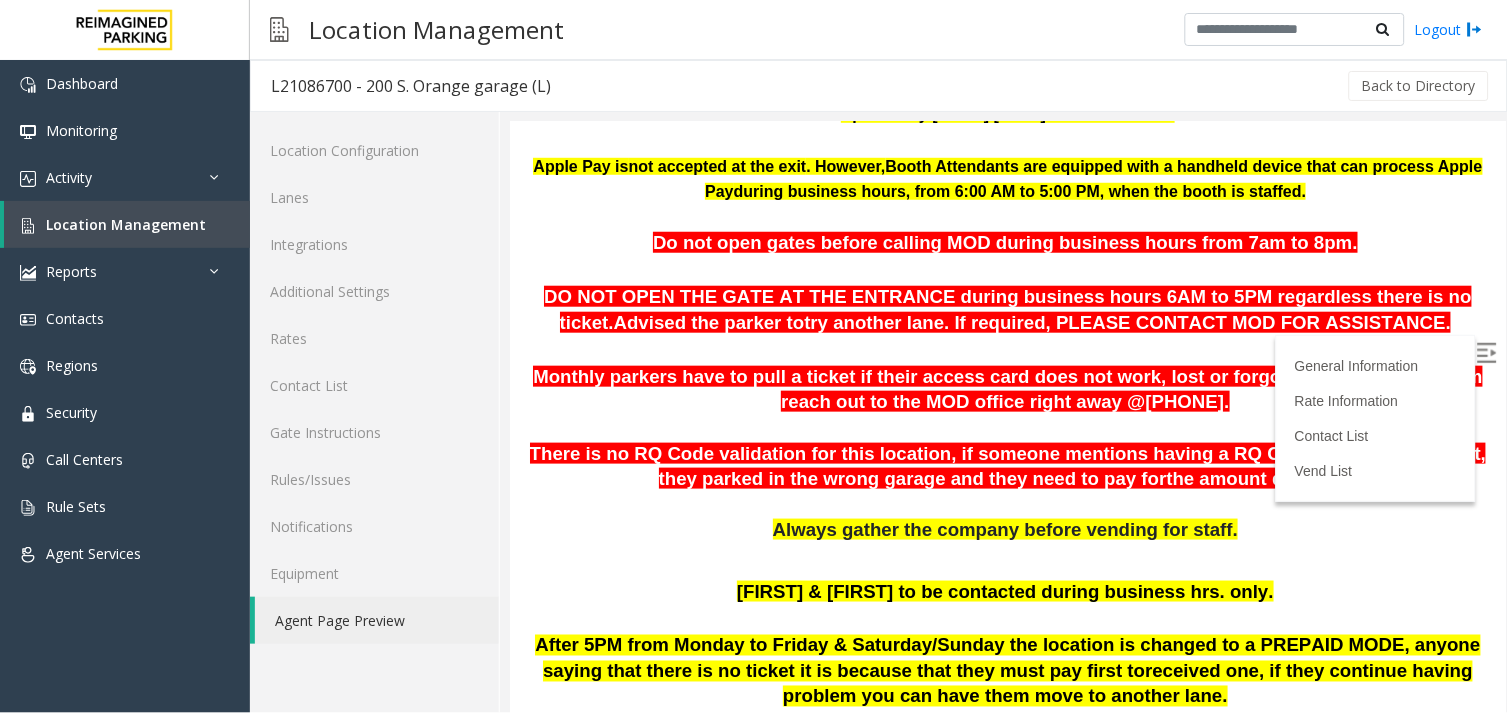 drag, startPoint x: 1004, startPoint y: 464, endPoint x: 965, endPoint y: 523, distance: 70.724815 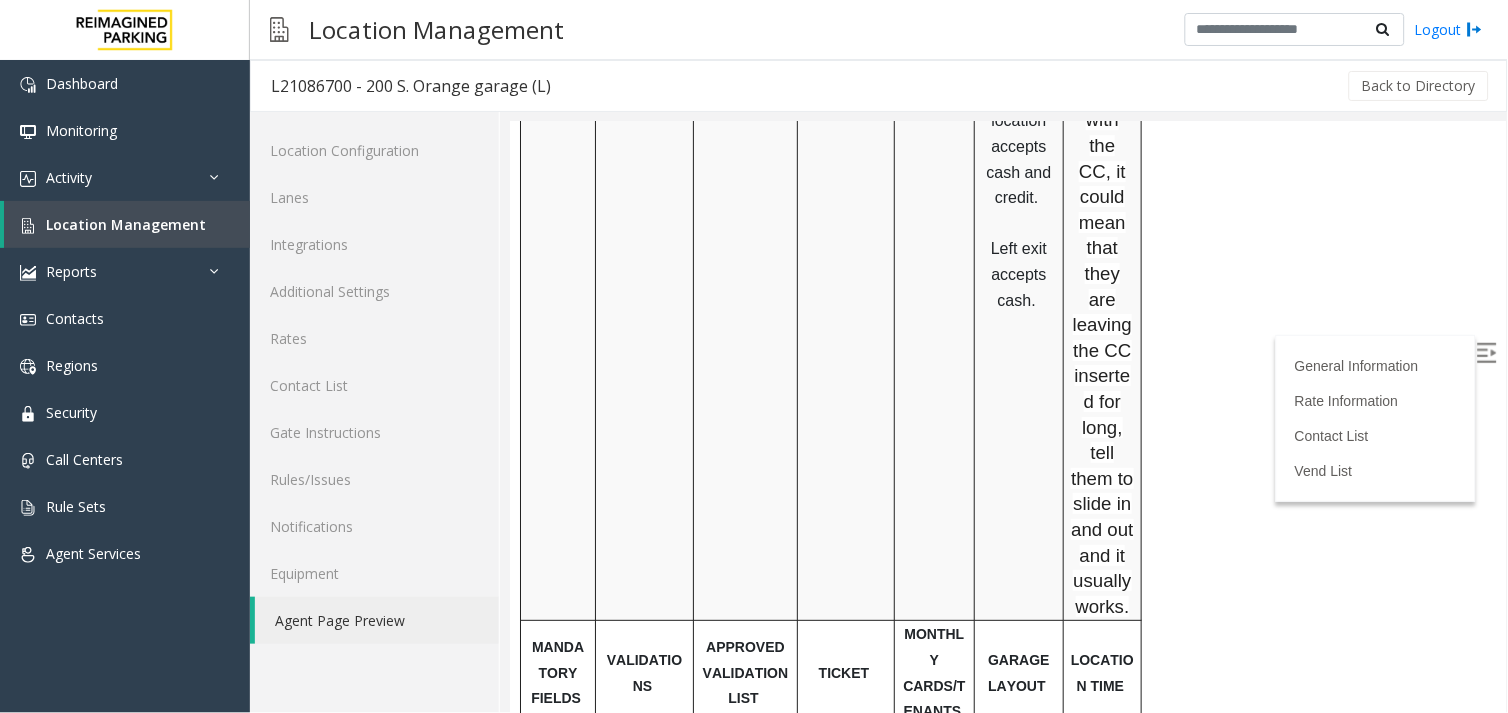 scroll, scrollTop: 1777, scrollLeft: 0, axis: vertical 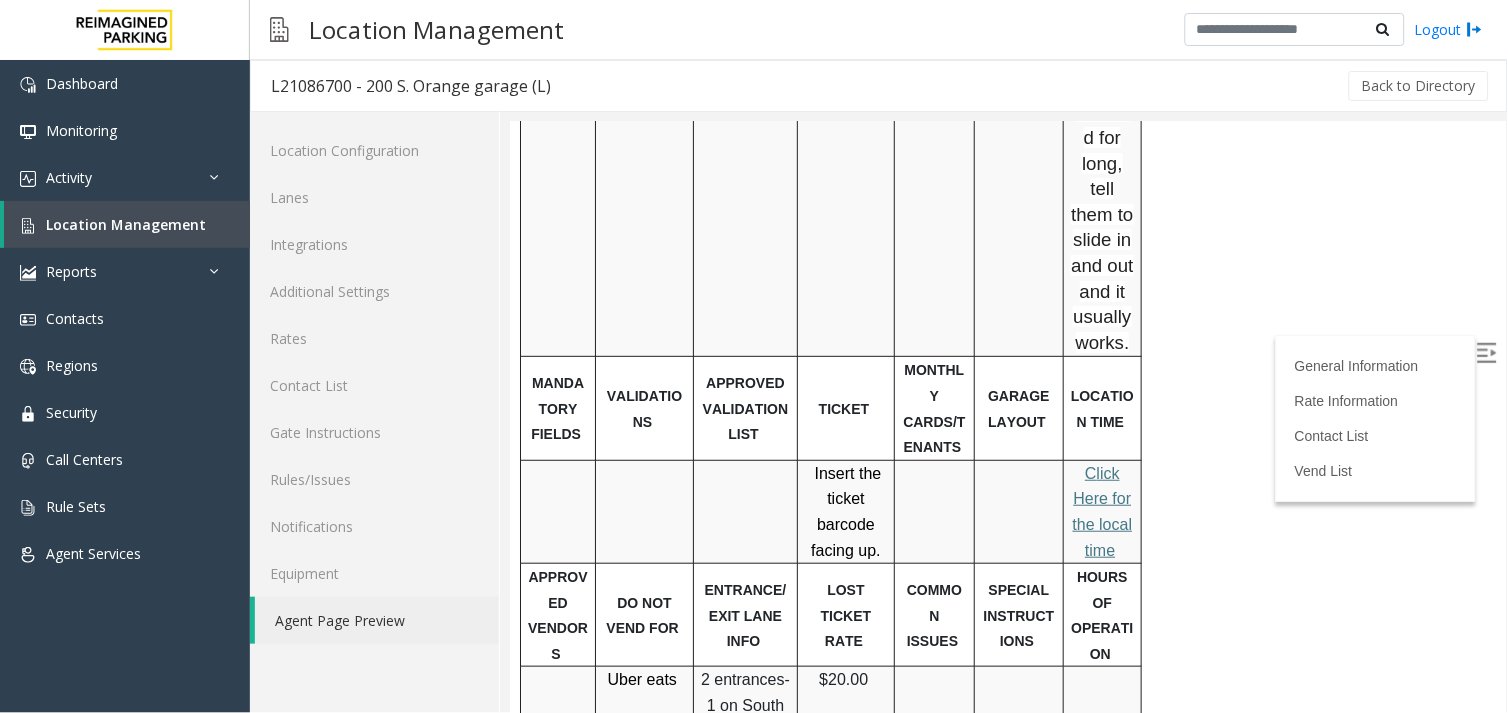 click on "lick Here for the local time" at bounding box center [1102, 511] 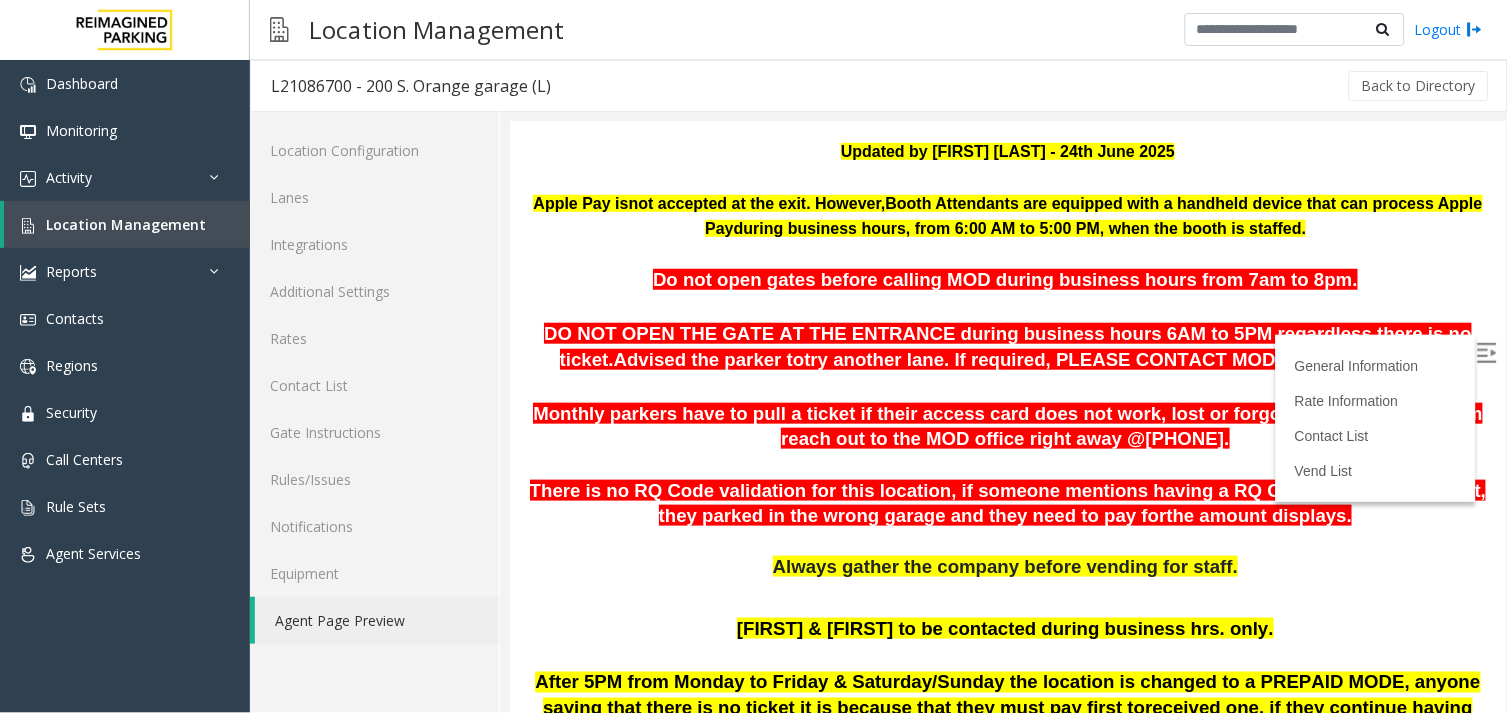 scroll, scrollTop: 333, scrollLeft: 0, axis: vertical 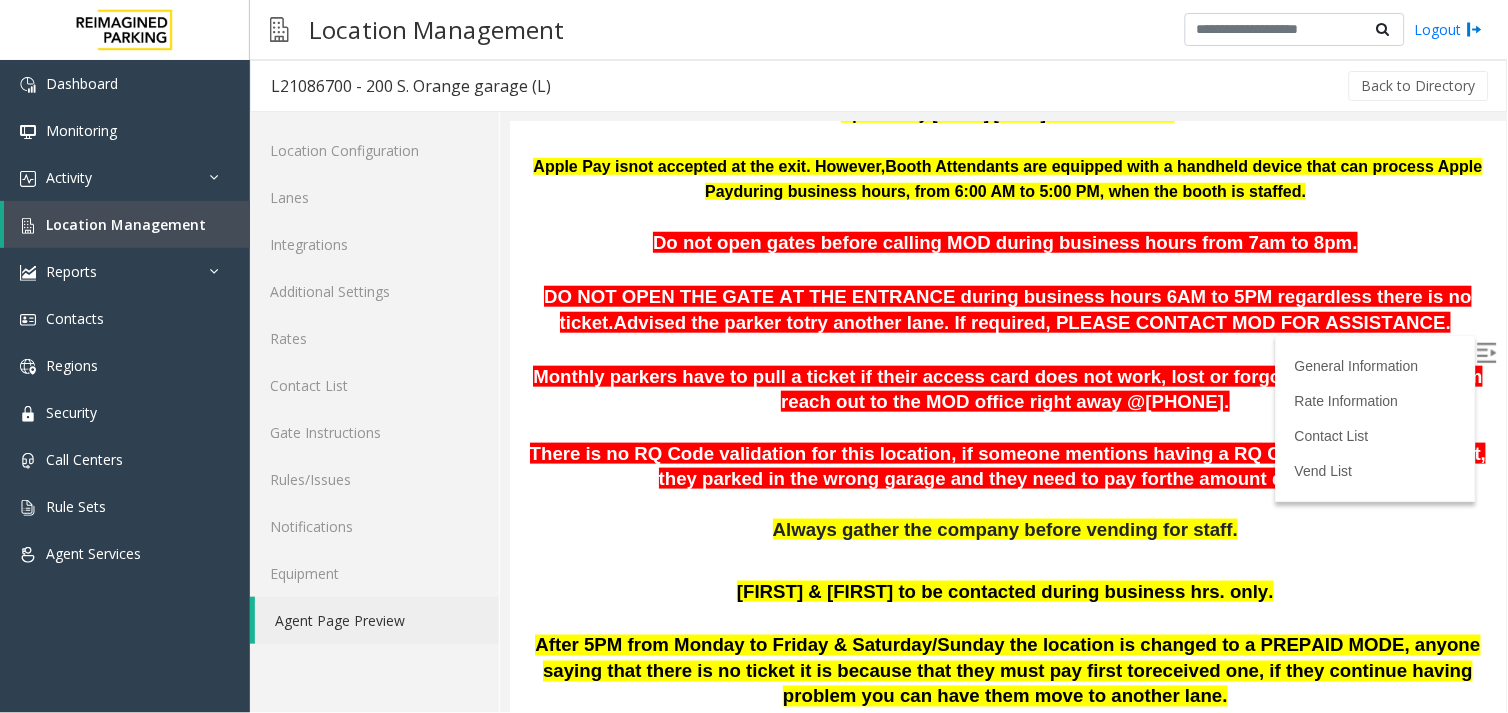 click on "try another lane. If required, PLEASE CONTACT MOD FOR ASSISTANCE." at bounding box center (1126, 321) 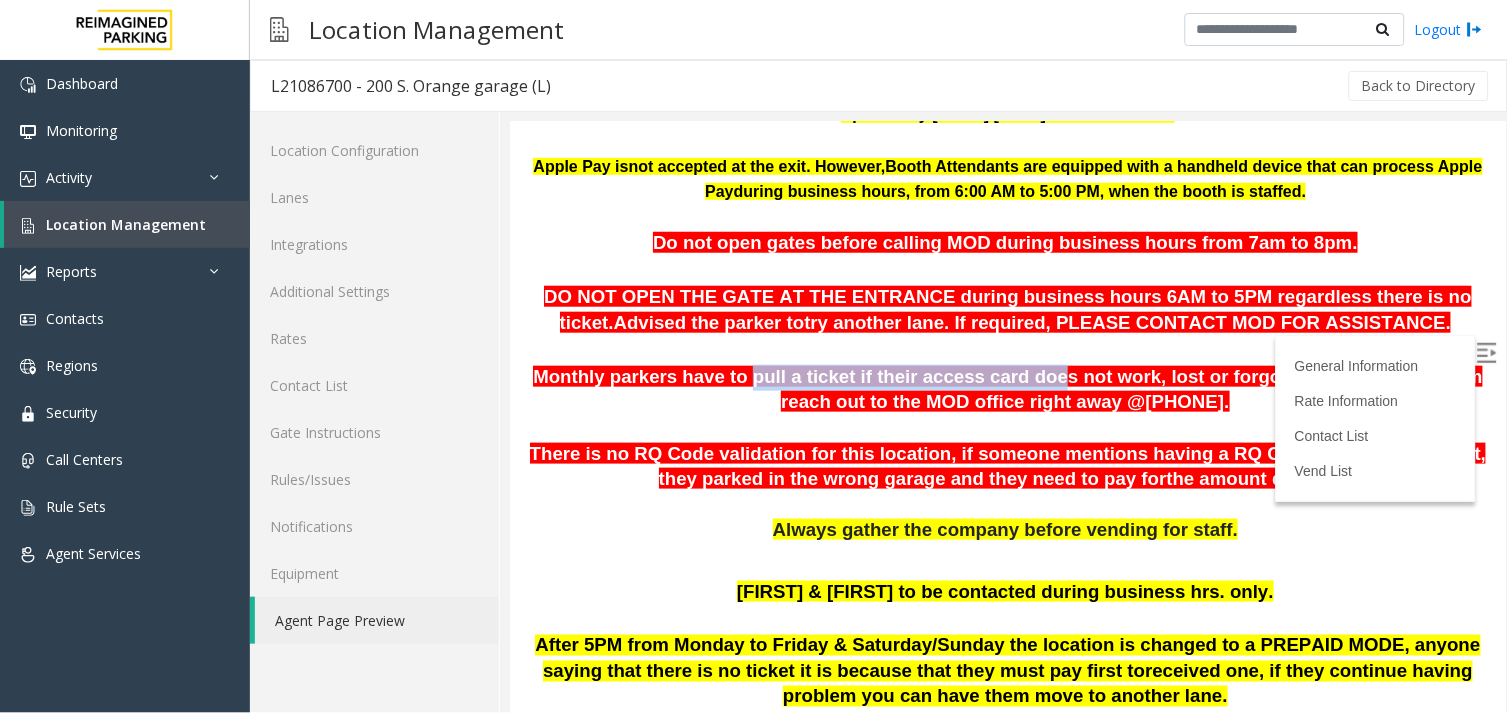 drag, startPoint x: 729, startPoint y: 384, endPoint x: 1000, endPoint y: 383, distance: 271.00183 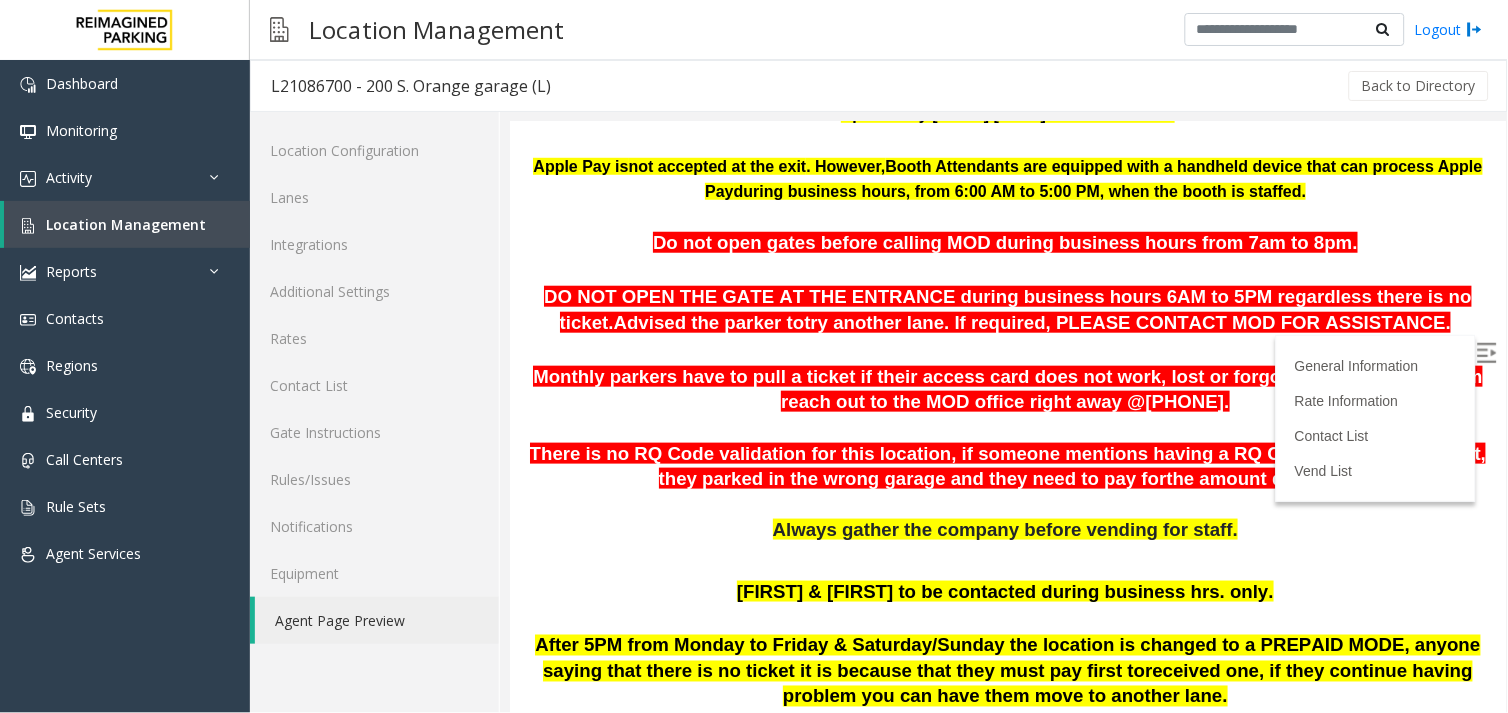 drag, startPoint x: 1000, startPoint y: 383, endPoint x: 793, endPoint y: 448, distance: 216.96544 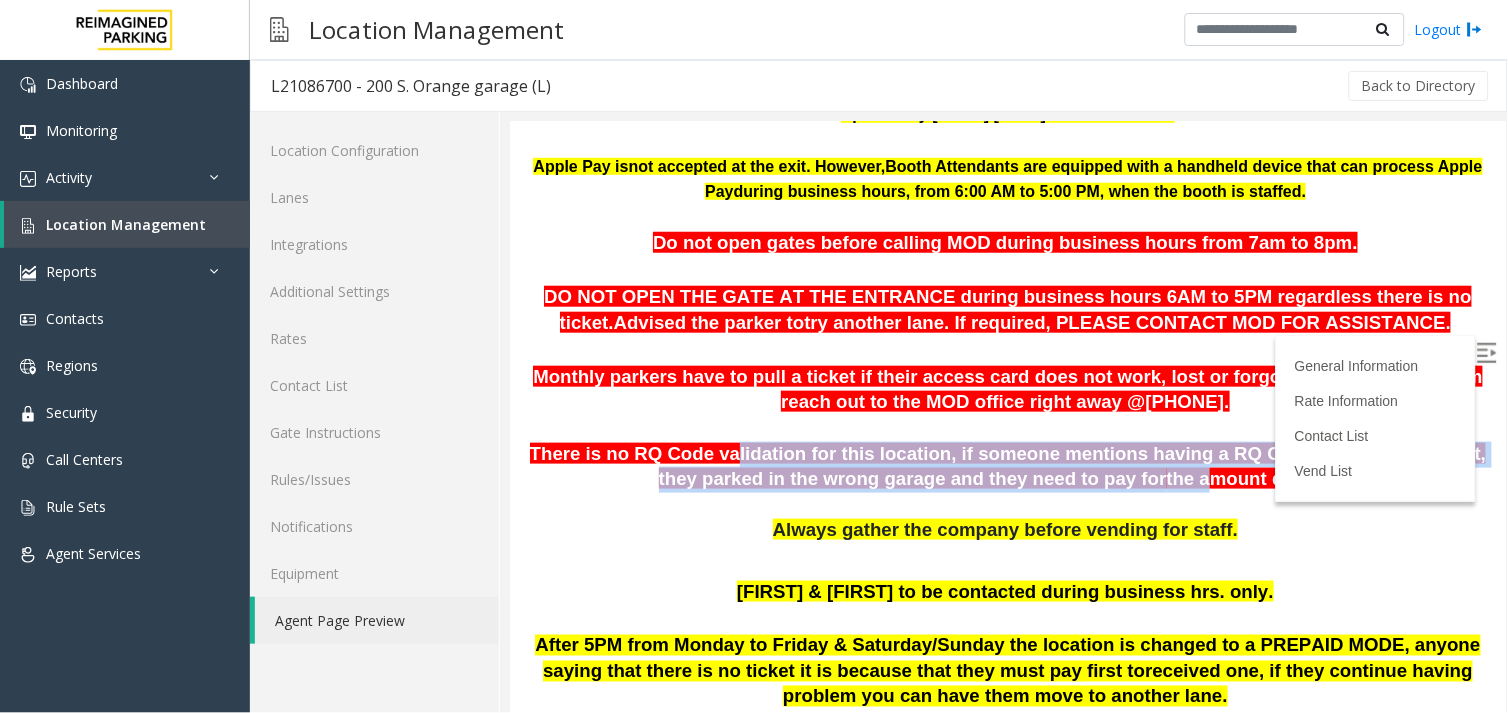 drag, startPoint x: 699, startPoint y: 444, endPoint x: 1122, endPoint y: 477, distance: 424.28528 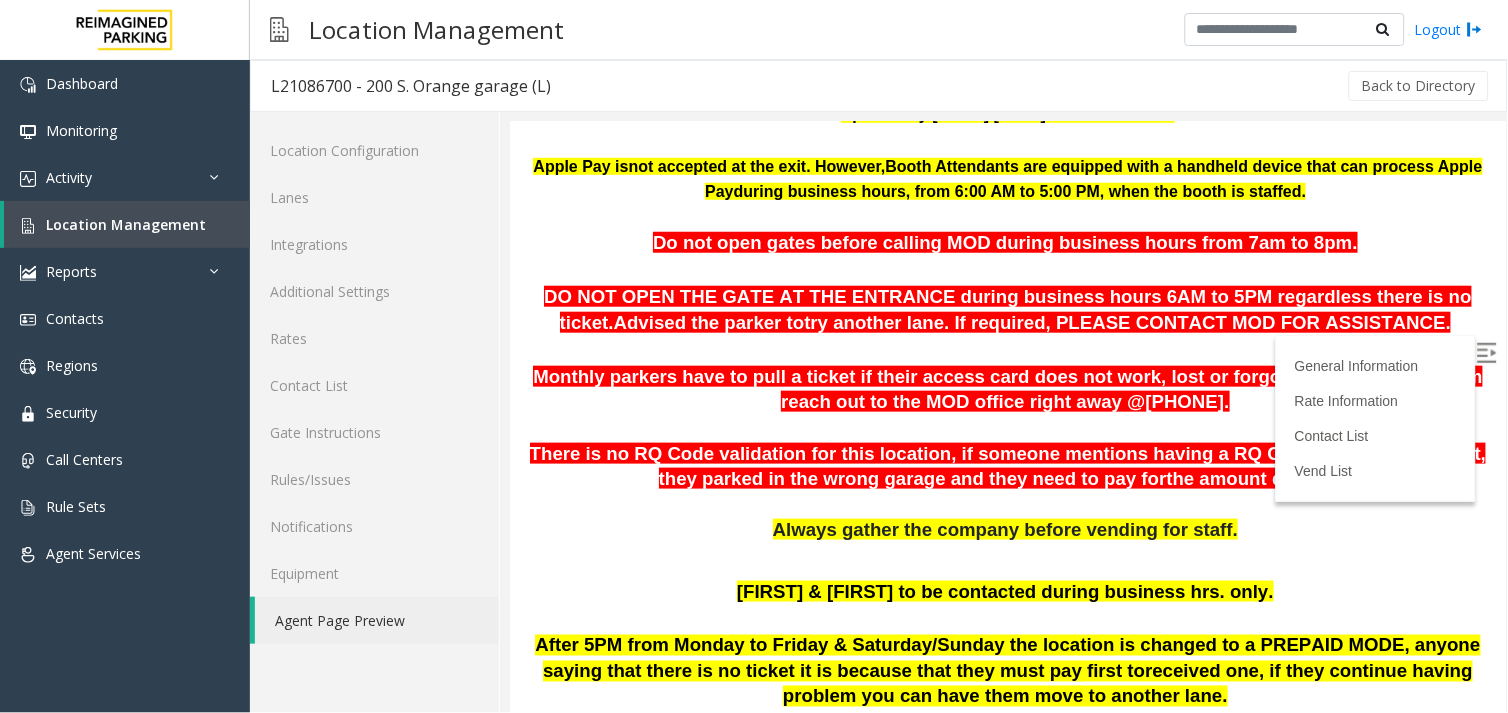 drag, startPoint x: 1122, startPoint y: 477, endPoint x: 1032, endPoint y: 502, distance: 93.40771 